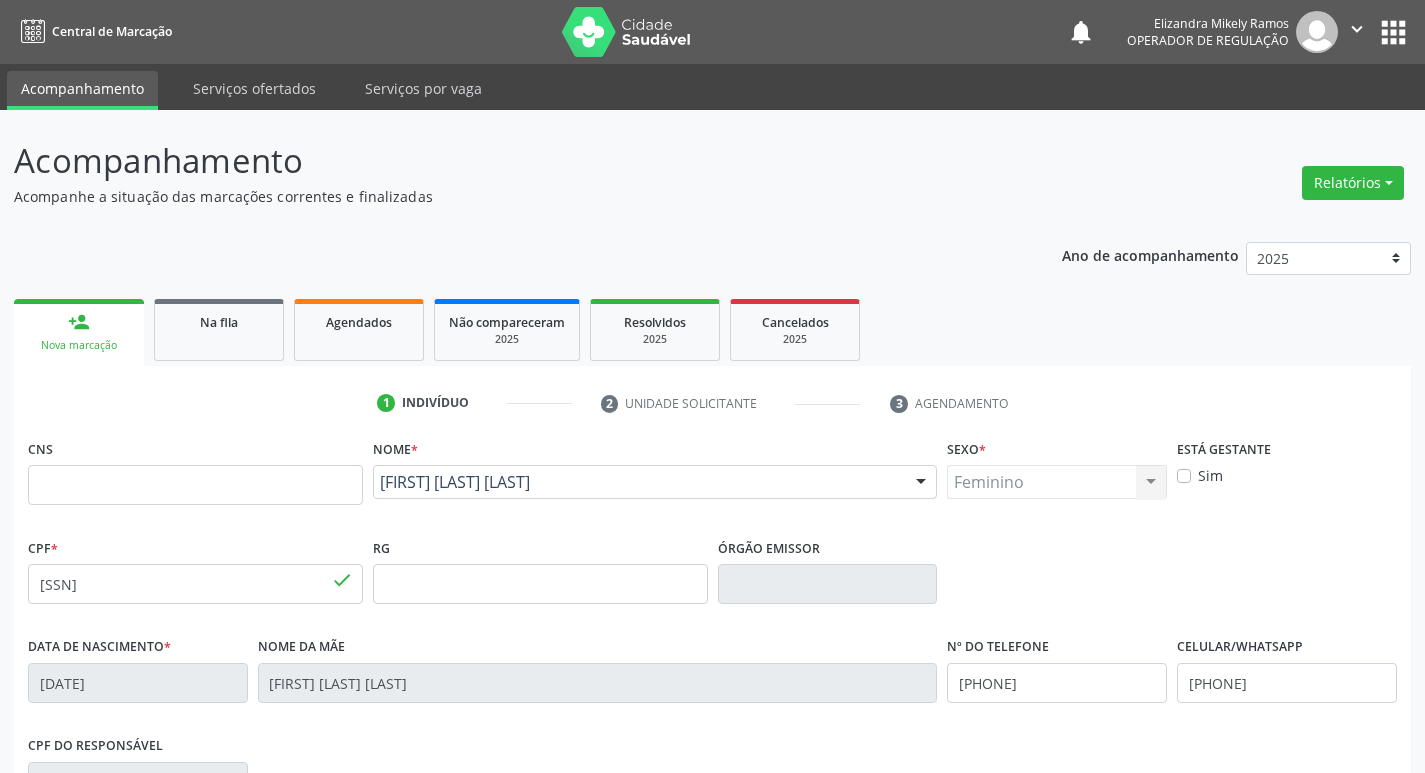 scroll, scrollTop: 311, scrollLeft: 0, axis: vertical 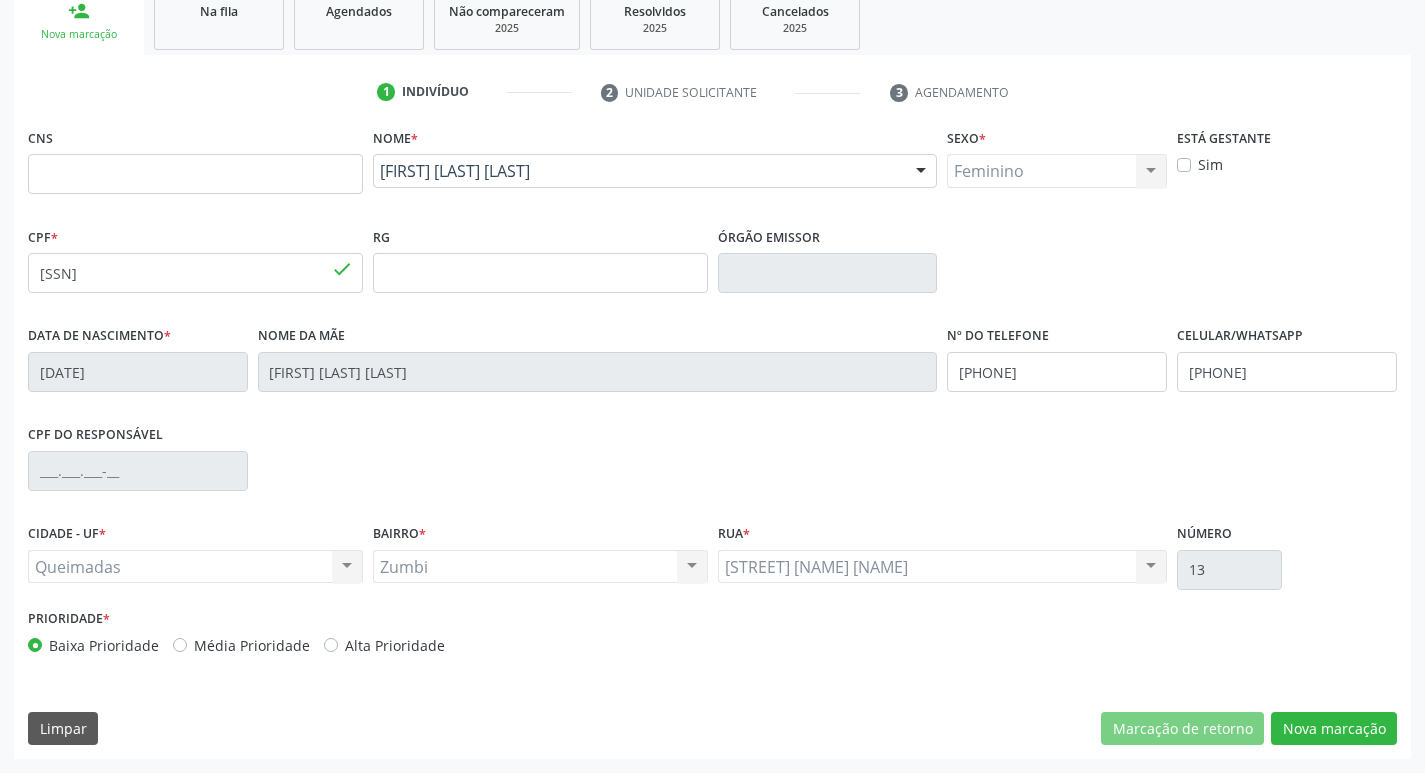 type on "0" 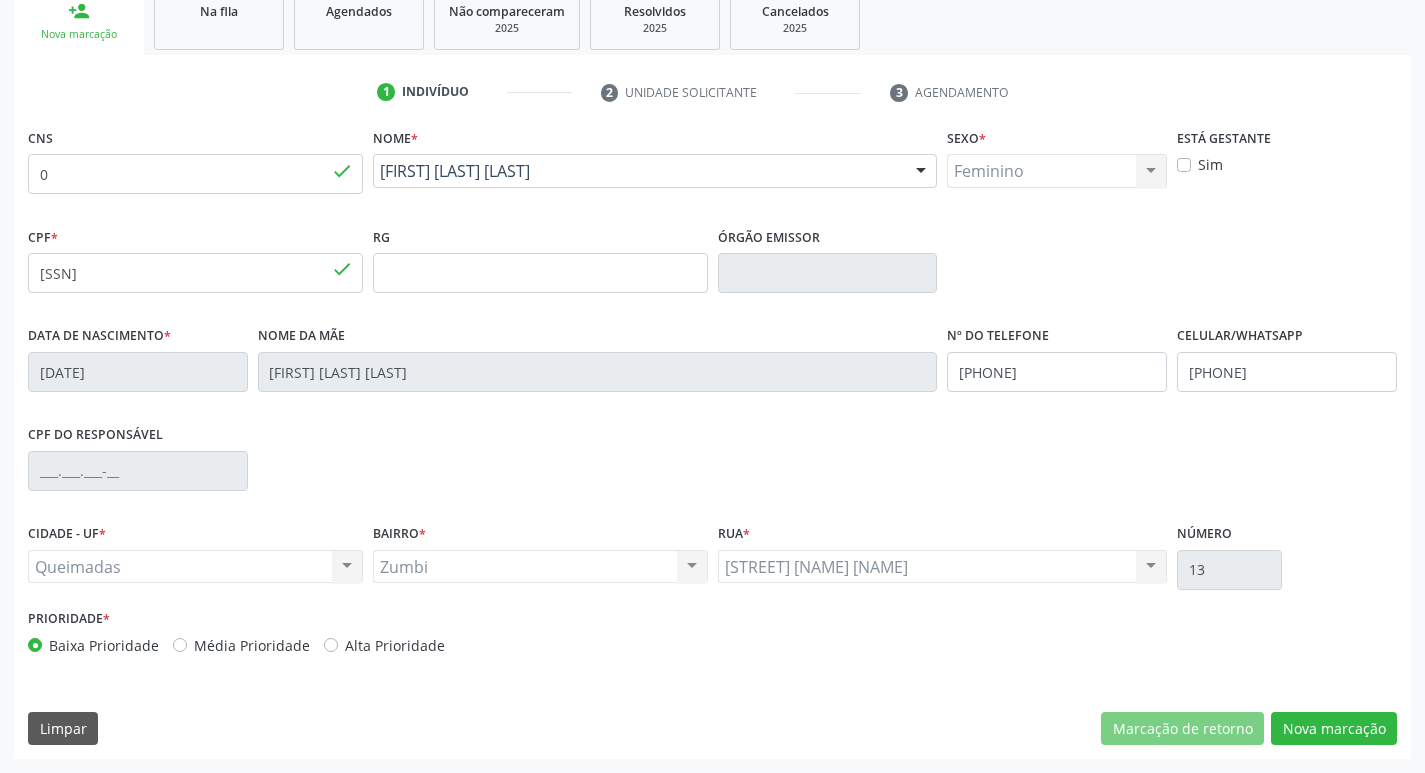 click on "0" at bounding box center (195, 174) 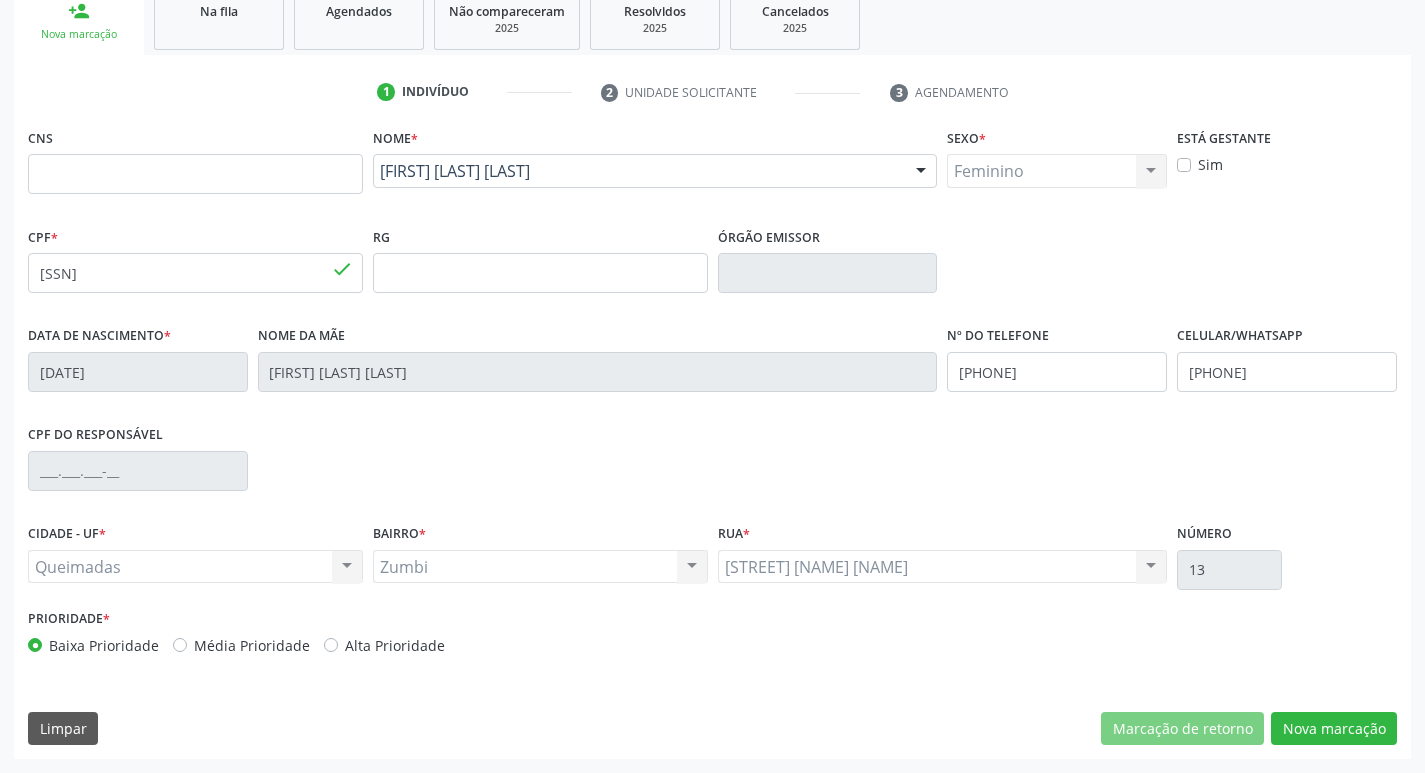 type 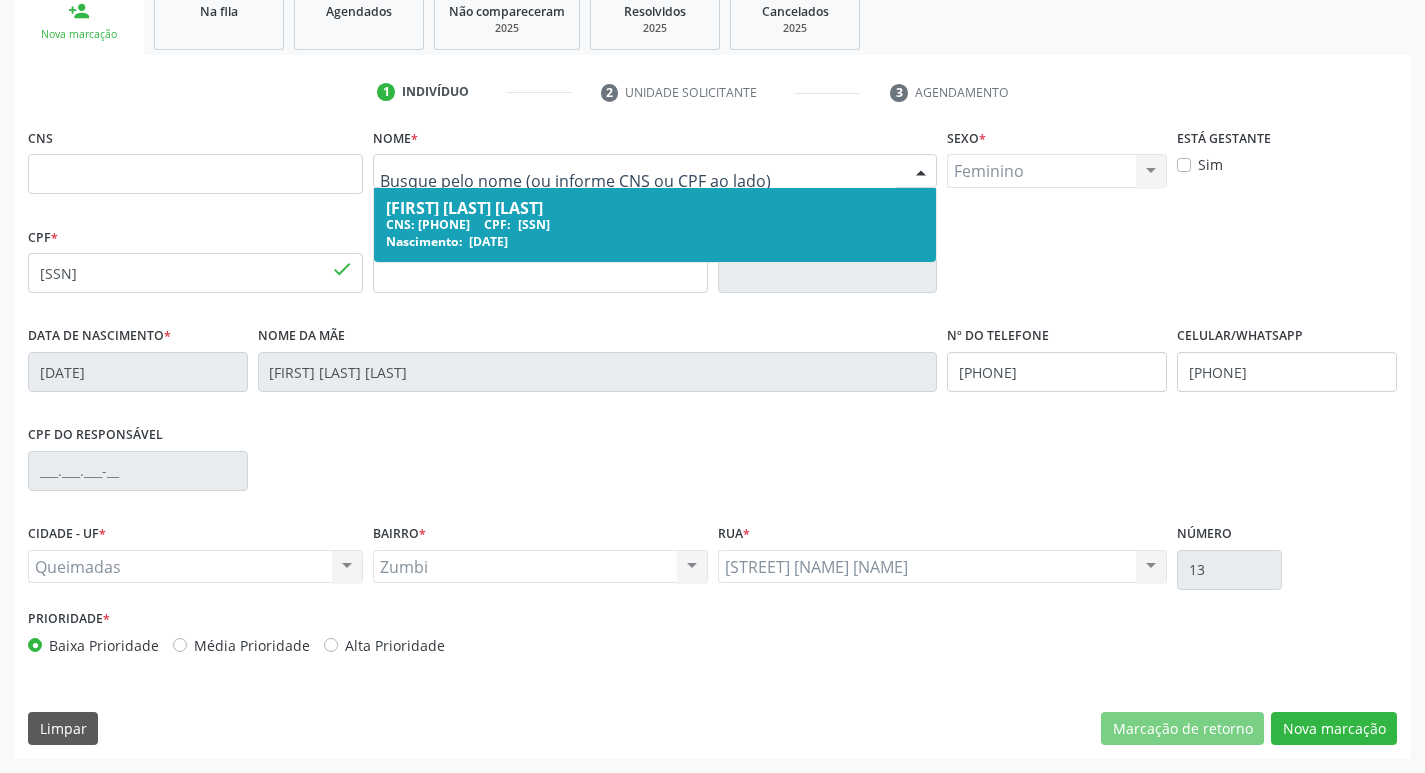 drag, startPoint x: 528, startPoint y: 164, endPoint x: 567, endPoint y: 203, distance: 55.154327 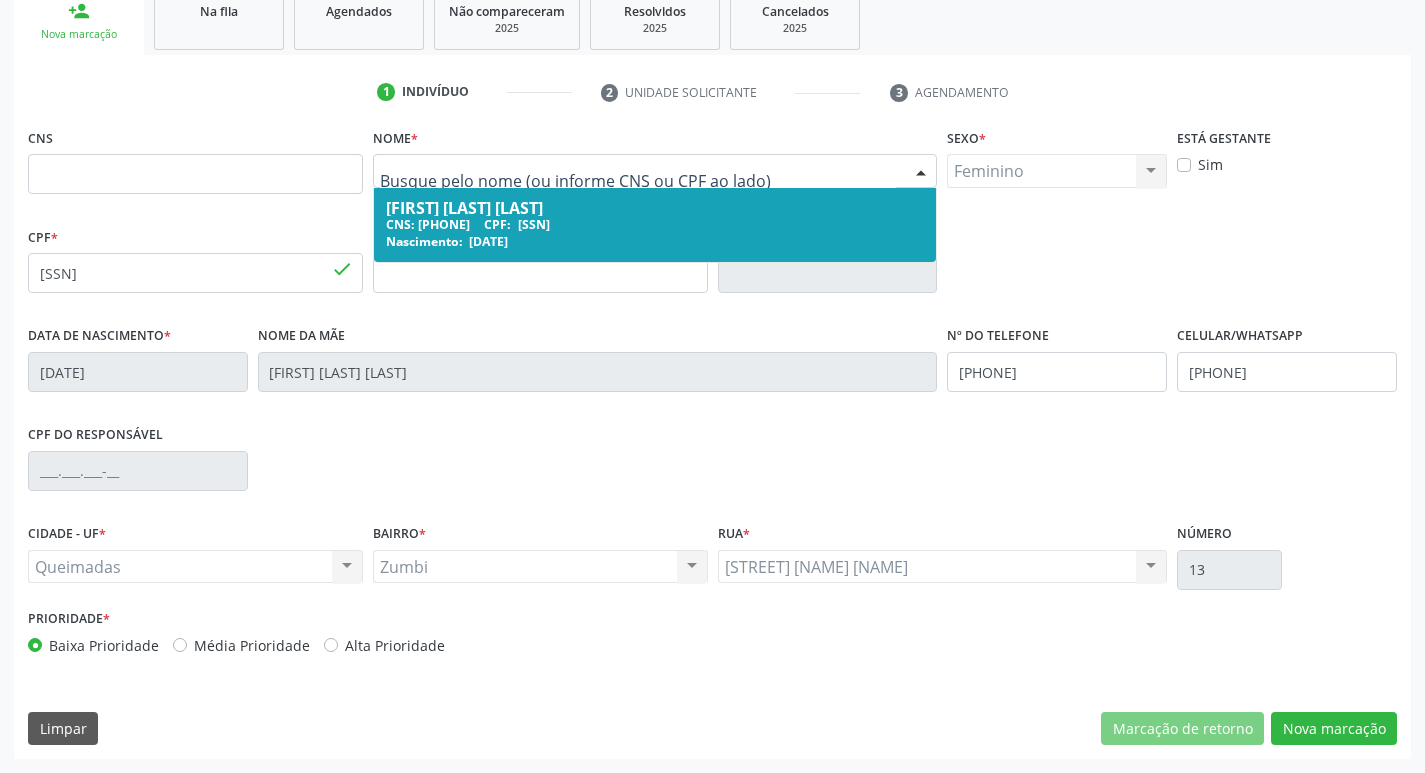 scroll, scrollTop: 0, scrollLeft: 0, axis: both 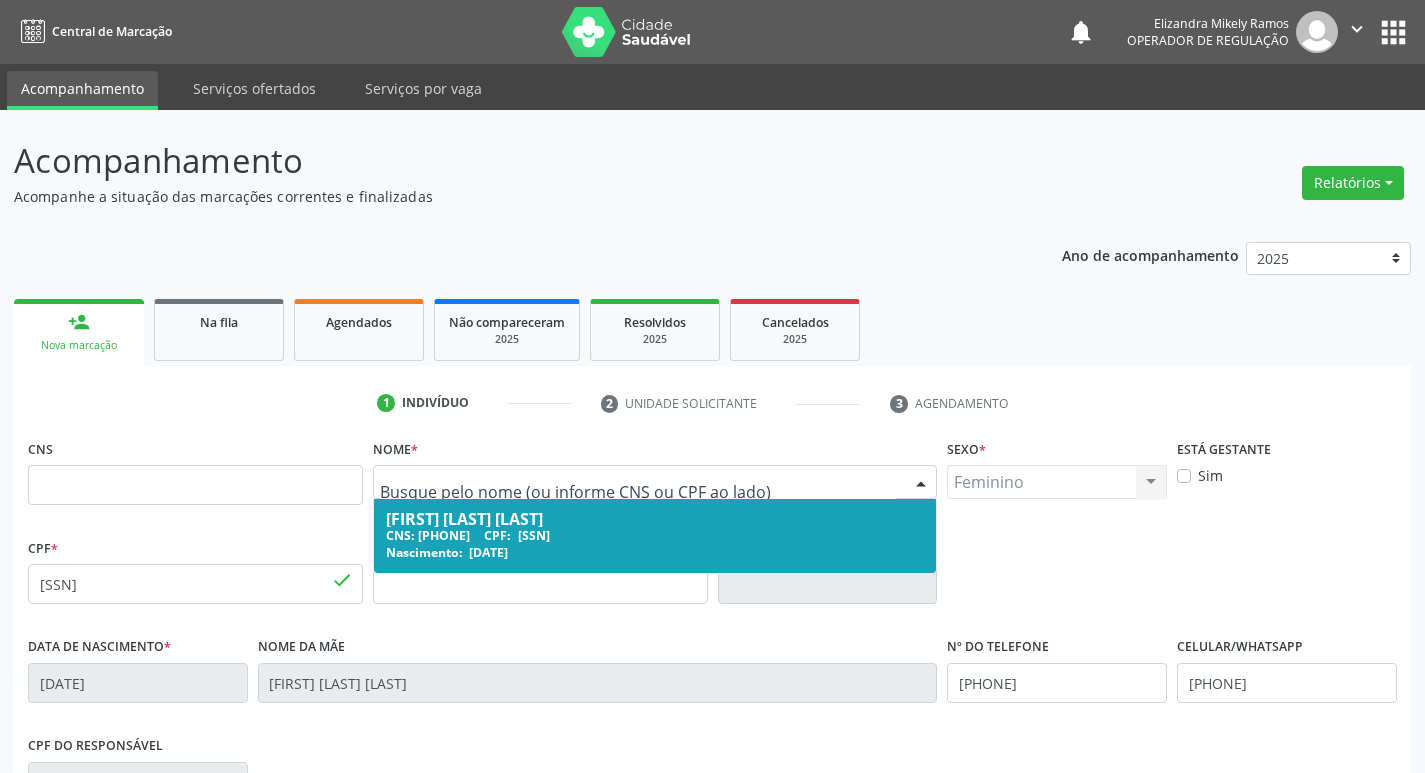 click on "Central de Marcação
notifications
Elizandra Mikely Ramos
Operador de regulação

Configurações
Sair
apps" at bounding box center (712, 32) 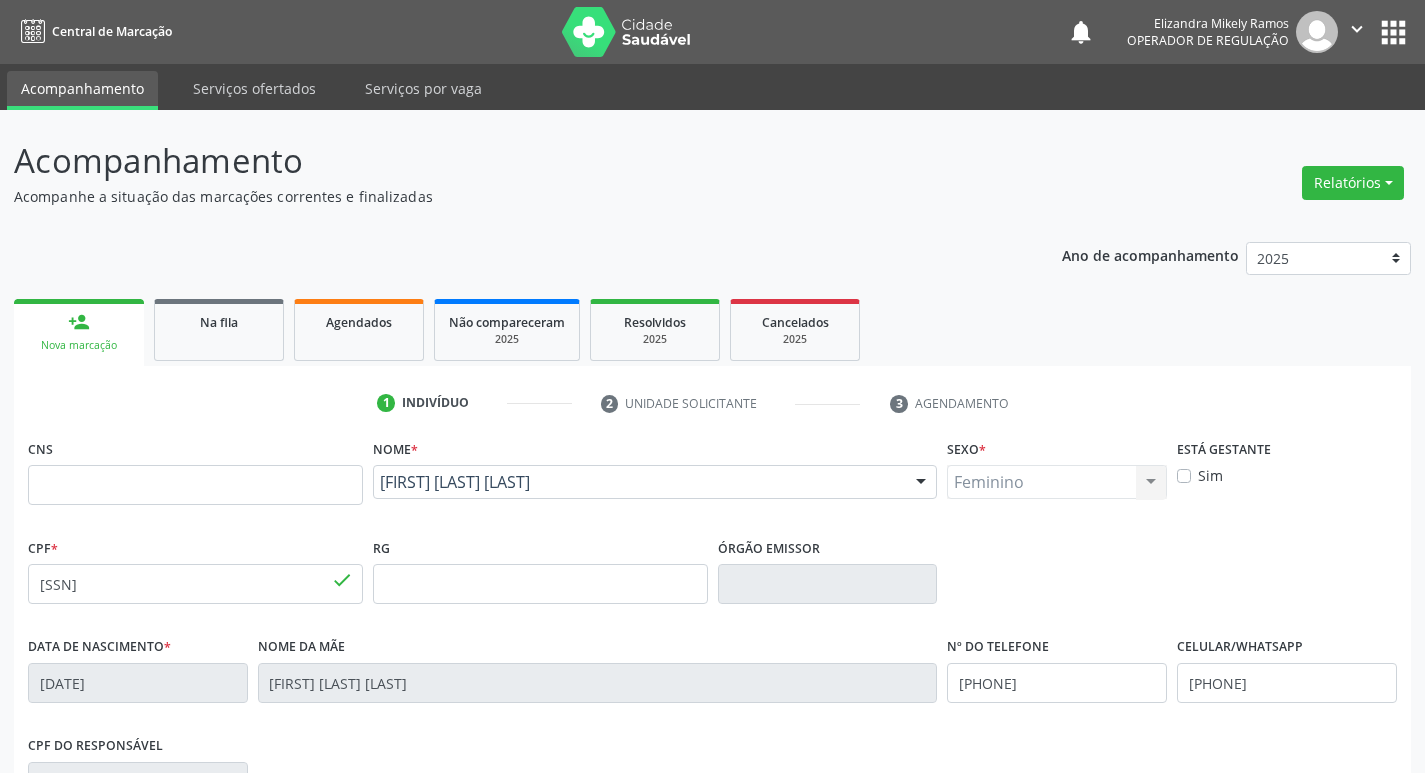 click on "apps" at bounding box center (1393, 32) 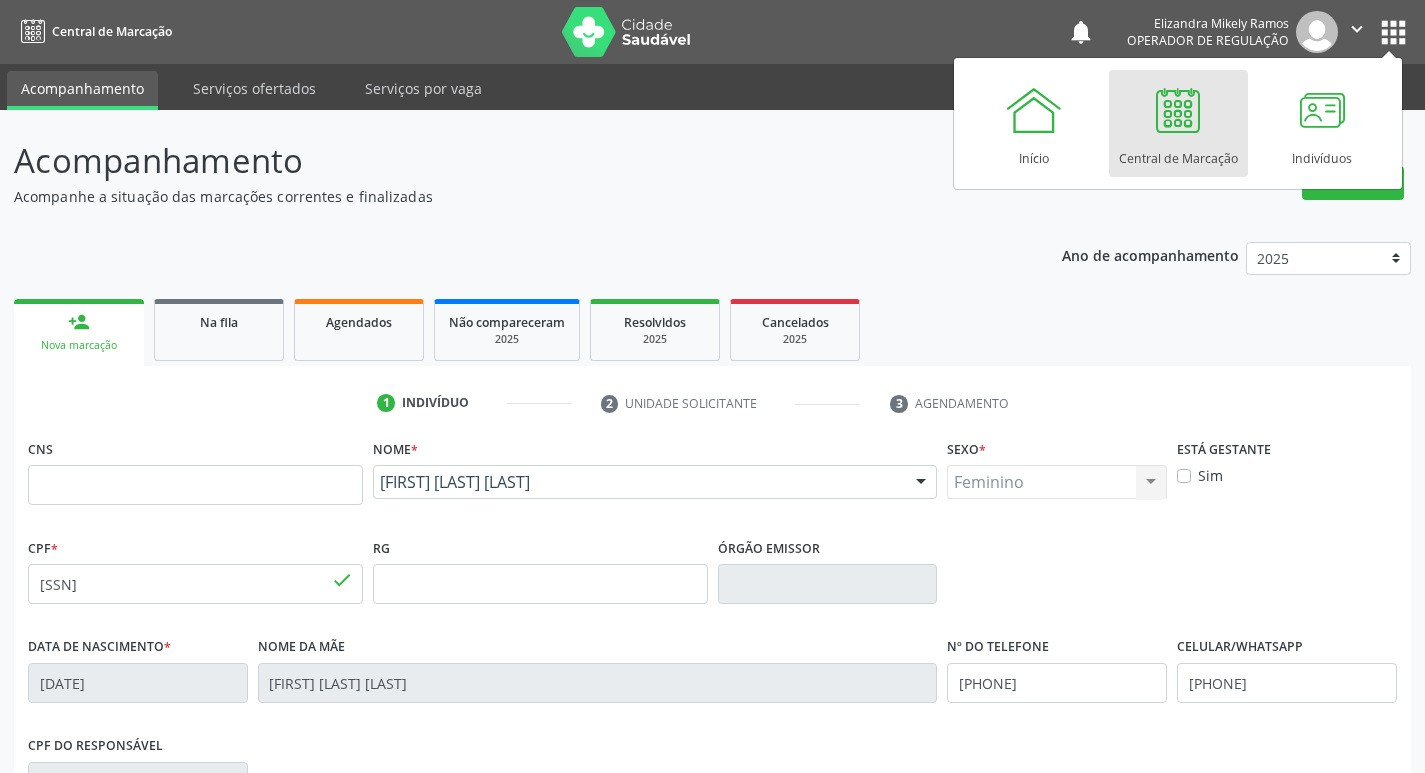 click on "Central de Marcação" at bounding box center (1178, 153) 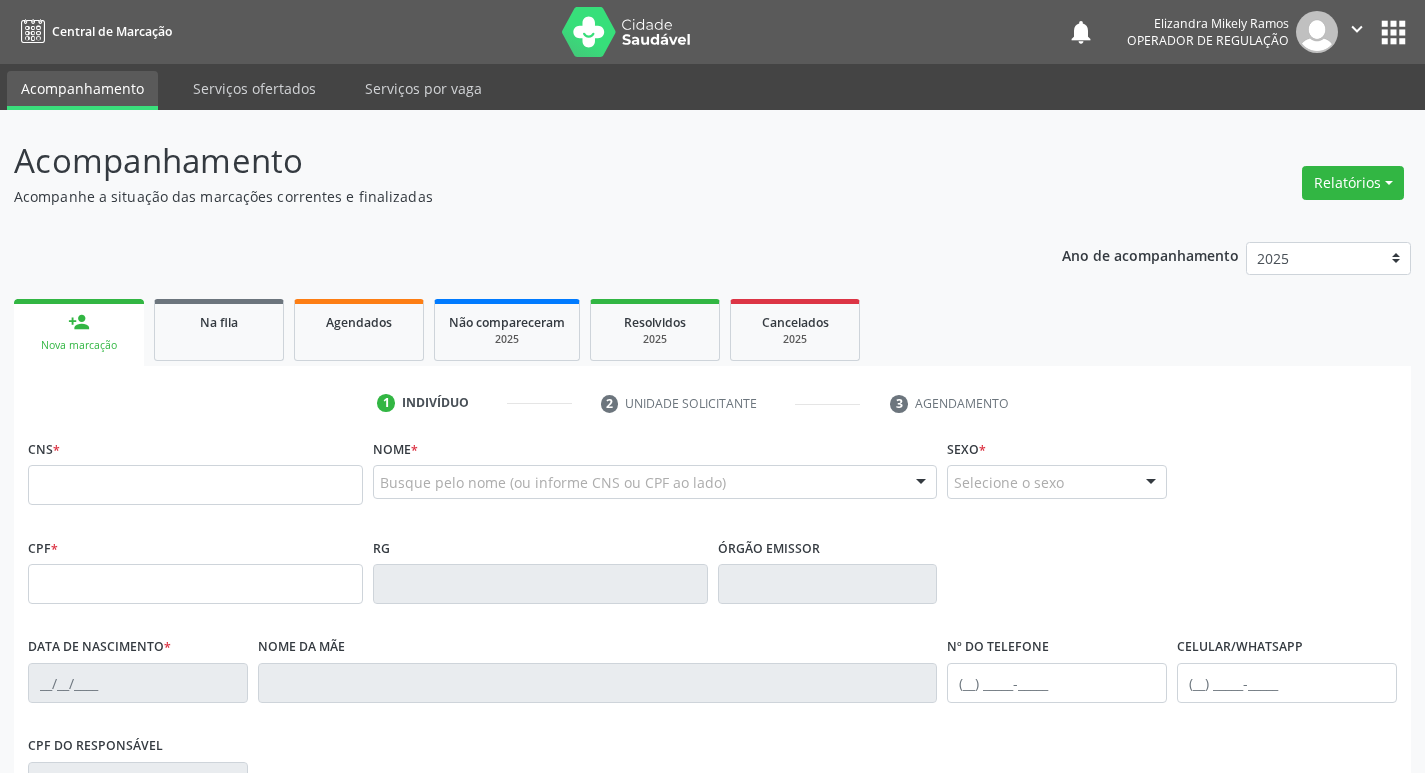 drag, startPoint x: 0, startPoint y: 0, endPoint x: 222, endPoint y: 487, distance: 535.213 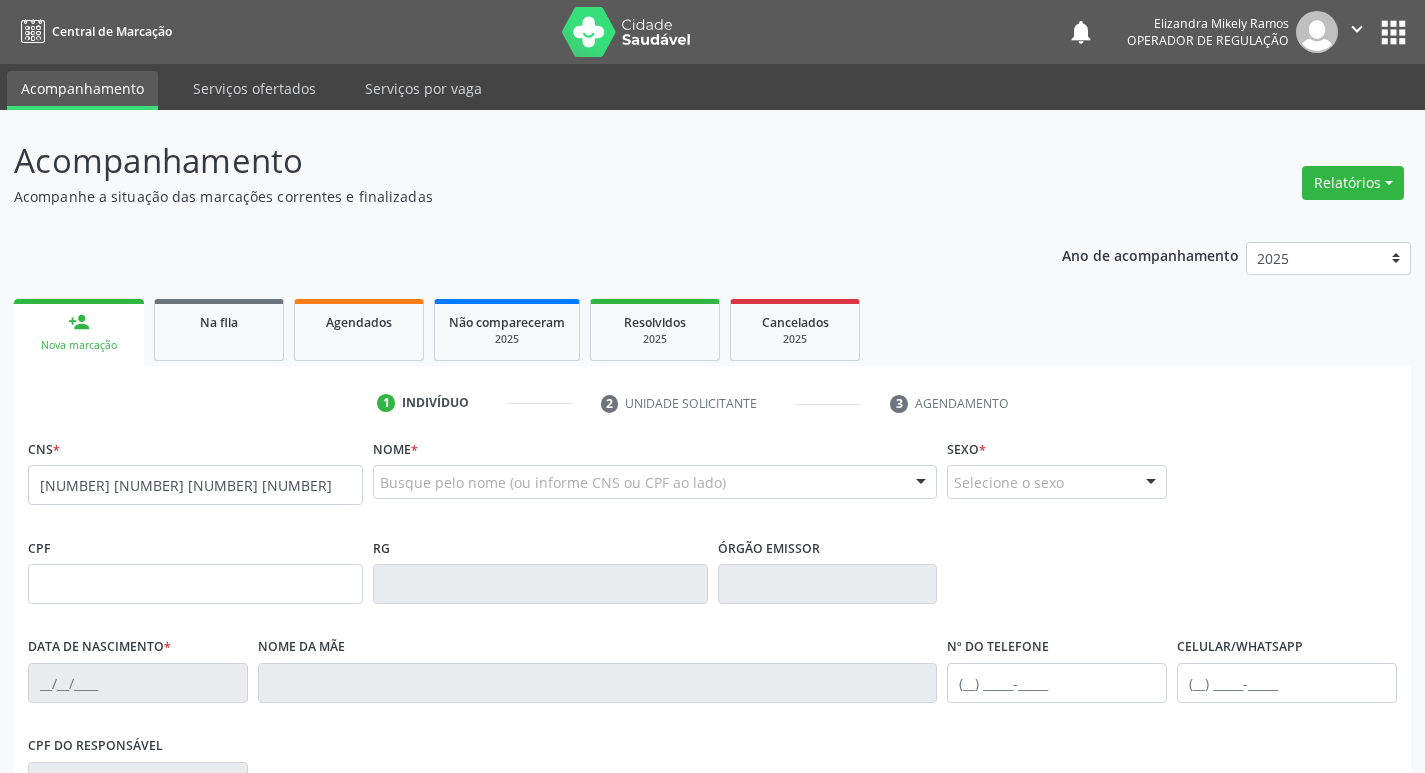 type on "[NUMBER] [NUMBER] [NUMBER] [NUMBER]" 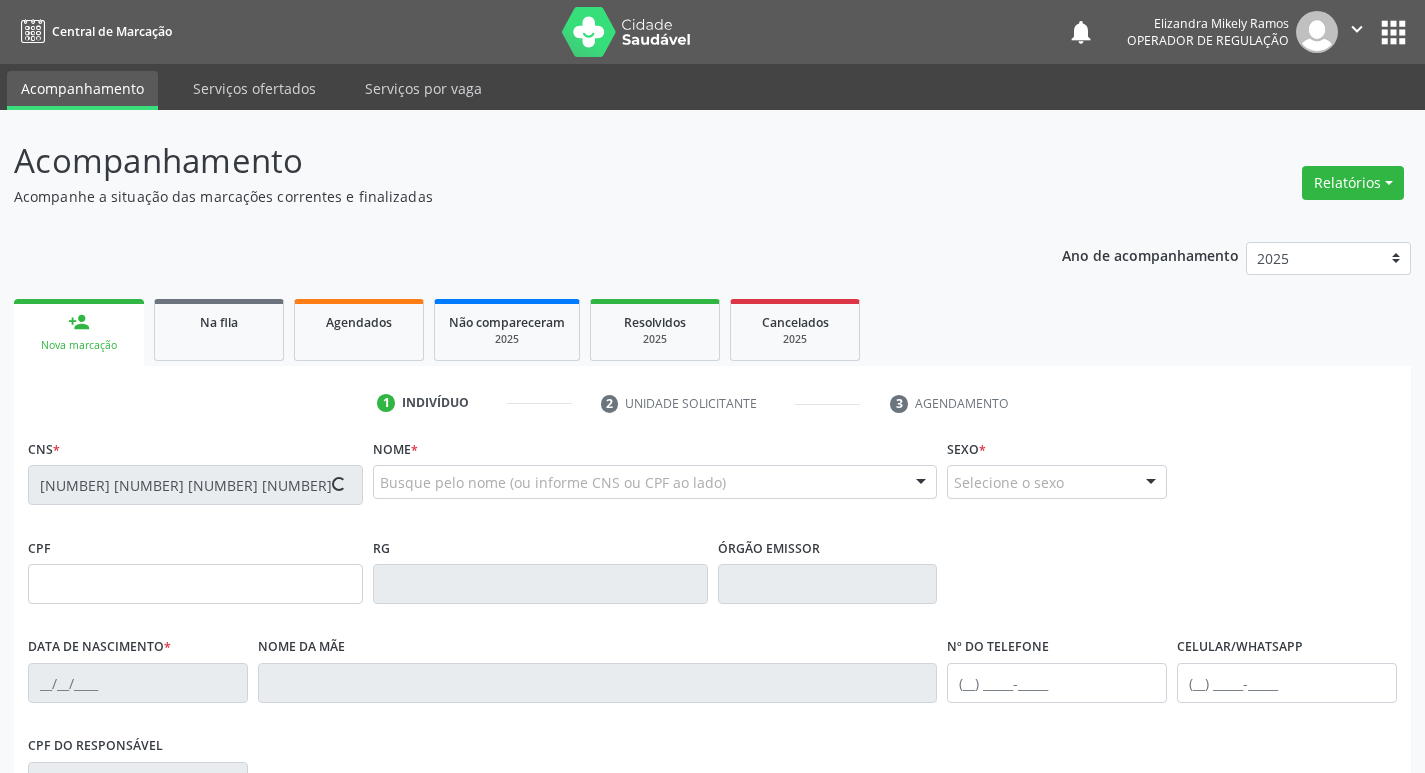 type on "[NUMBER].[NUMBER].[NUMBER]-[NUMBER]" 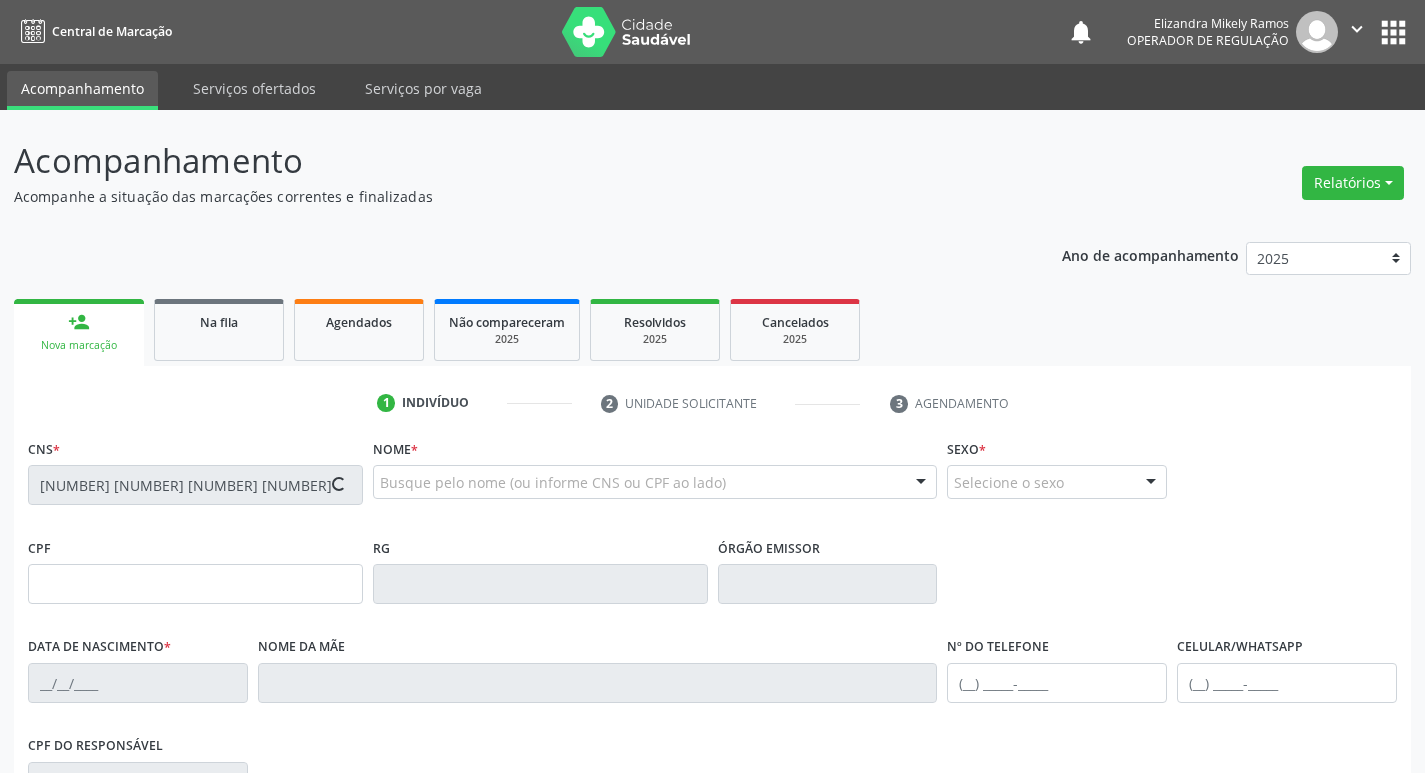 type on "[FIRST] [LAST] [LAST] [LAST]" 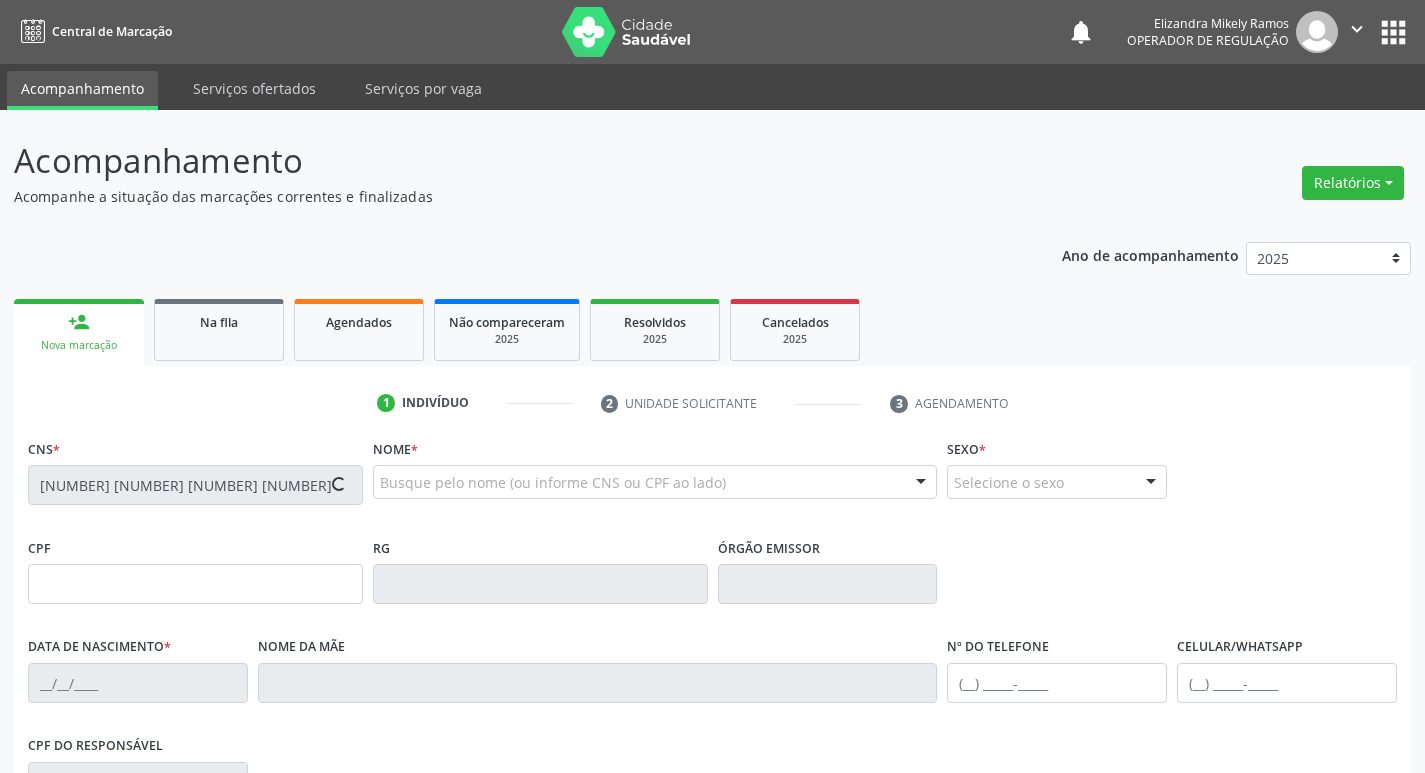 type on "([PHONE]) [PHONE]" 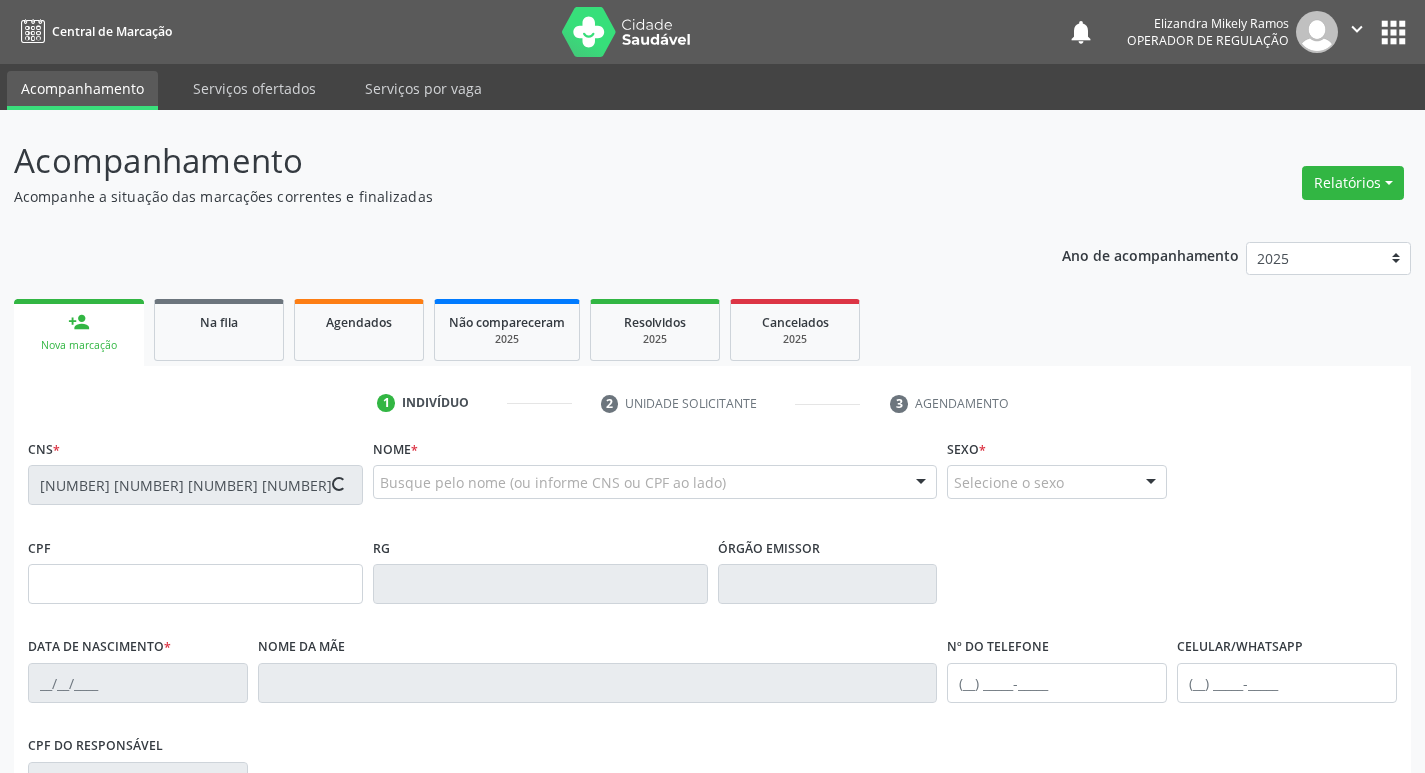 type on "([PHONE]) [PHONE]" 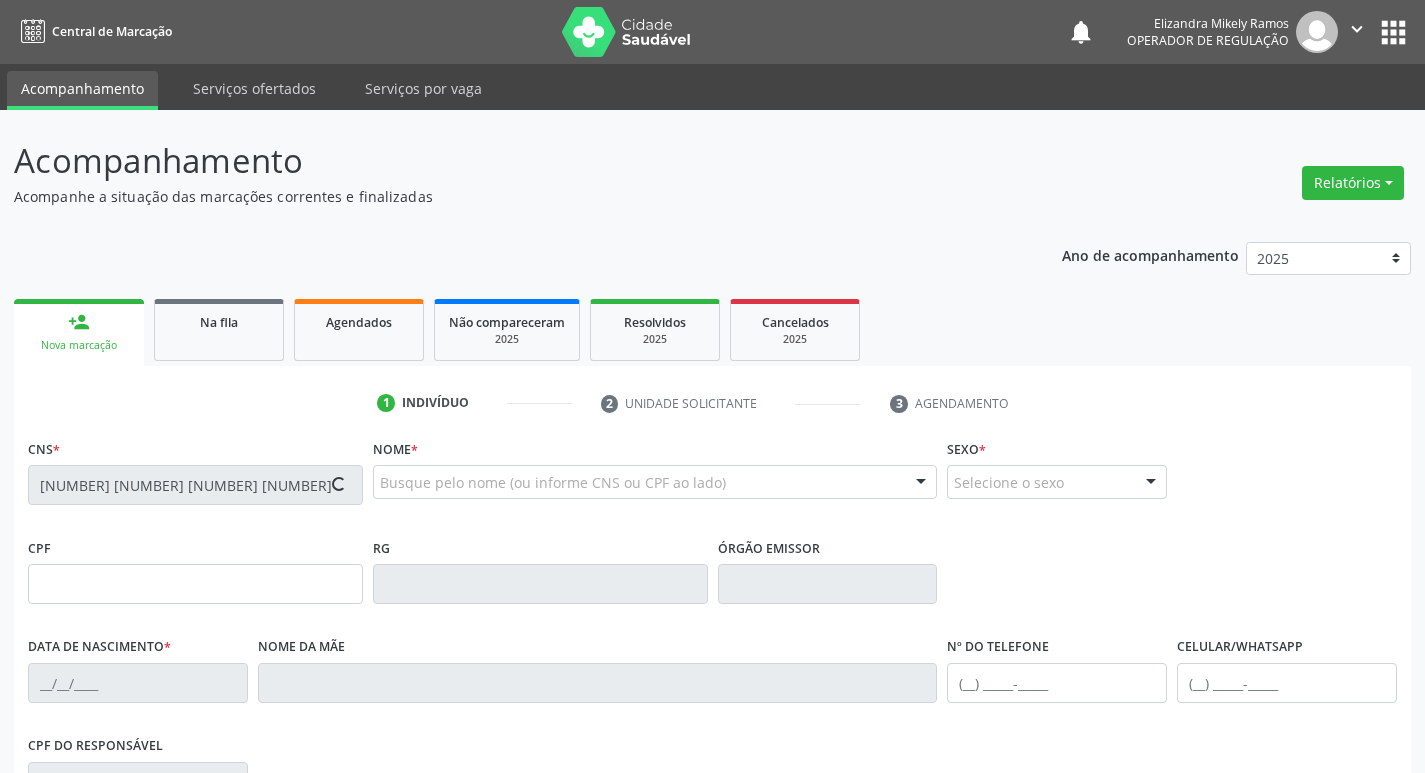 type on "54" 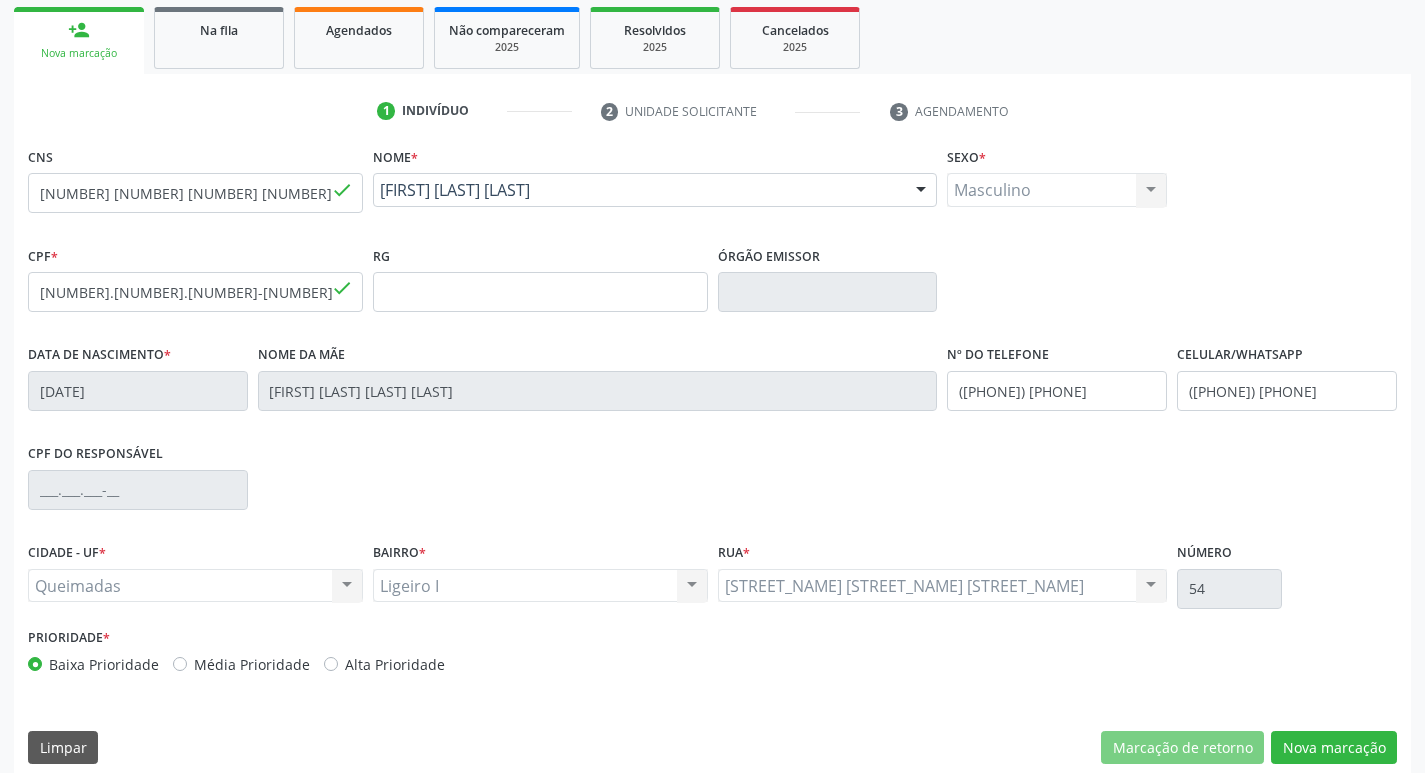 scroll, scrollTop: 311, scrollLeft: 0, axis: vertical 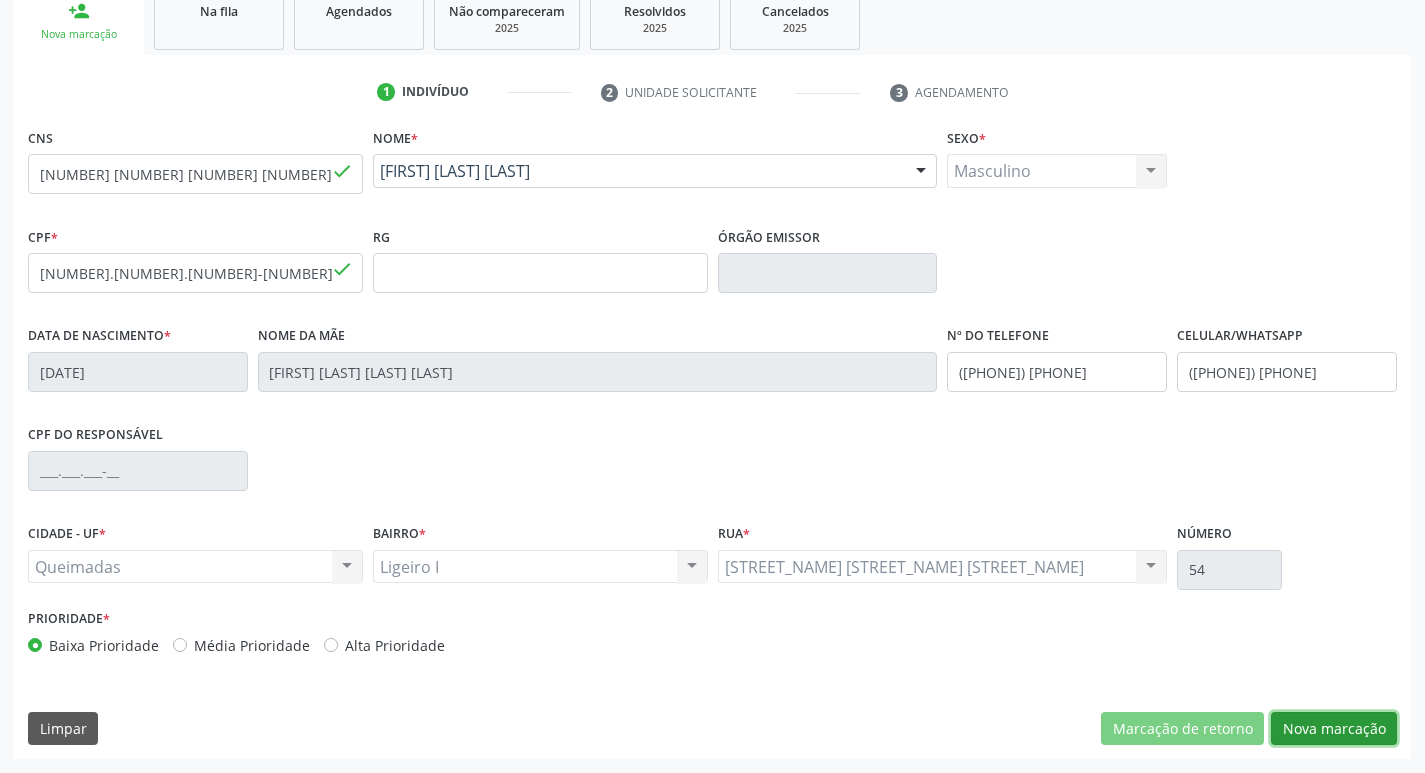 click on "Nova marcação" at bounding box center (1334, 729) 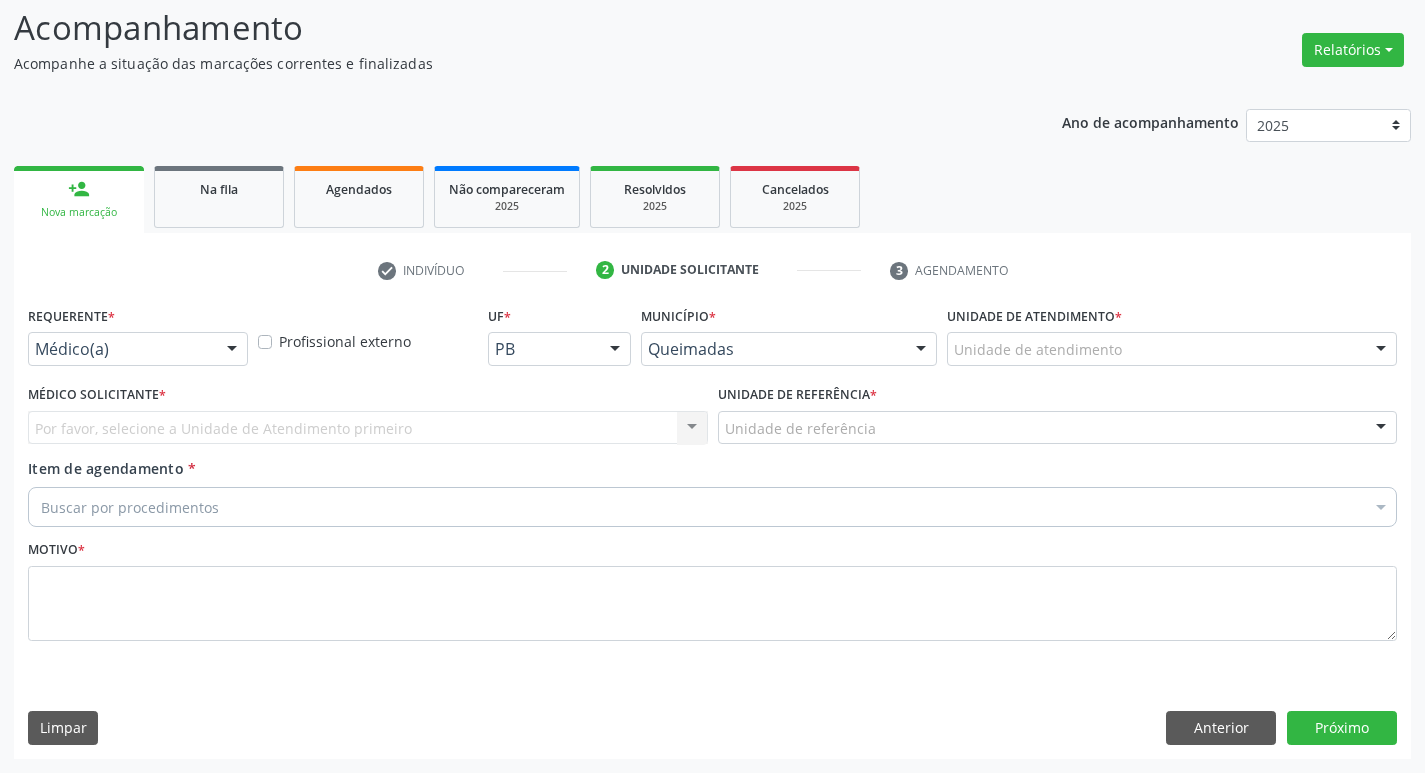 scroll, scrollTop: 133, scrollLeft: 0, axis: vertical 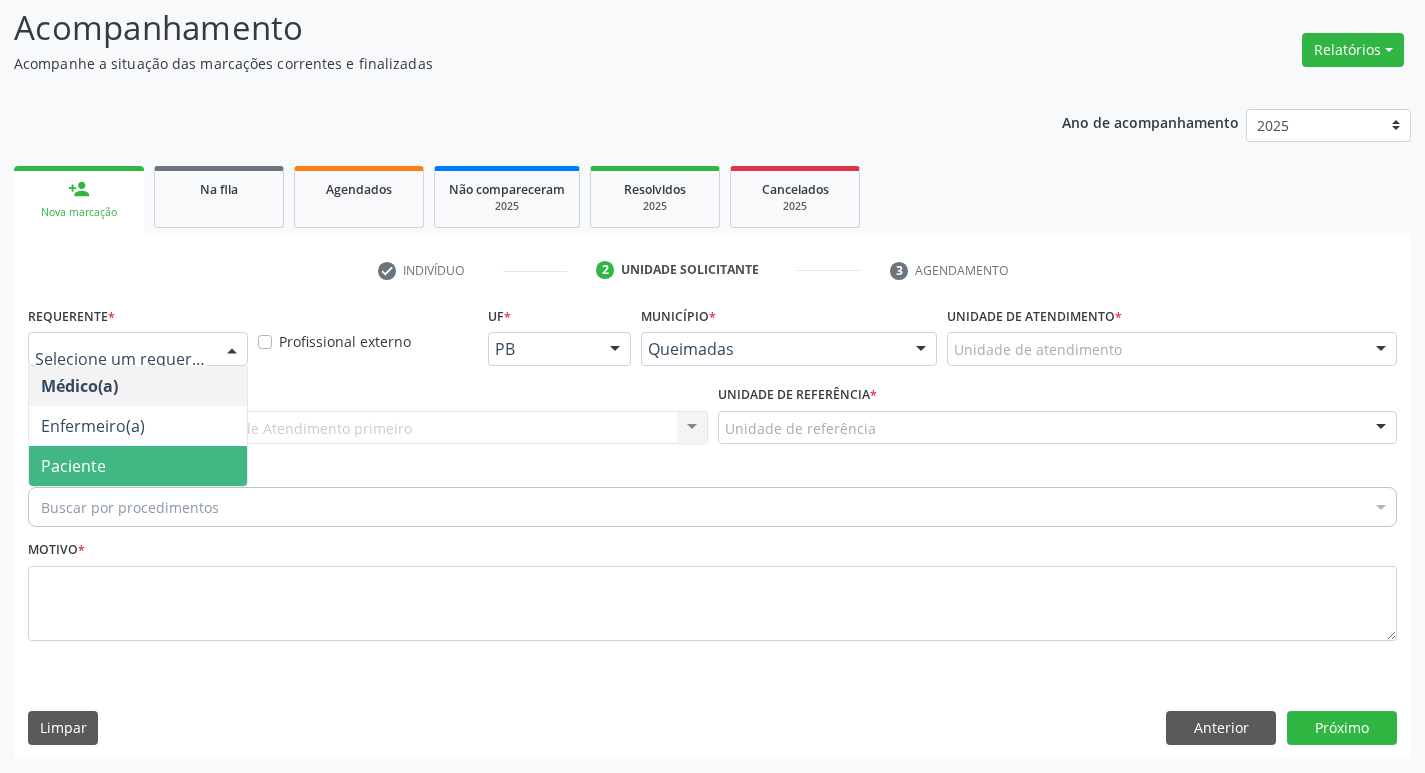 click on "Paciente" at bounding box center (138, 466) 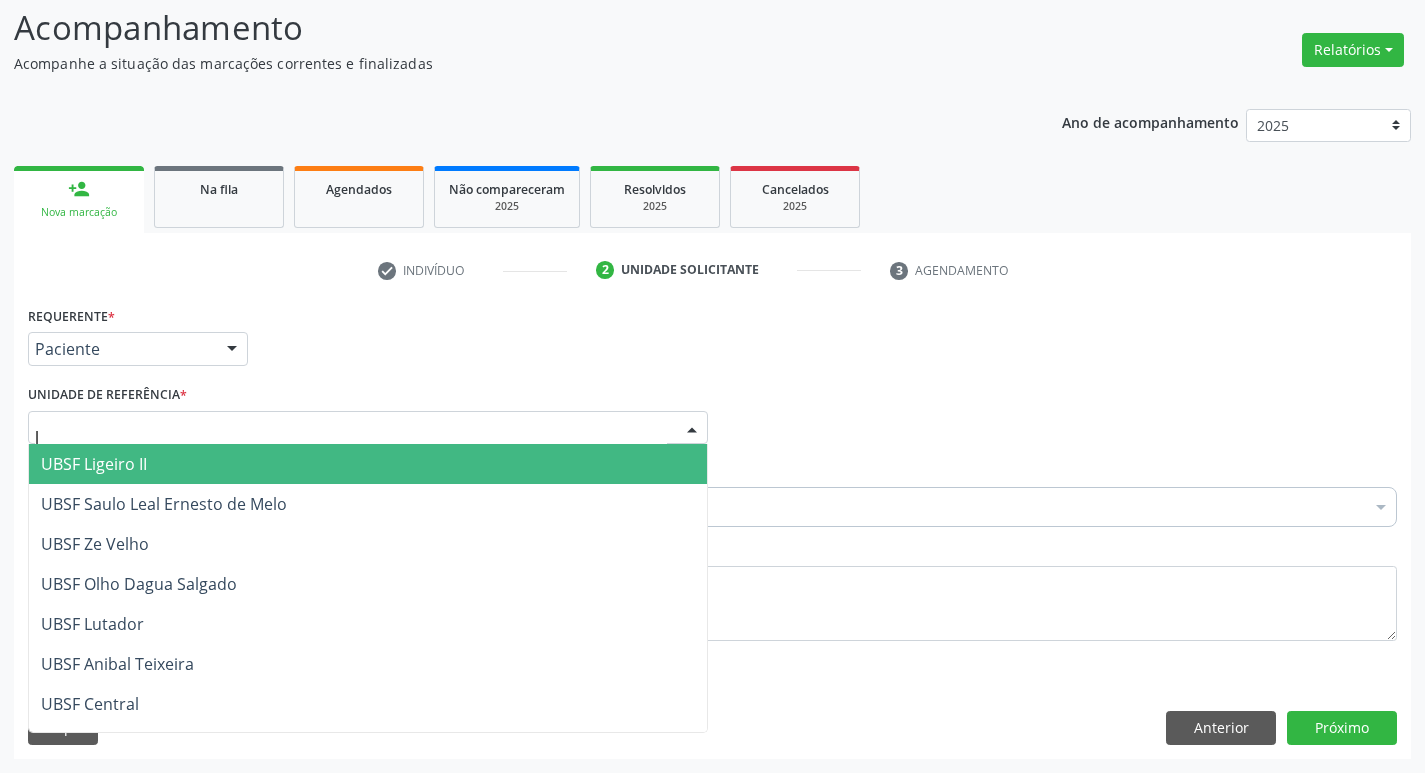 type on "li" 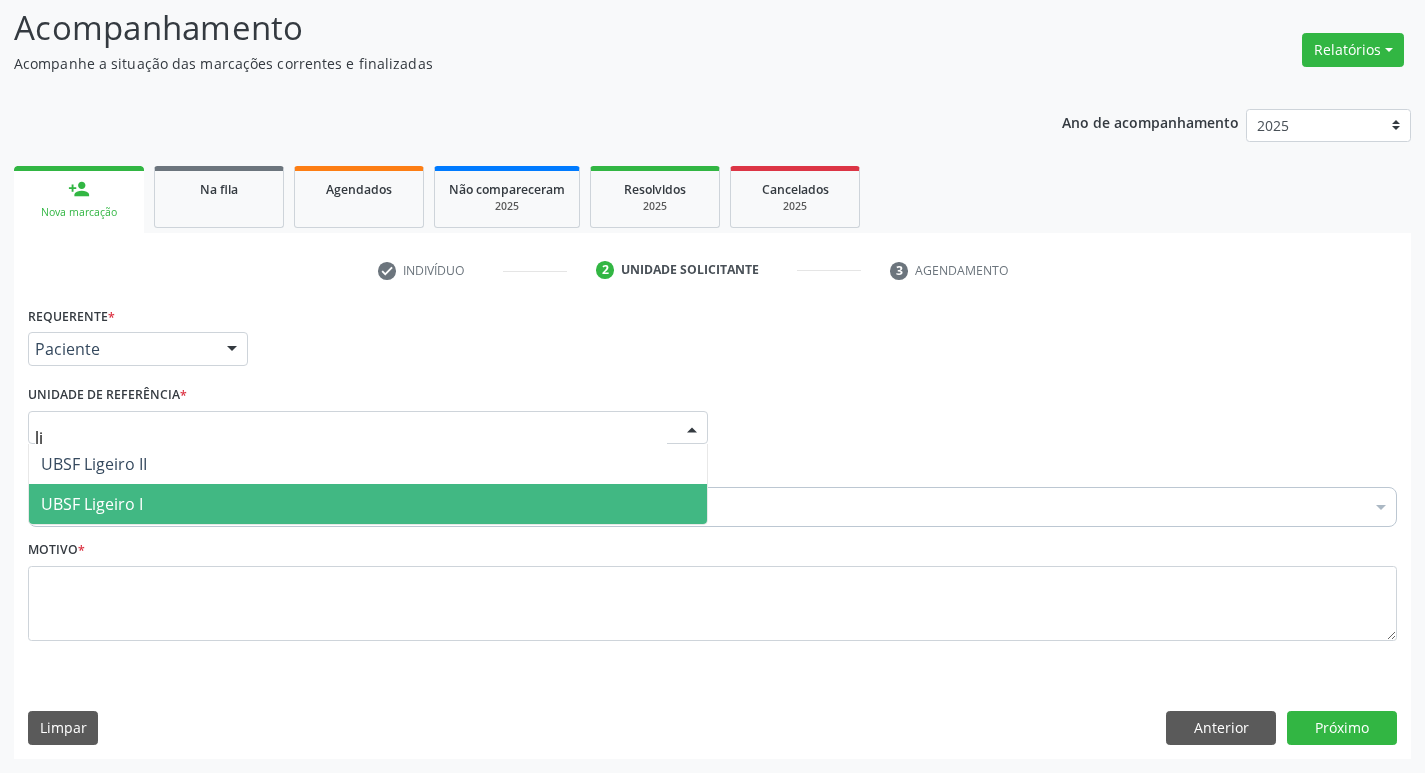 click on "UBSF Ligeiro I" at bounding box center (368, 504) 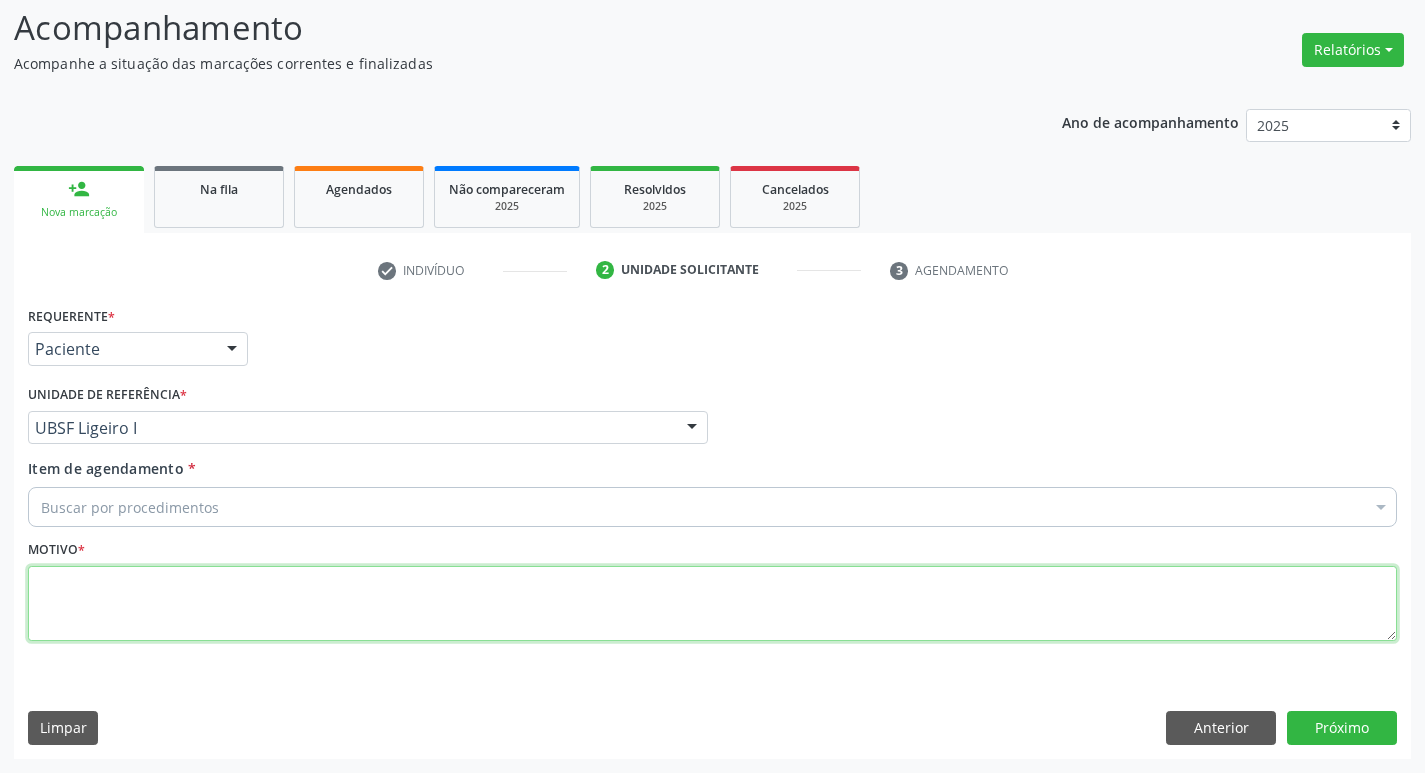 click at bounding box center (712, 604) 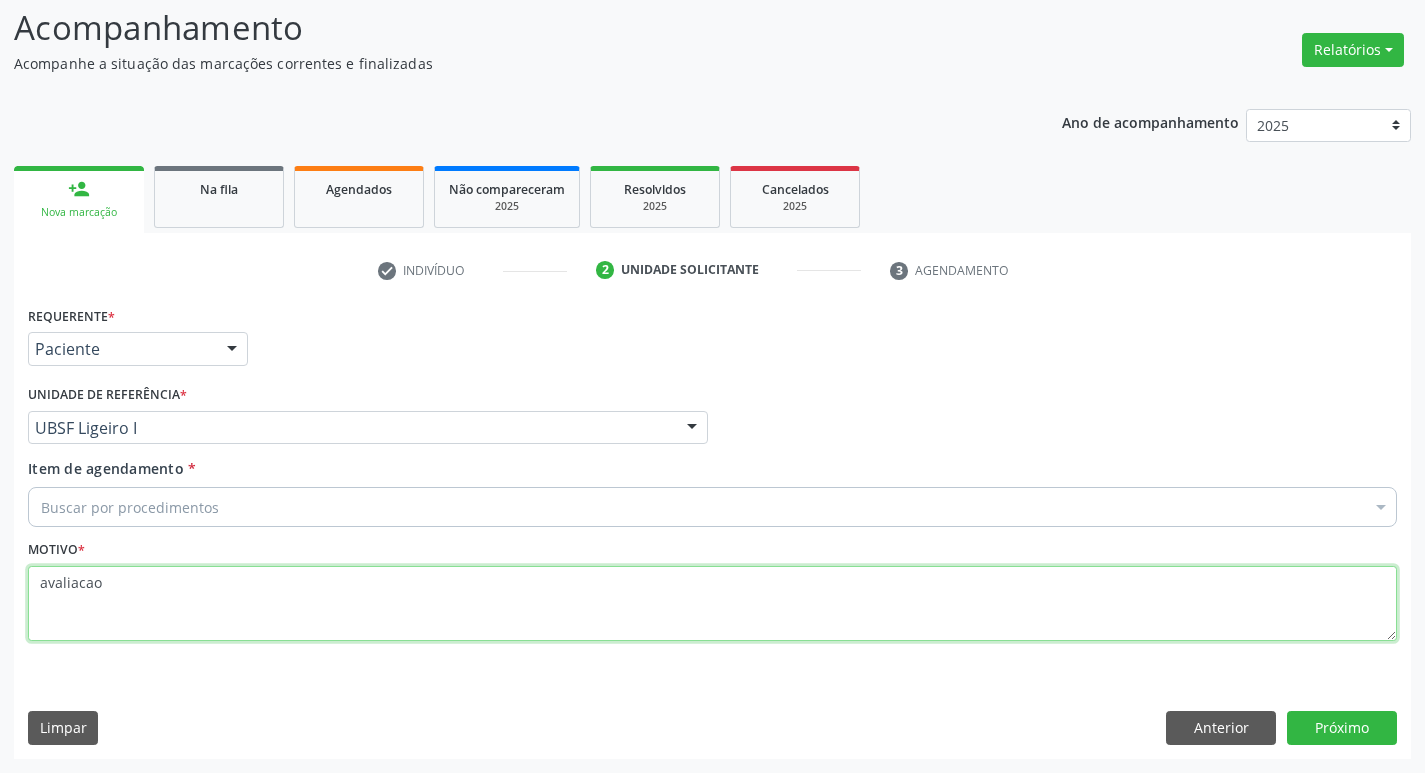 type on "avaliacao" 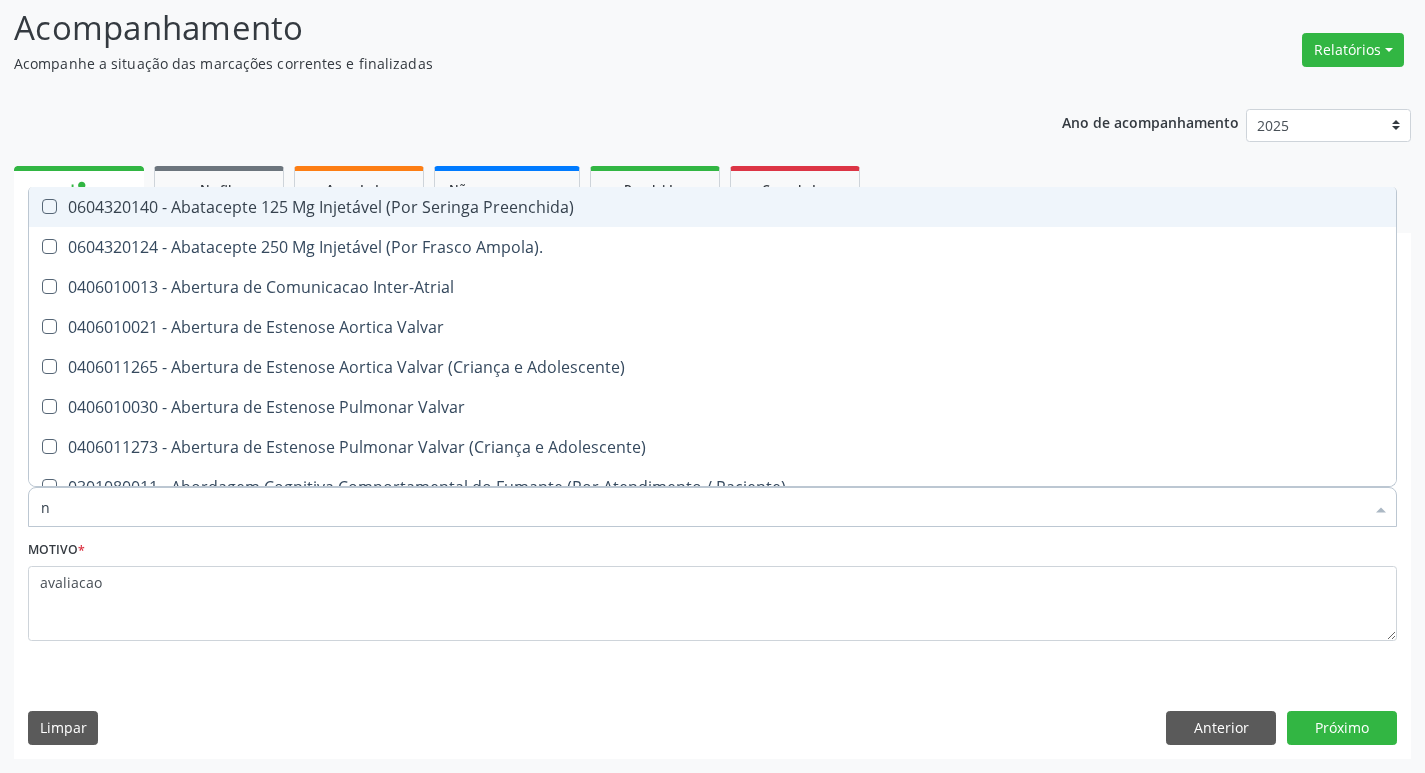 type on "neurocir" 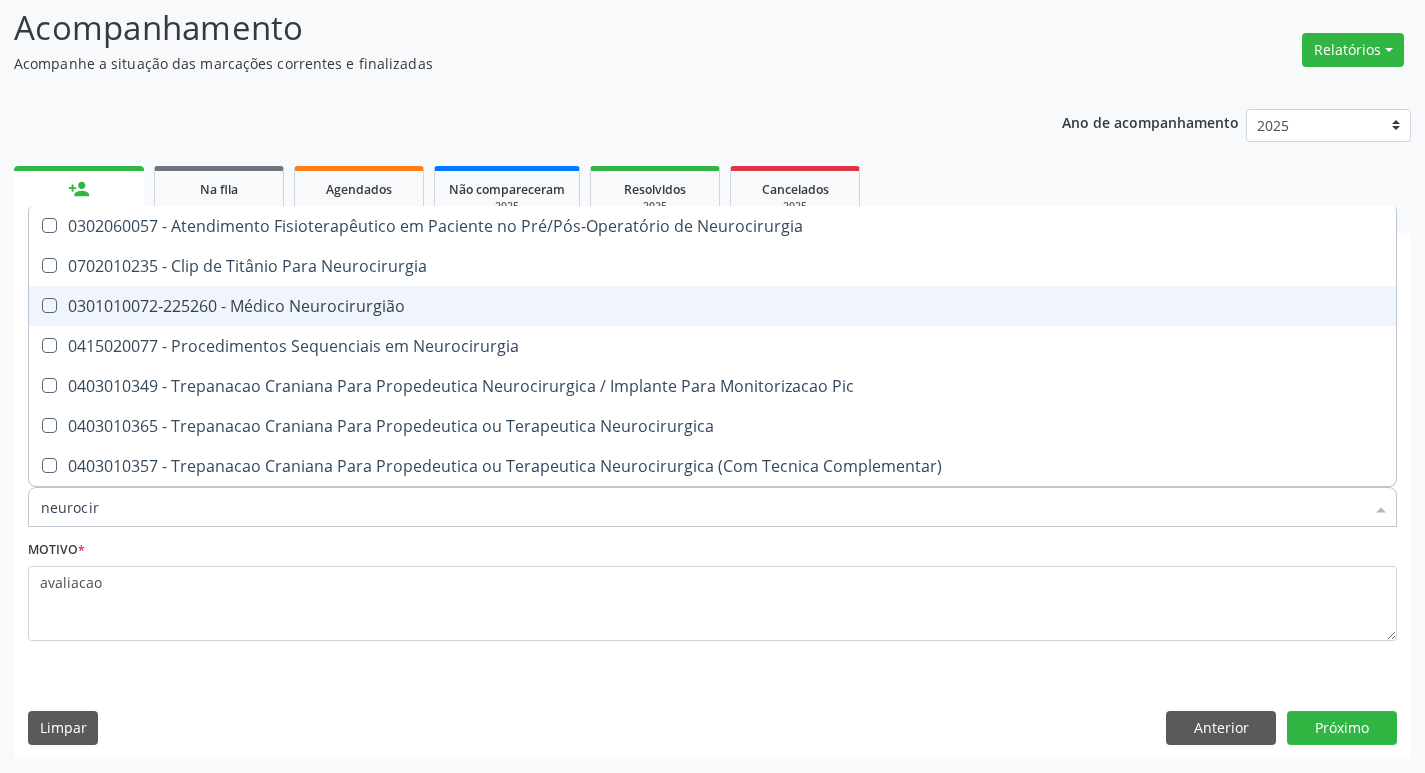 click on "0301010072-225260 - Médico Neurocirurgião" at bounding box center (712, 306) 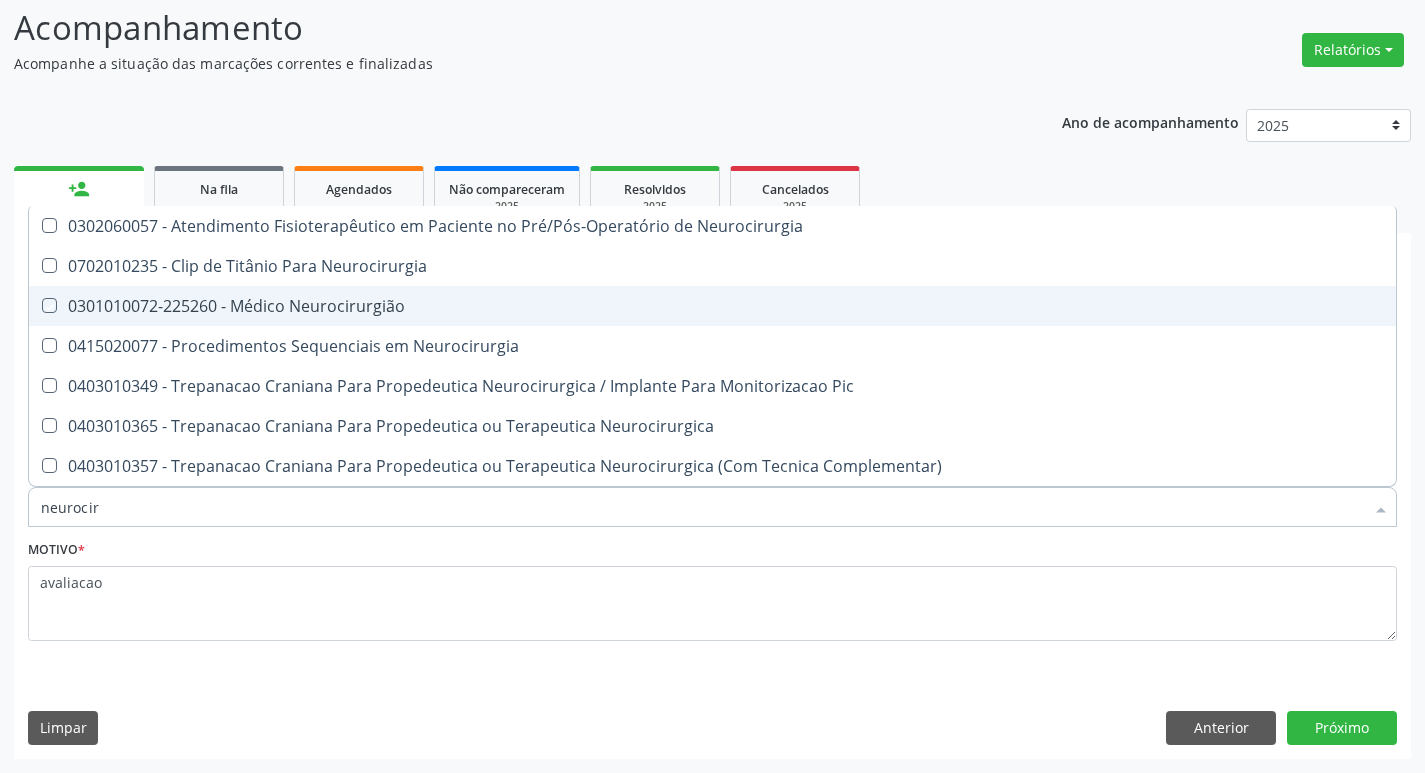 checkbox on "true" 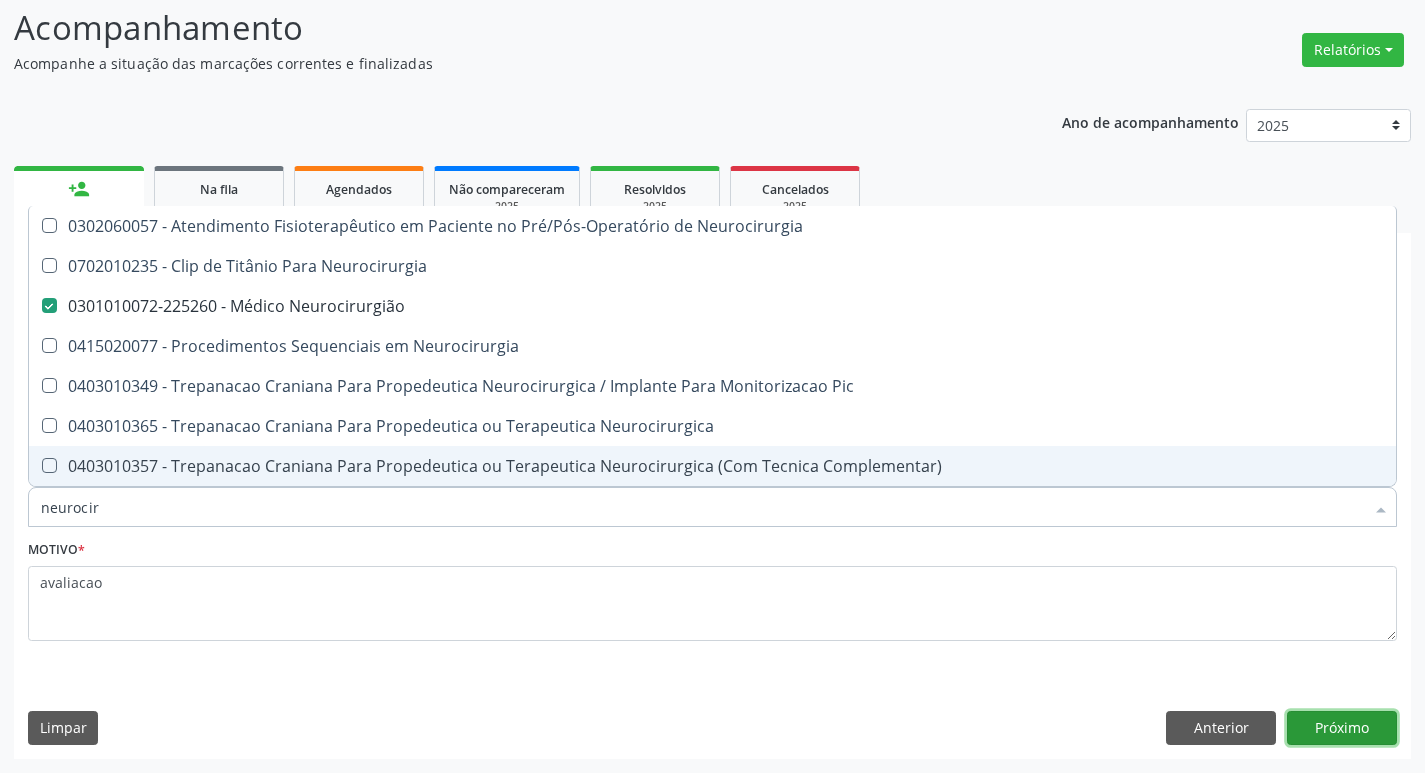 click on "Próximo" at bounding box center [1342, 728] 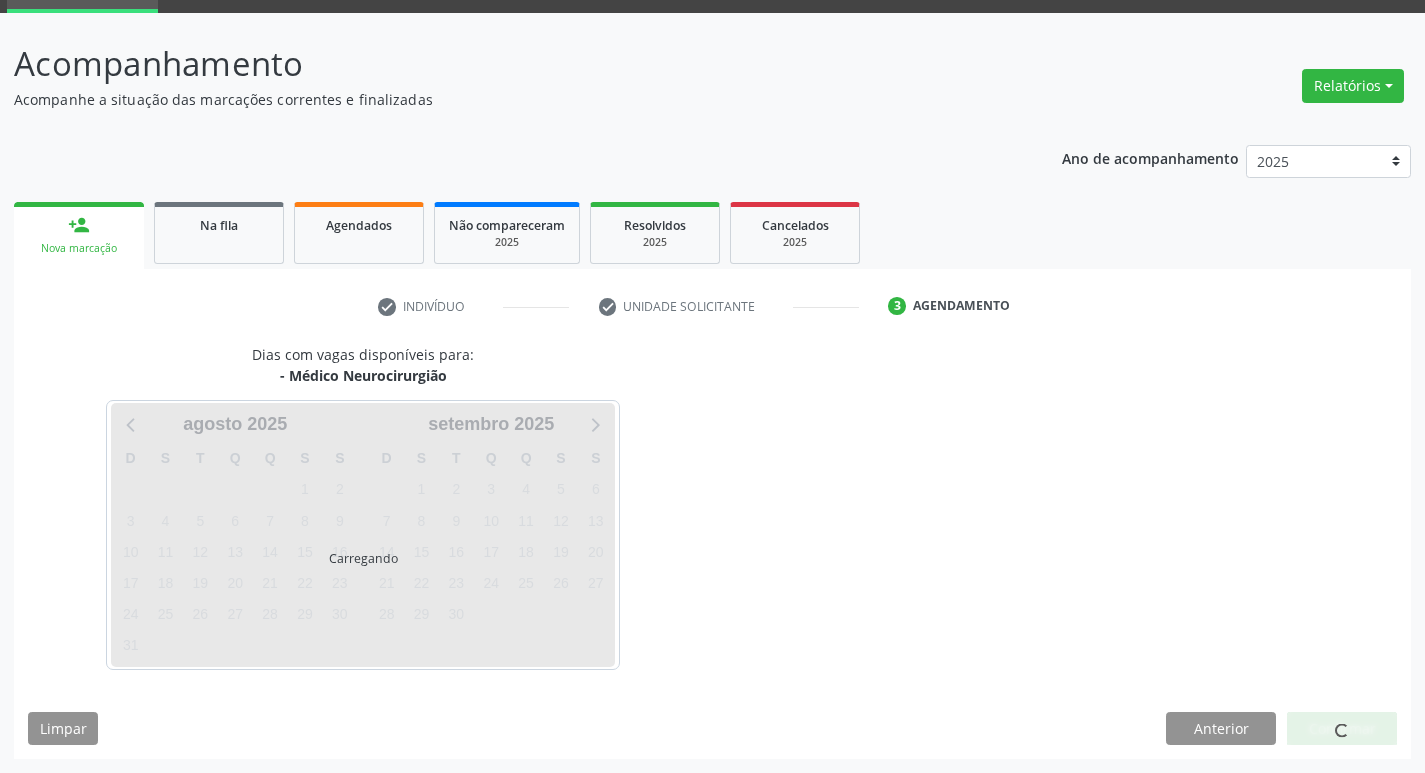 scroll, scrollTop: 97, scrollLeft: 0, axis: vertical 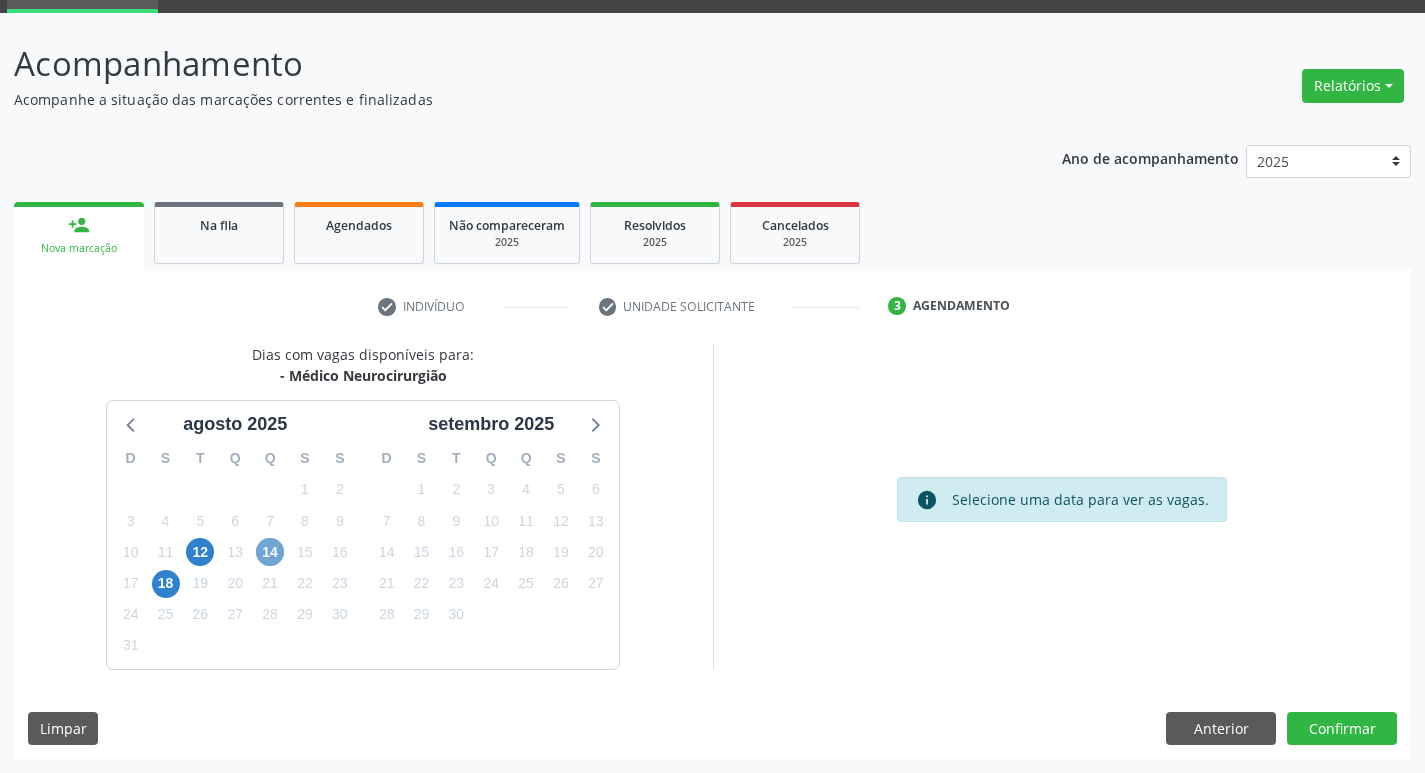 click on "14" at bounding box center [270, 552] 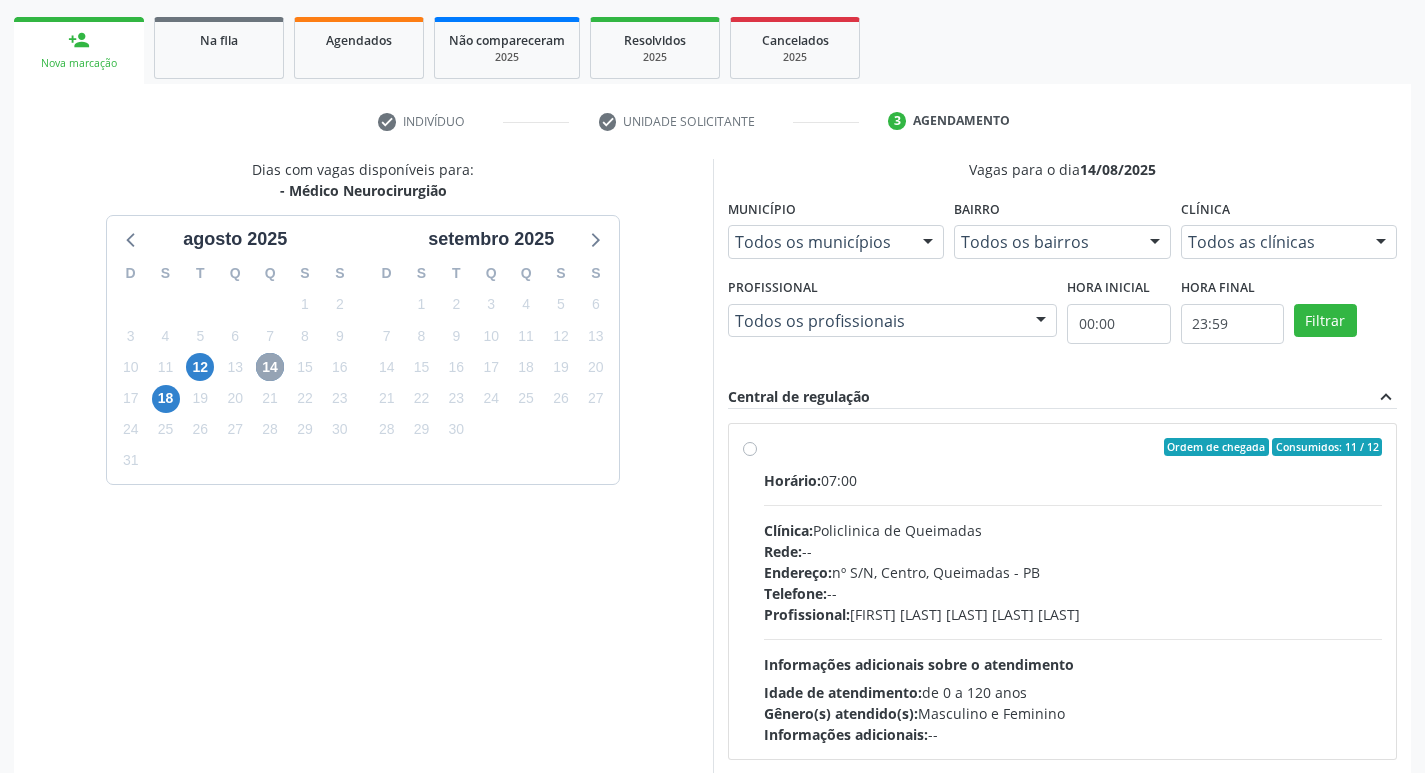 scroll, scrollTop: 422, scrollLeft: 0, axis: vertical 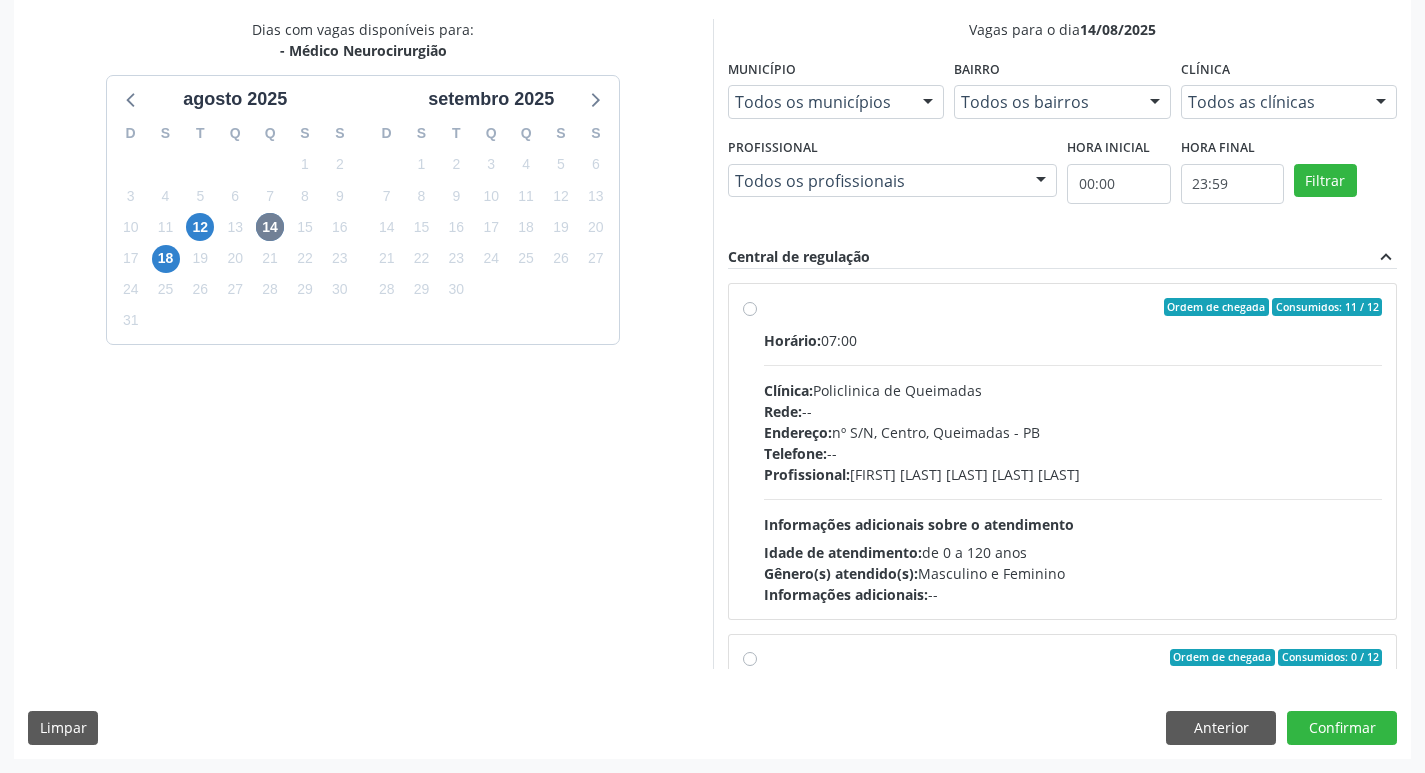 click on "Informações adicionais sobre o atendimento" at bounding box center [919, 524] 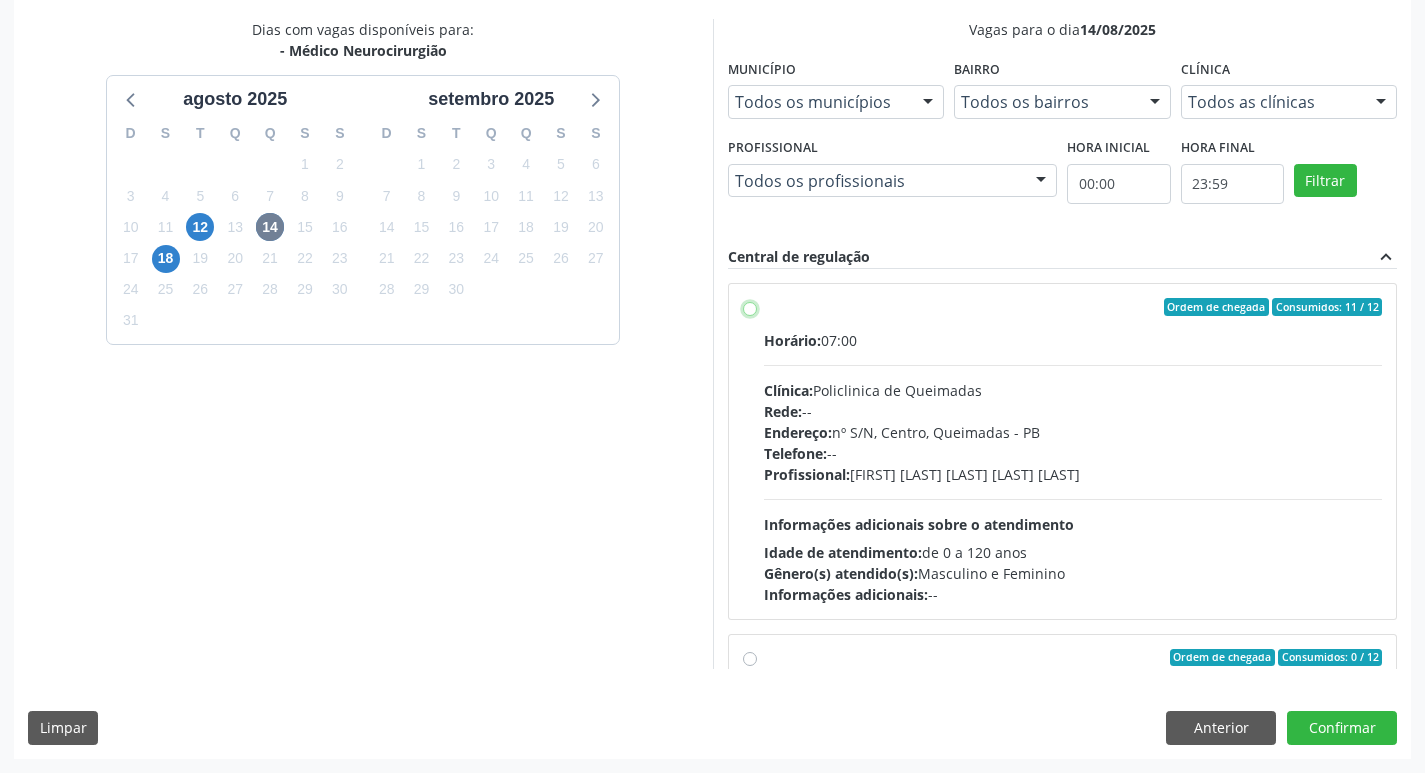 click on "Endereço:   nº S/N, Centro, [CITY] - [STATE]
Telefone:   --
Profissional:
[FIRST] [LAST] [LAST] [LAST]" at bounding box center [750, 307] 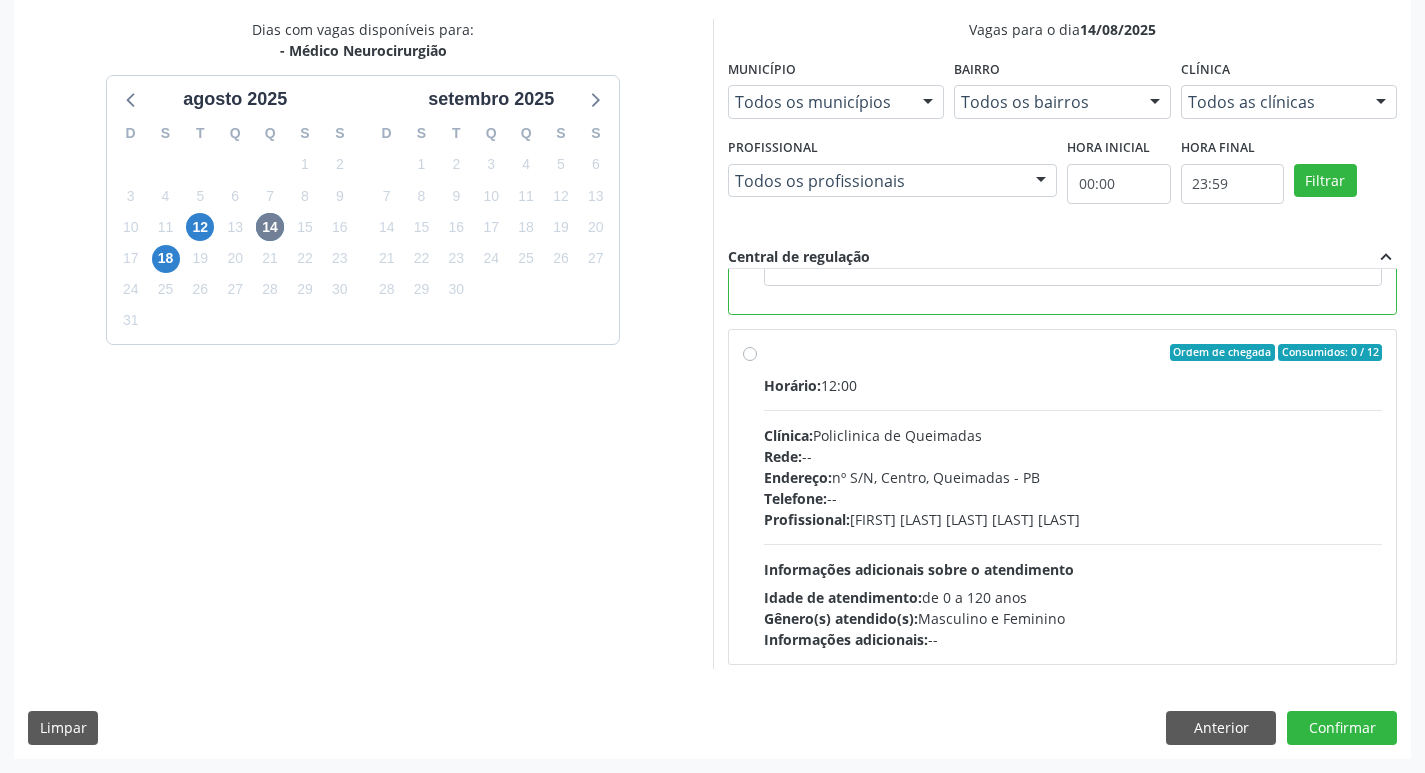 scroll, scrollTop: 450, scrollLeft: 0, axis: vertical 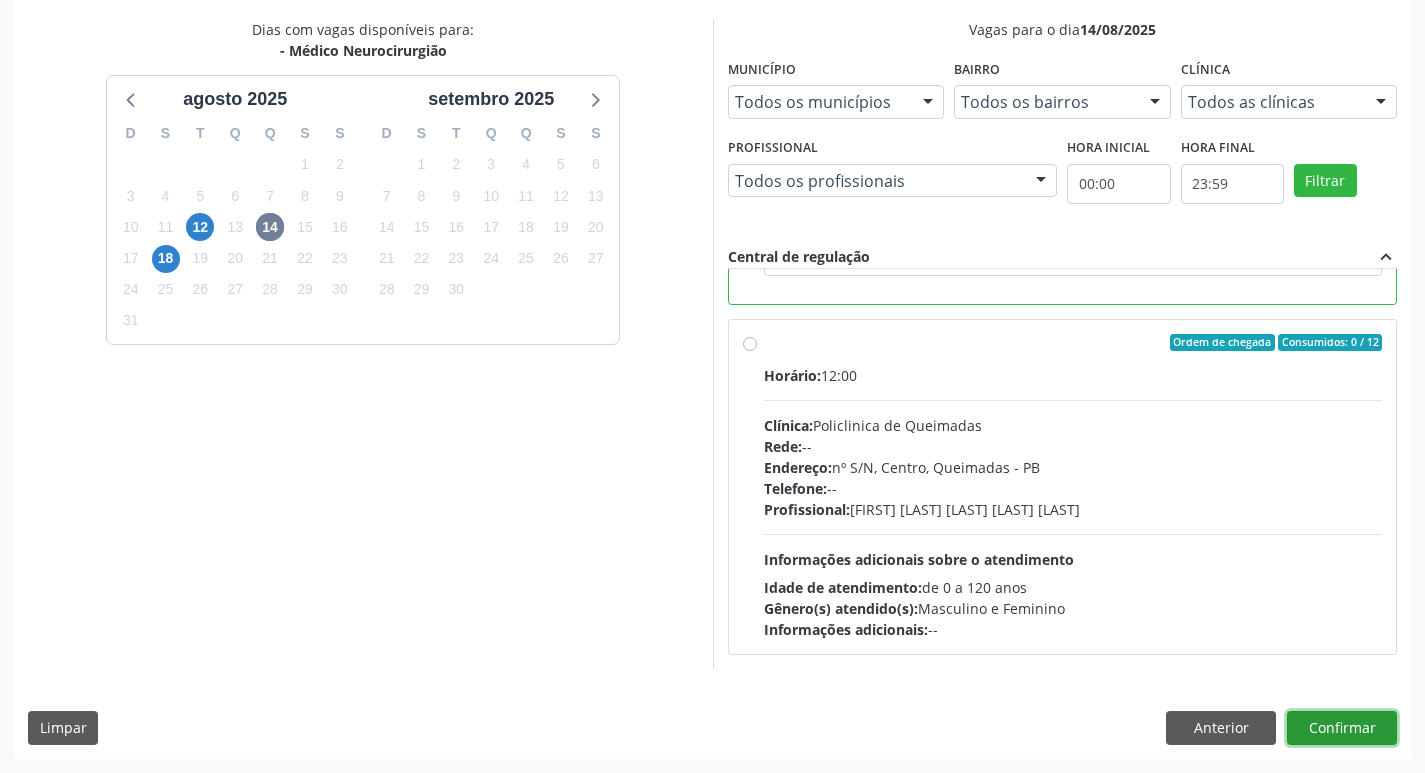 click on "Confirmar" at bounding box center (1342, 728) 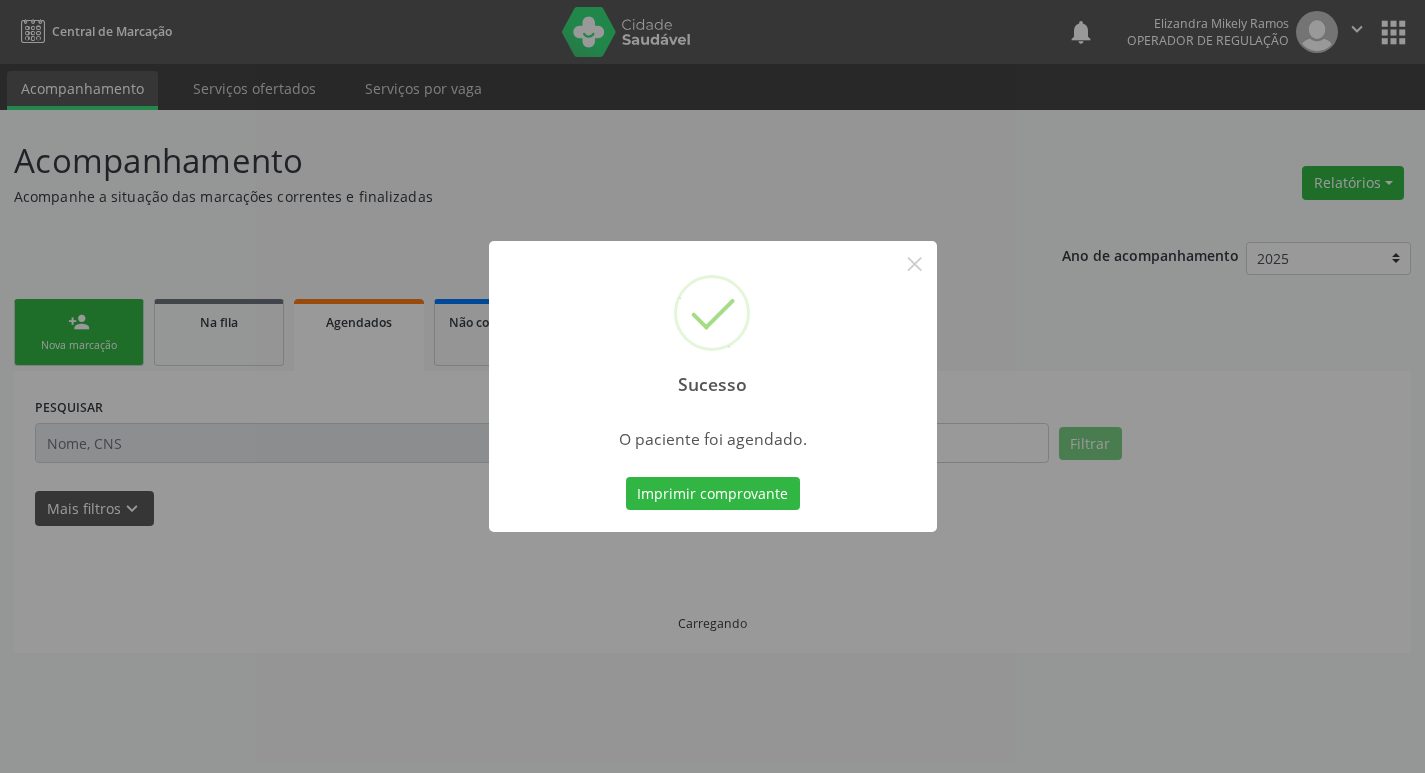 scroll, scrollTop: 0, scrollLeft: 0, axis: both 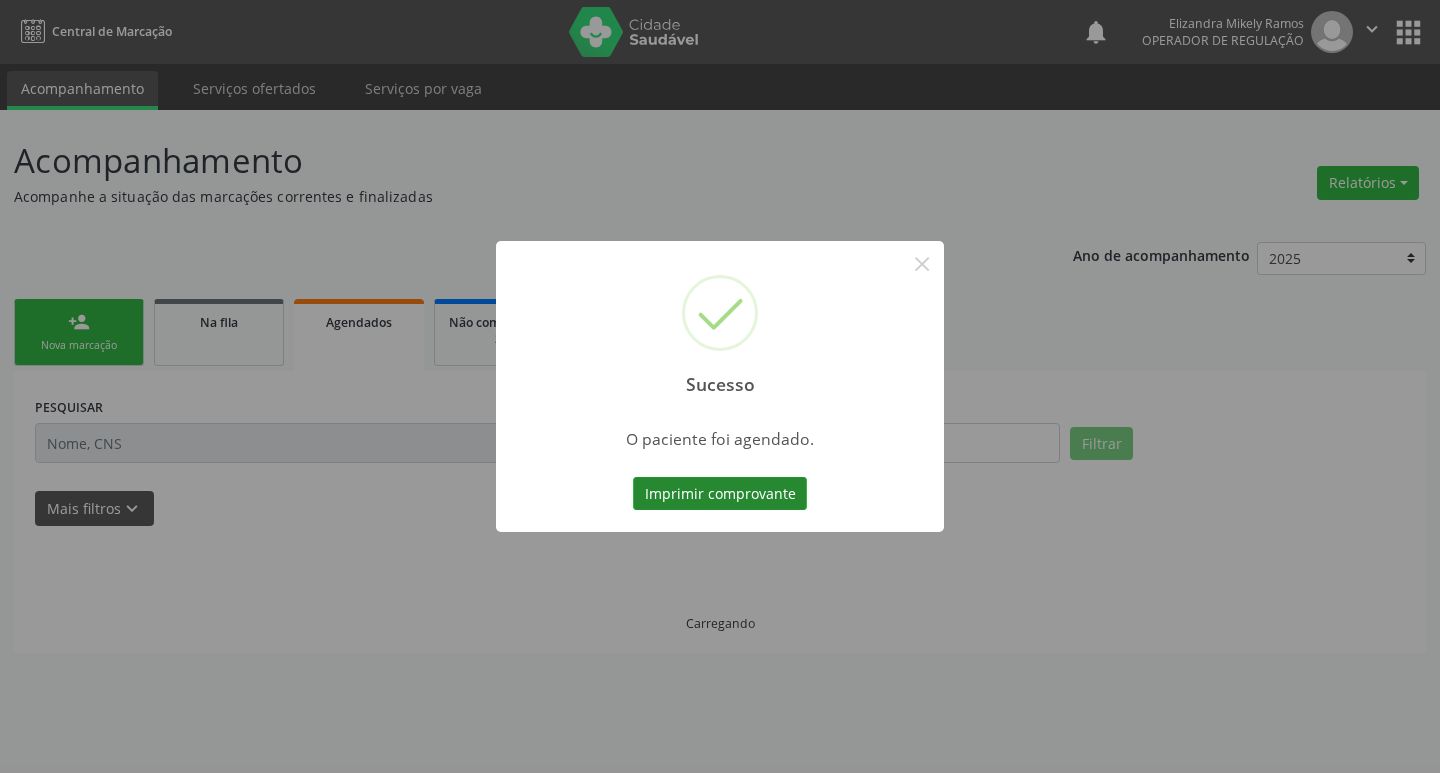 click on "Imprimir comprovante" at bounding box center (720, 494) 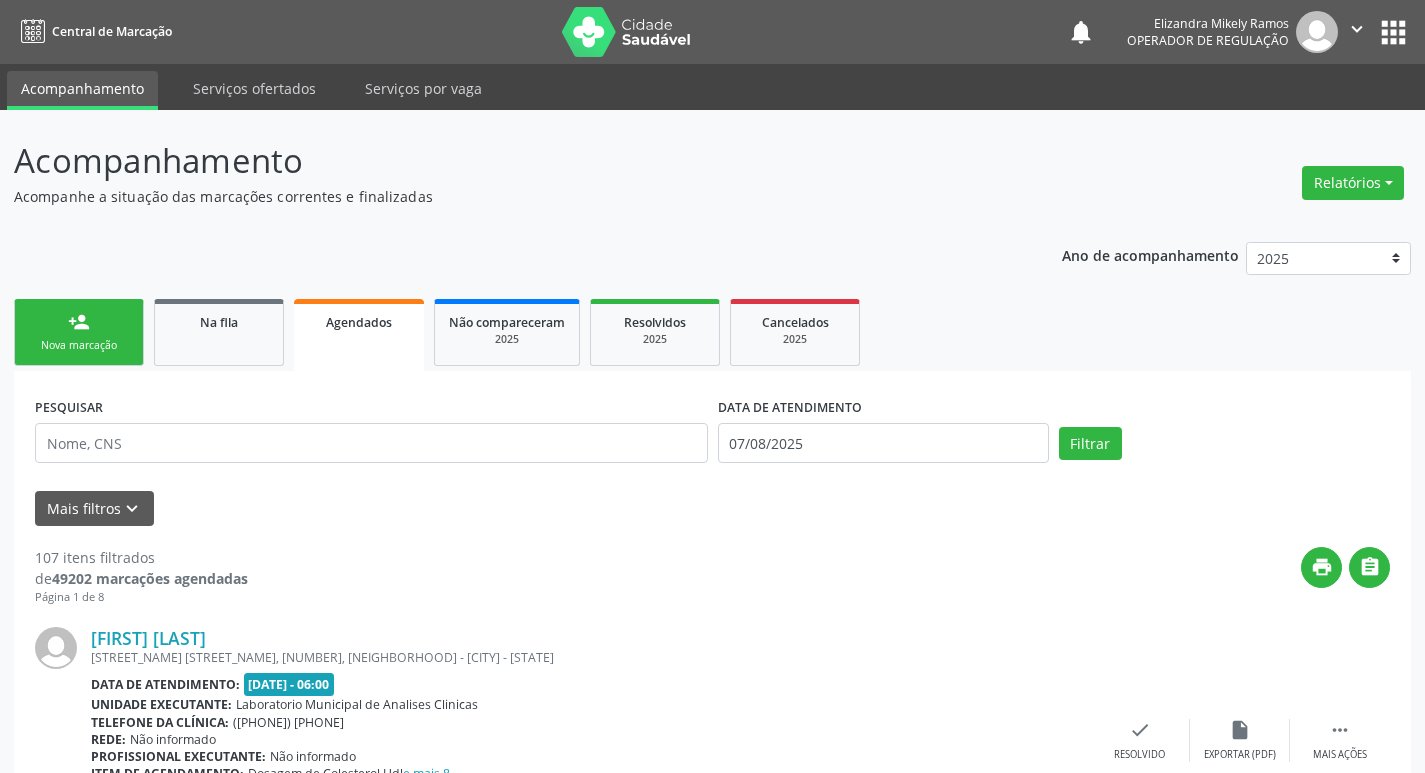 click on "Nova marcação" at bounding box center [79, 345] 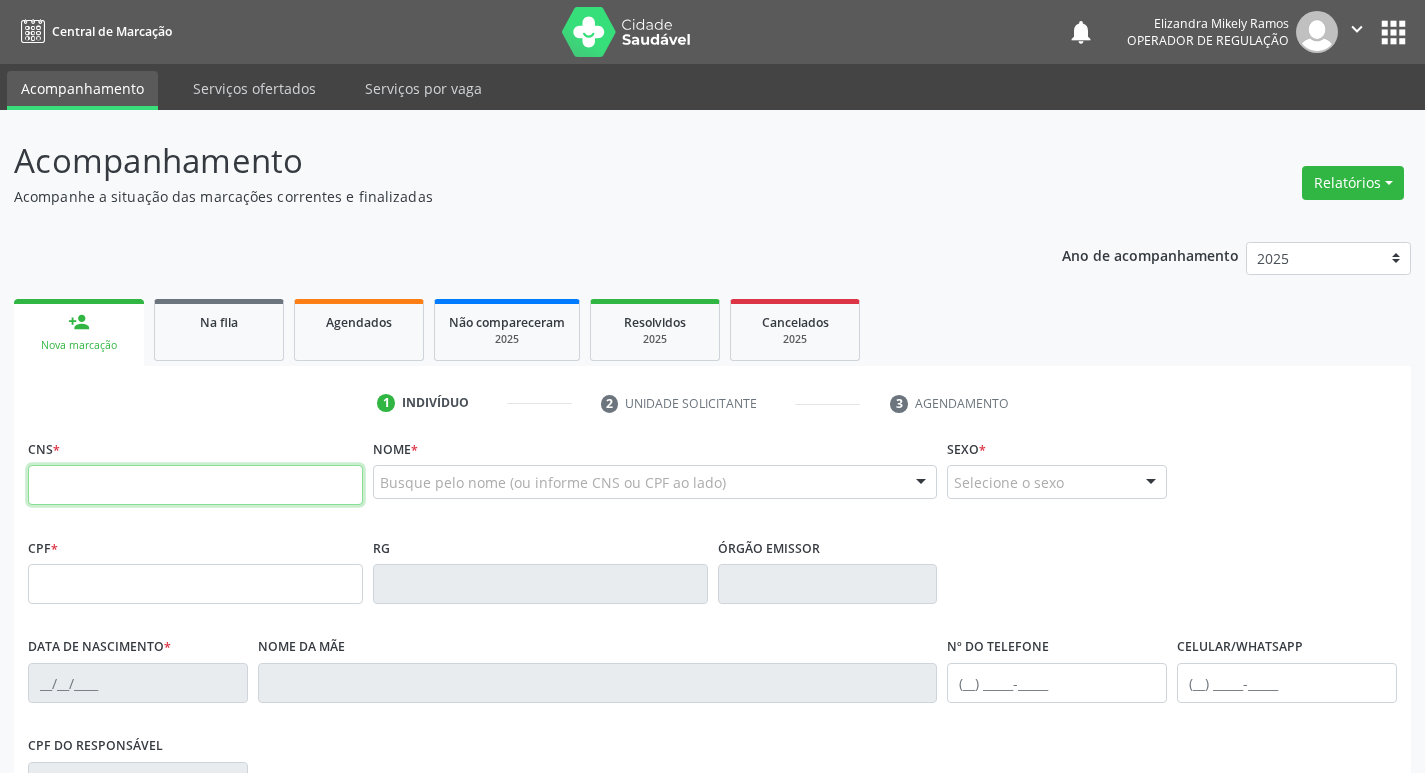 click at bounding box center [195, 485] 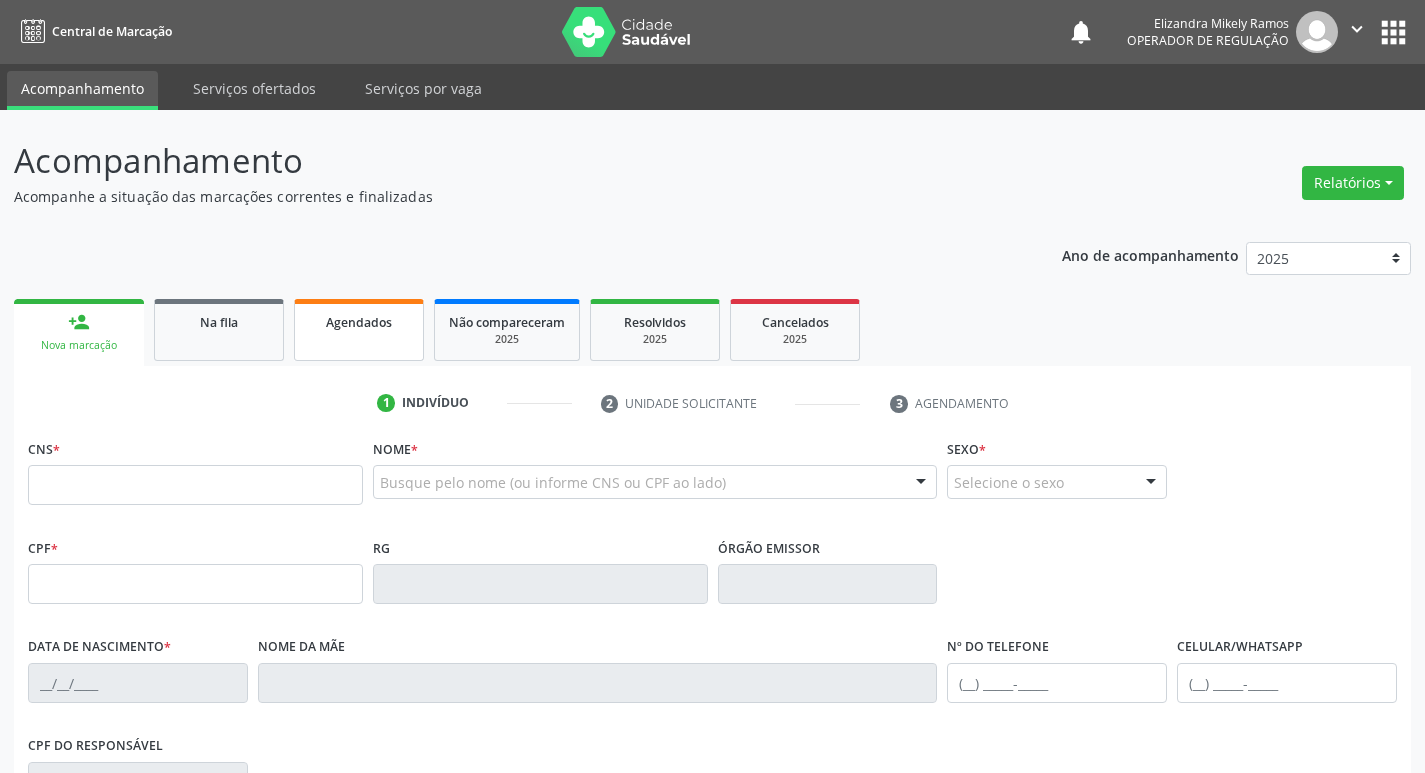 click on "Agendados" at bounding box center [359, 330] 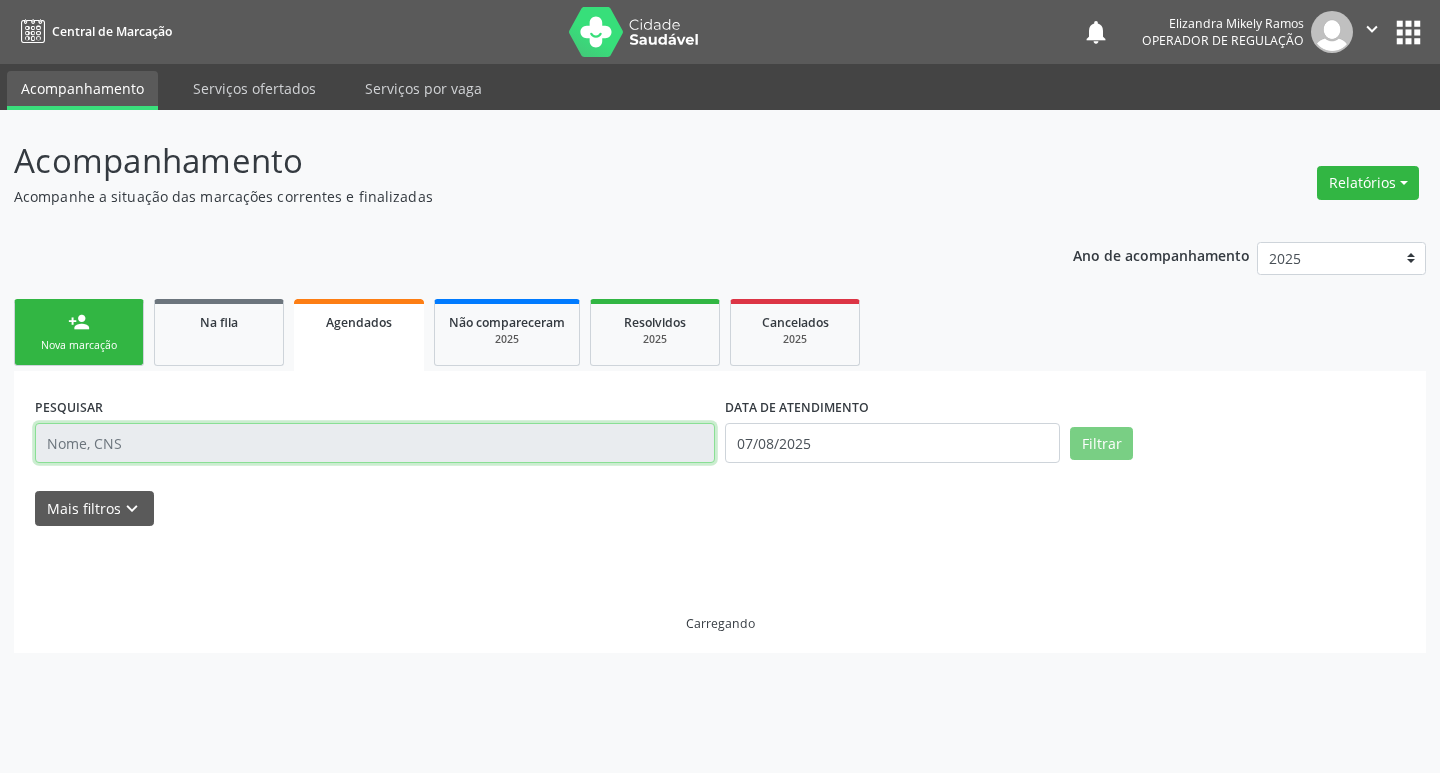 click at bounding box center (375, 443) 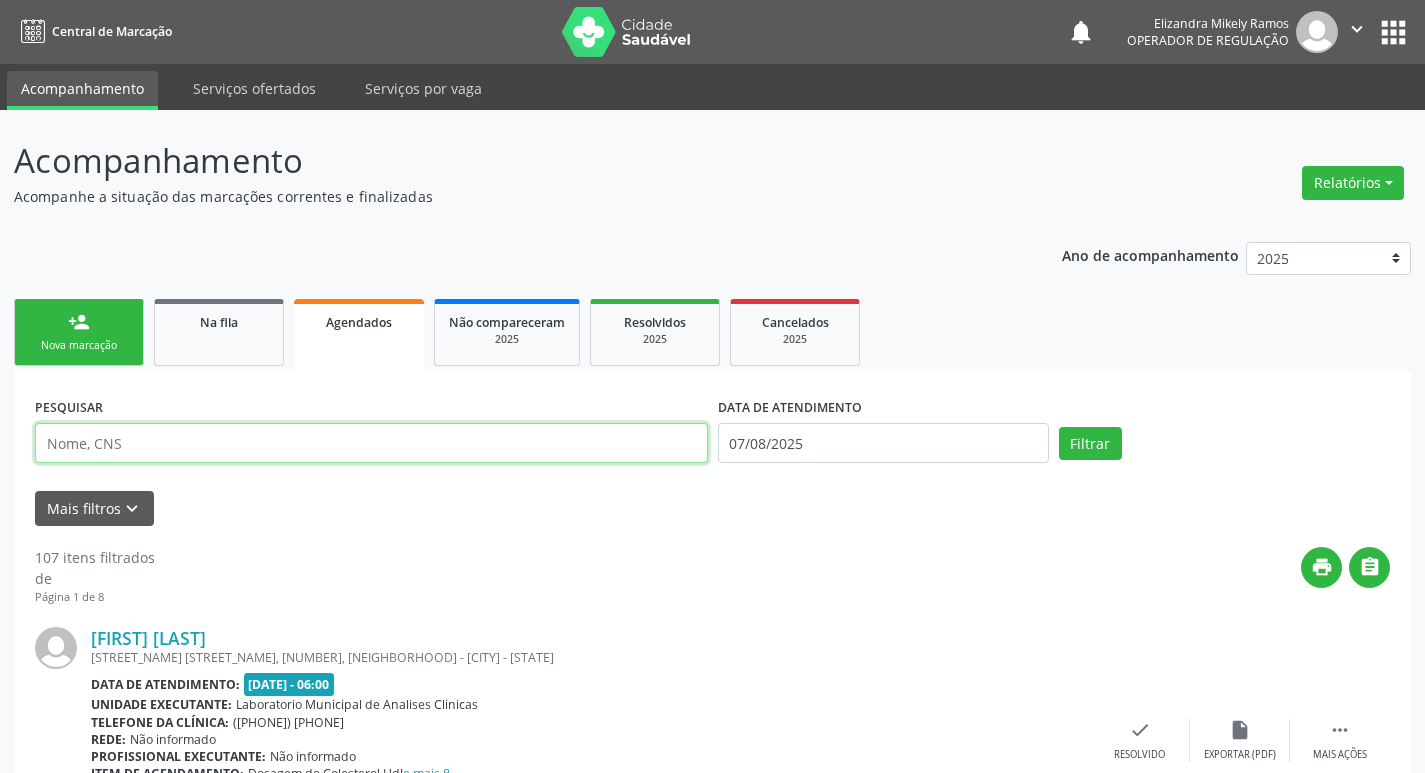 click at bounding box center (371, 443) 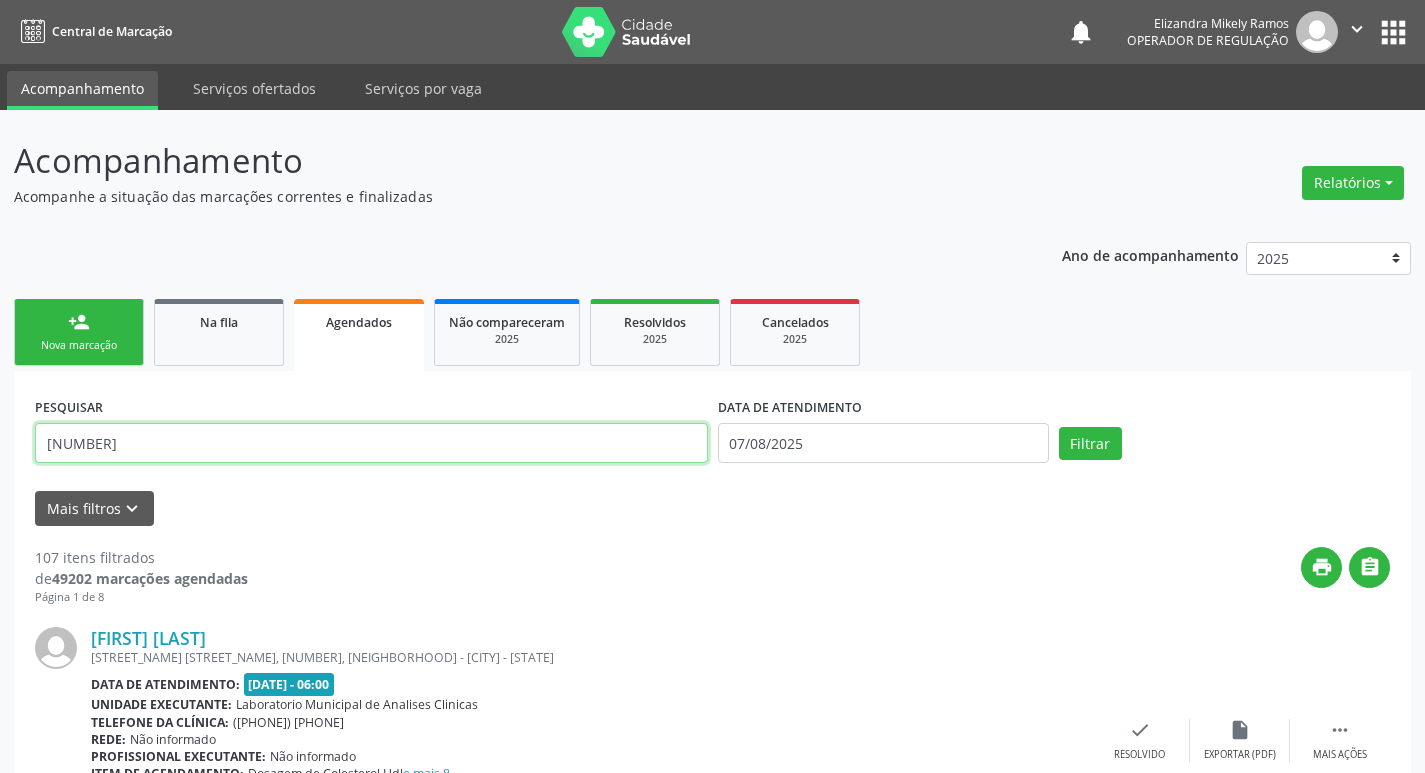 type on "[NUMBER]" 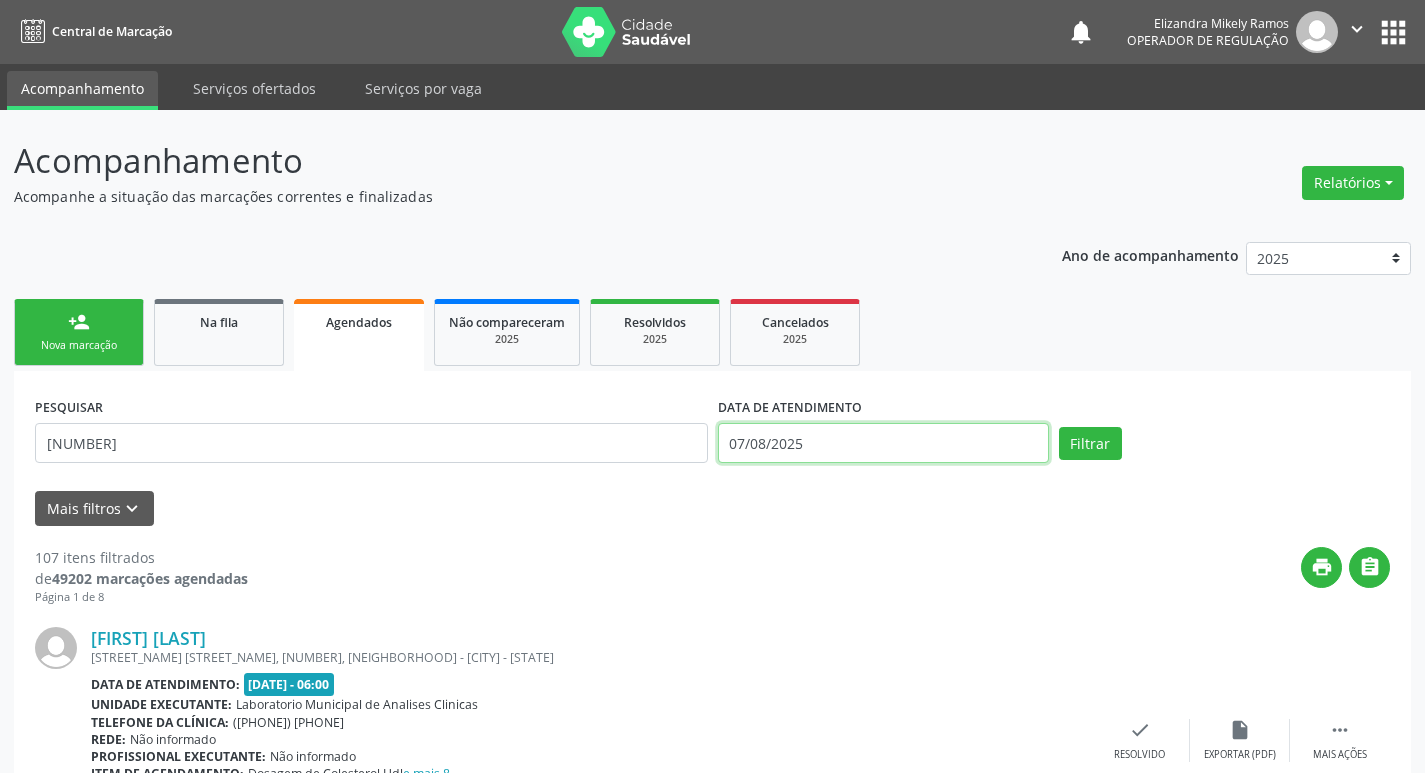 click on "07/08/2025" at bounding box center [883, 443] 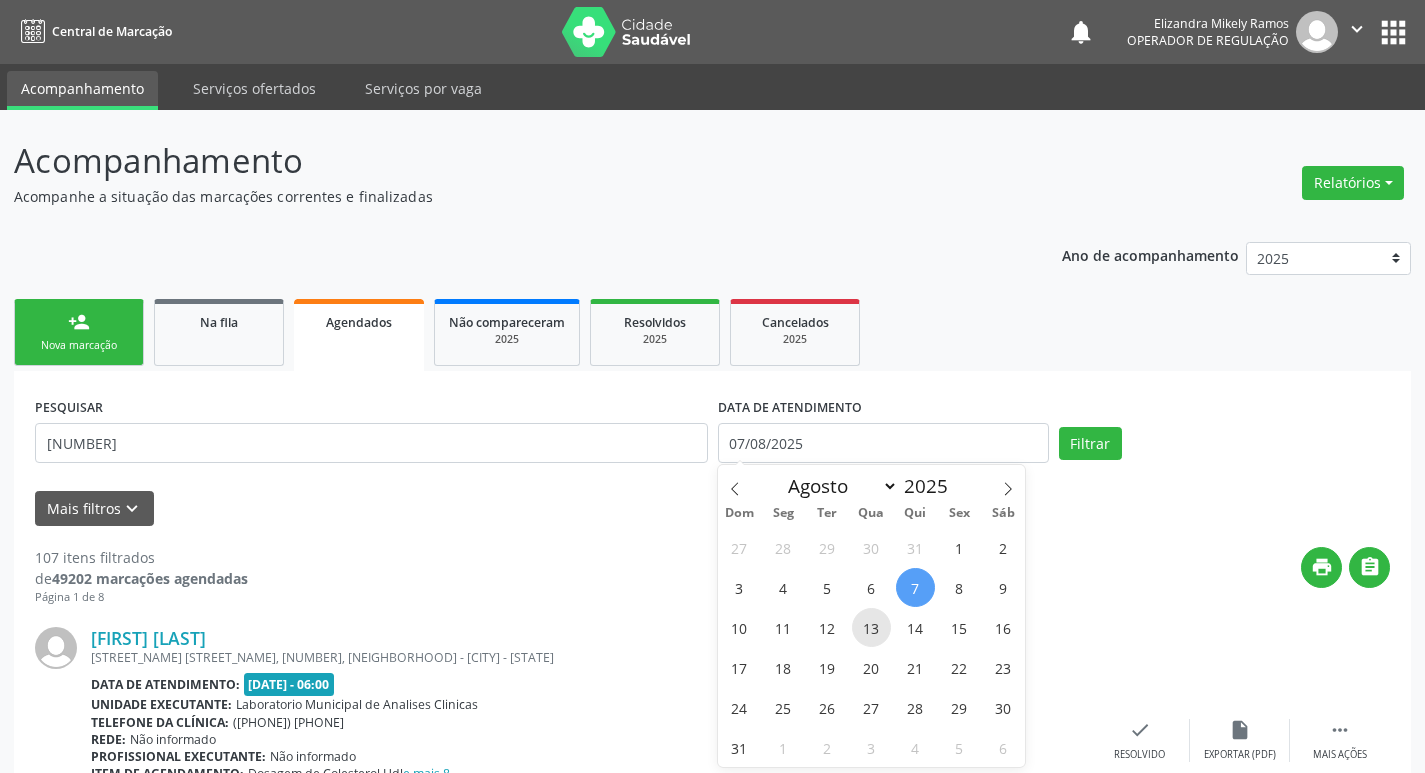 click on "13" at bounding box center (871, 627) 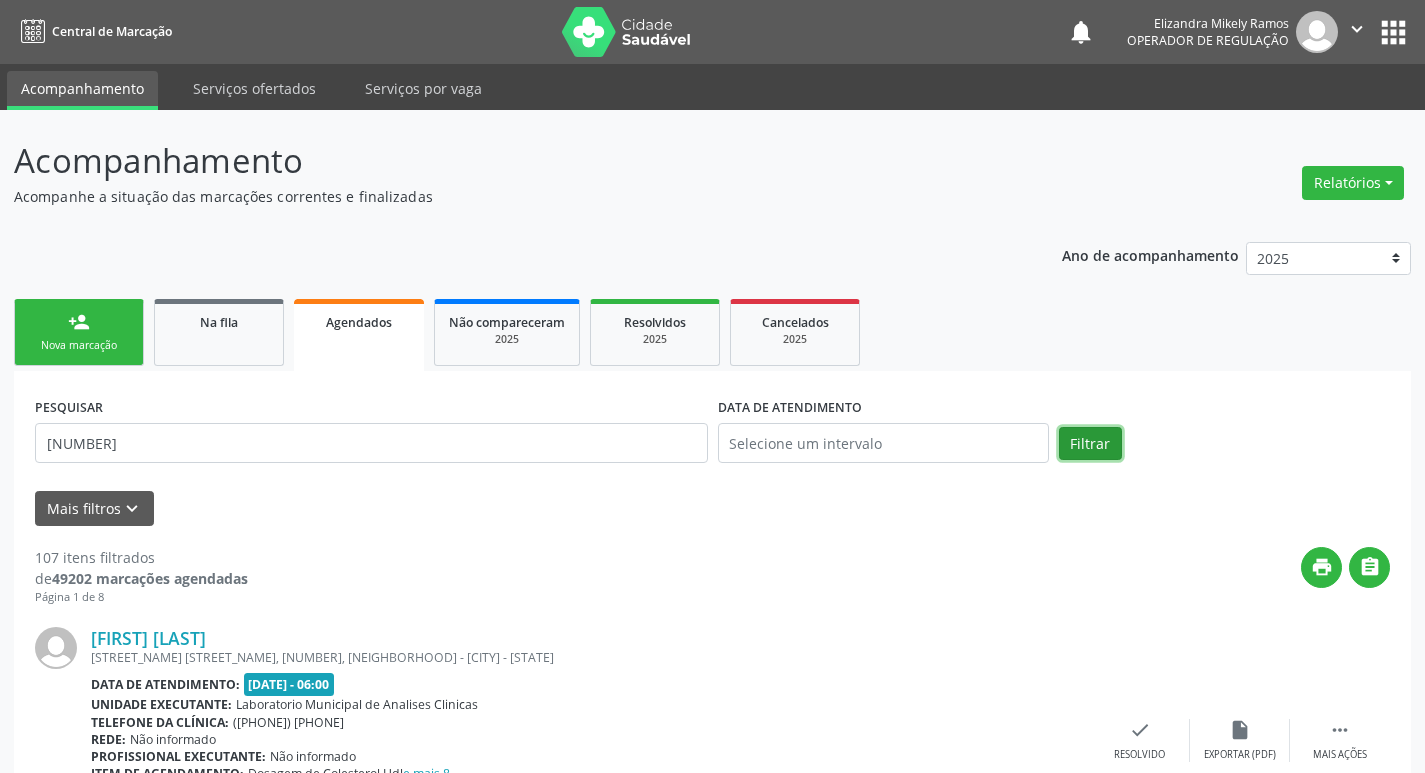 click on "Filtrar" at bounding box center [1090, 444] 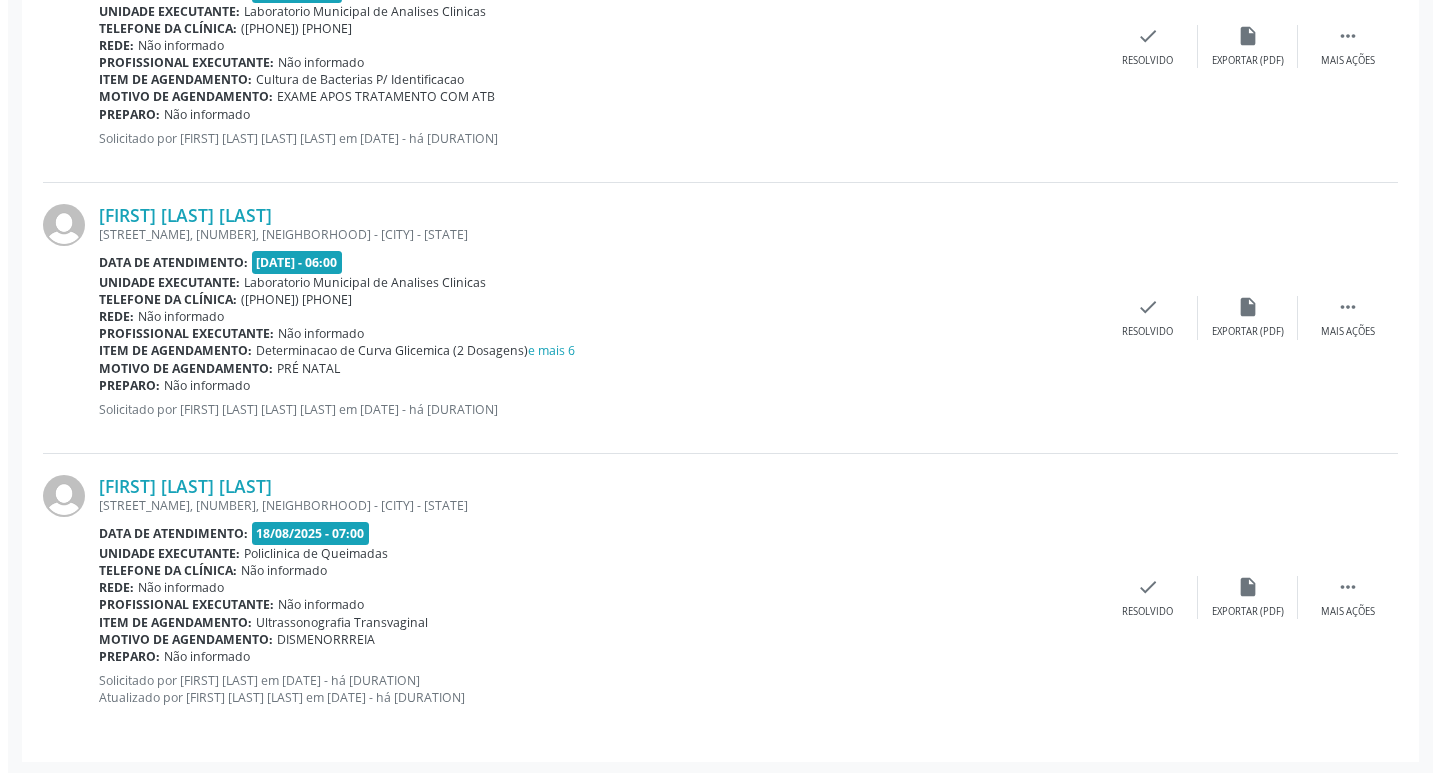 scroll, scrollTop: 1510, scrollLeft: 0, axis: vertical 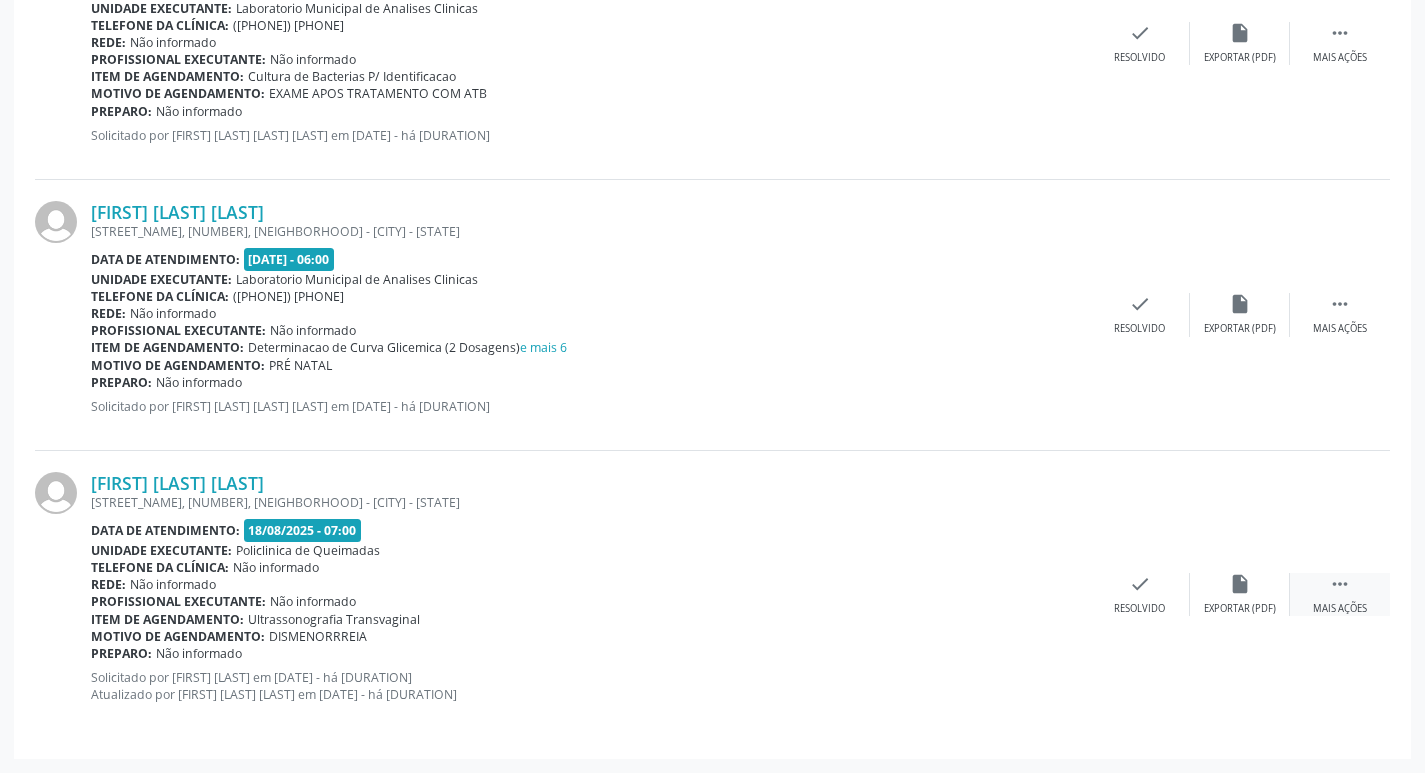 click on "Mais ações" at bounding box center (1340, 609) 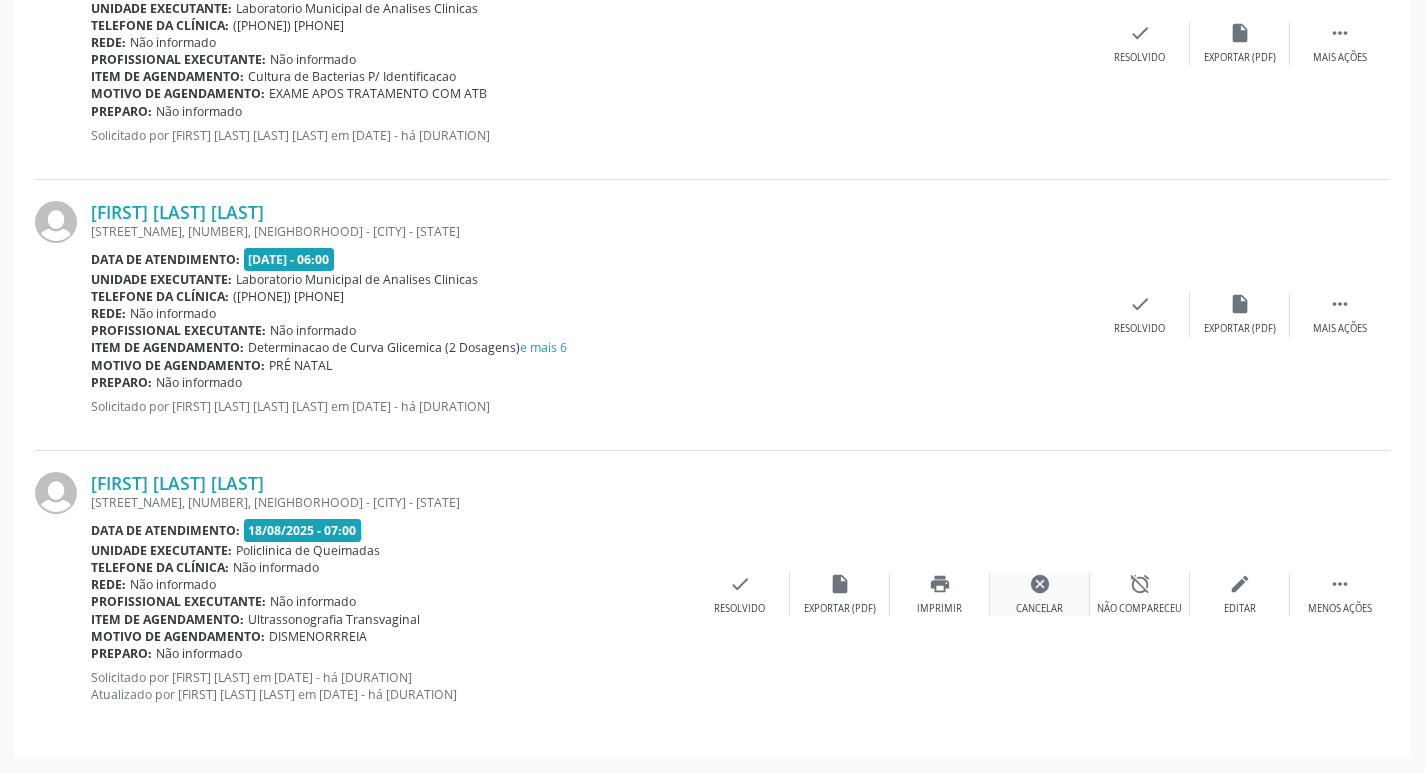 click on "Cancelar" at bounding box center [1039, 609] 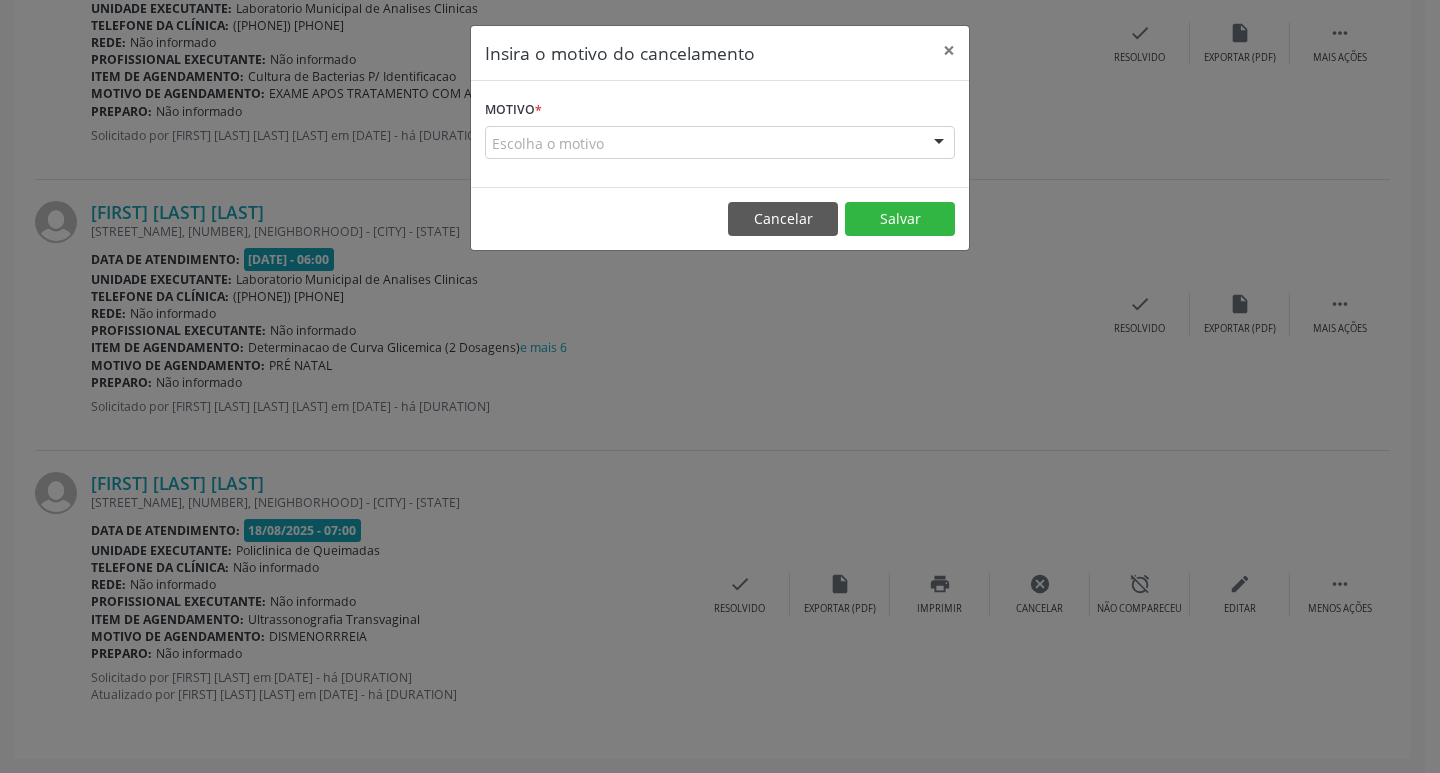 click on "Escolha o motivo" at bounding box center [720, 143] 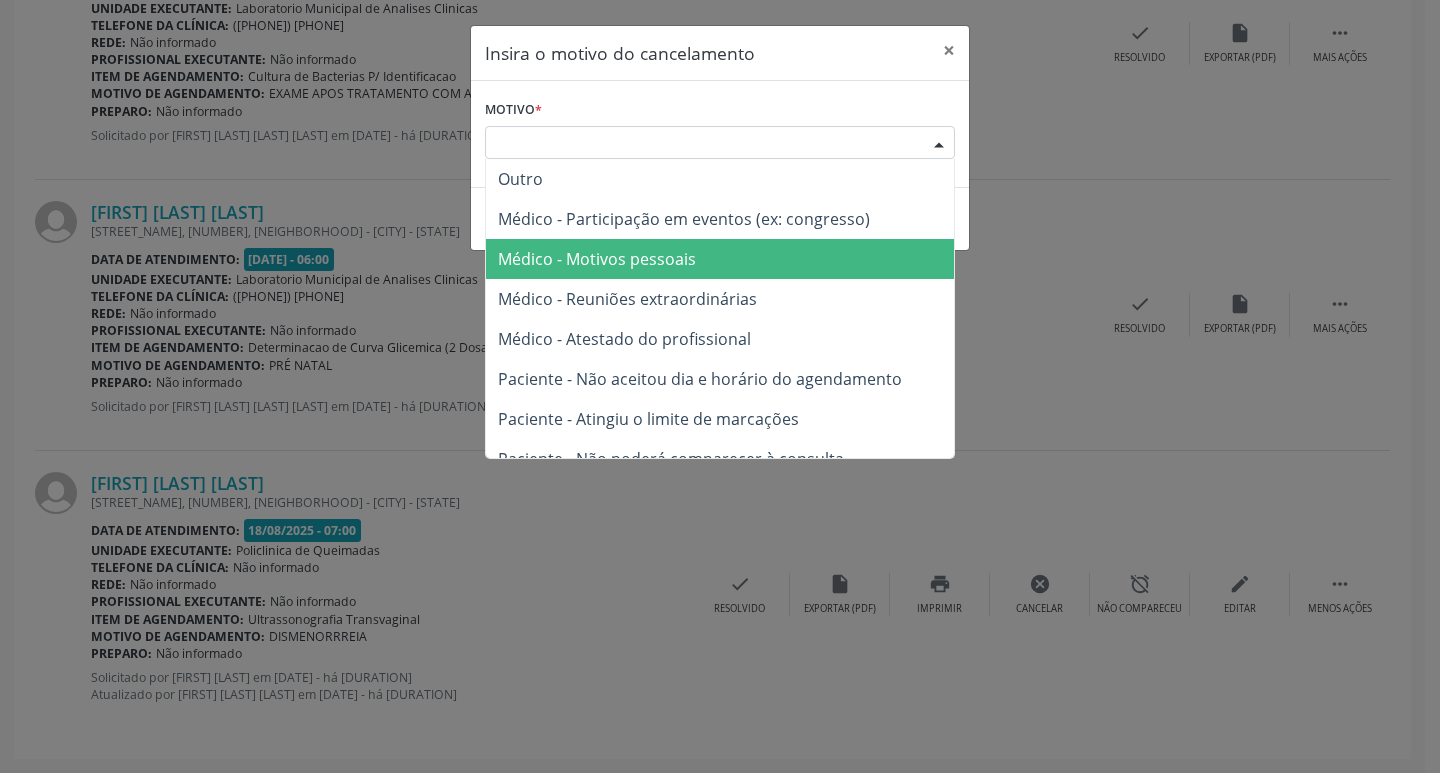 click on "Médico - Motivos pessoais" at bounding box center [720, 259] 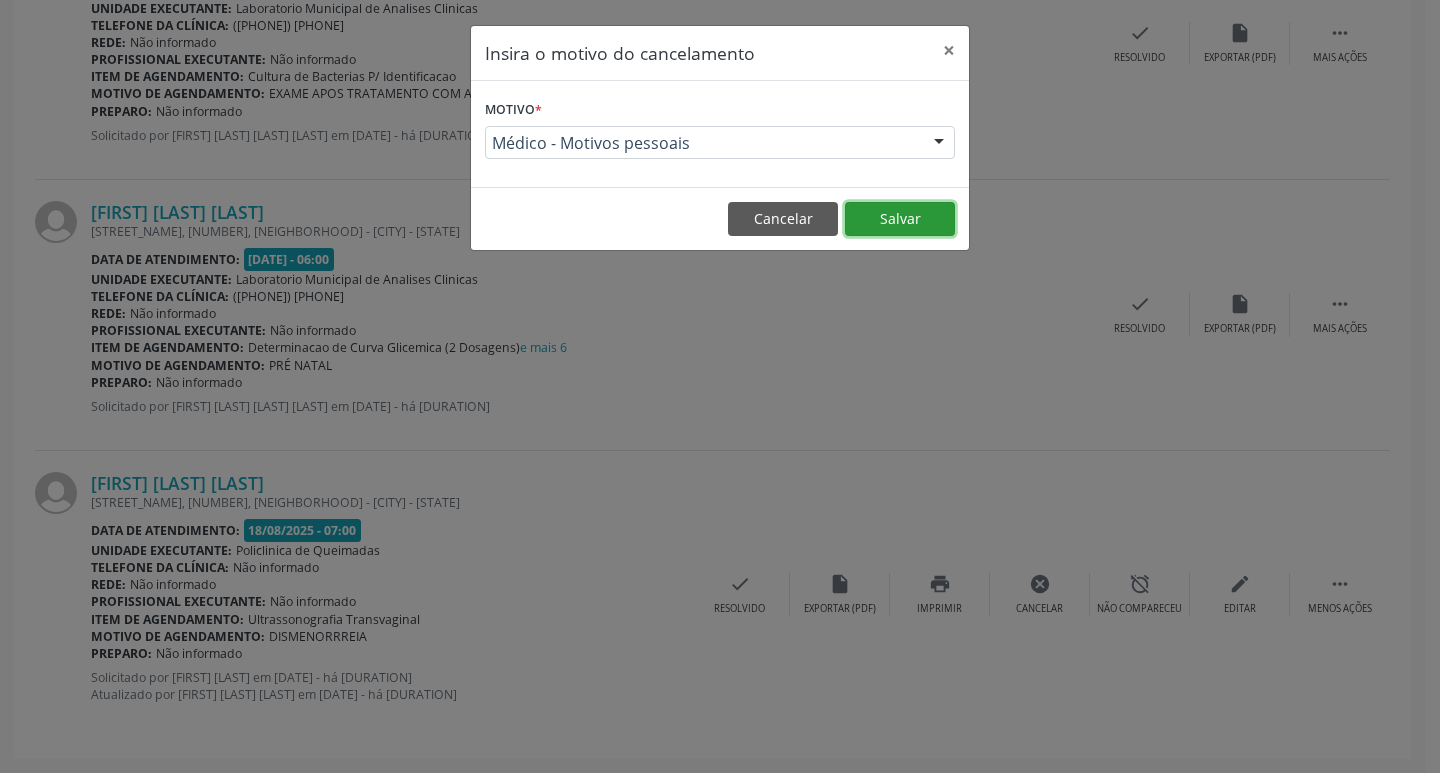 click on "Salvar" at bounding box center [900, 219] 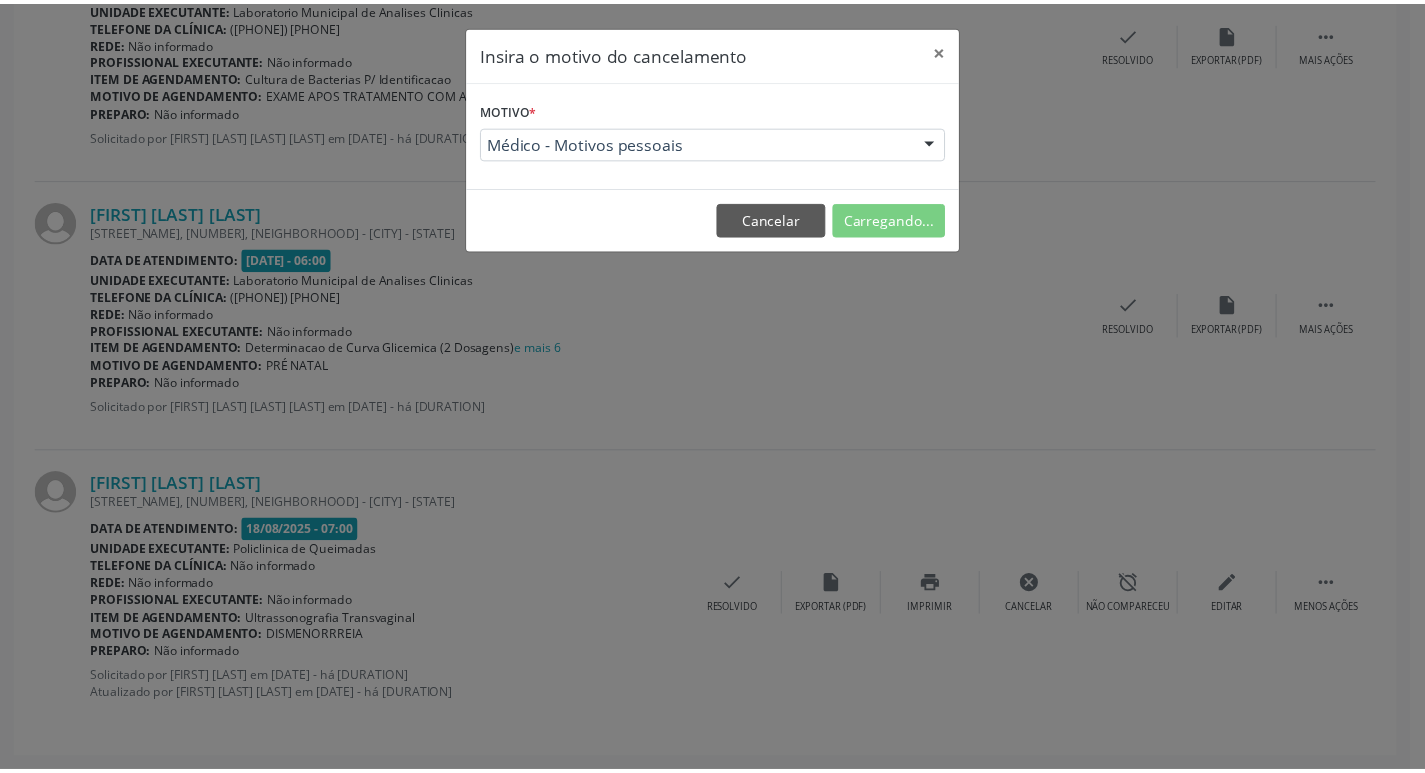 scroll, scrollTop: 0, scrollLeft: 0, axis: both 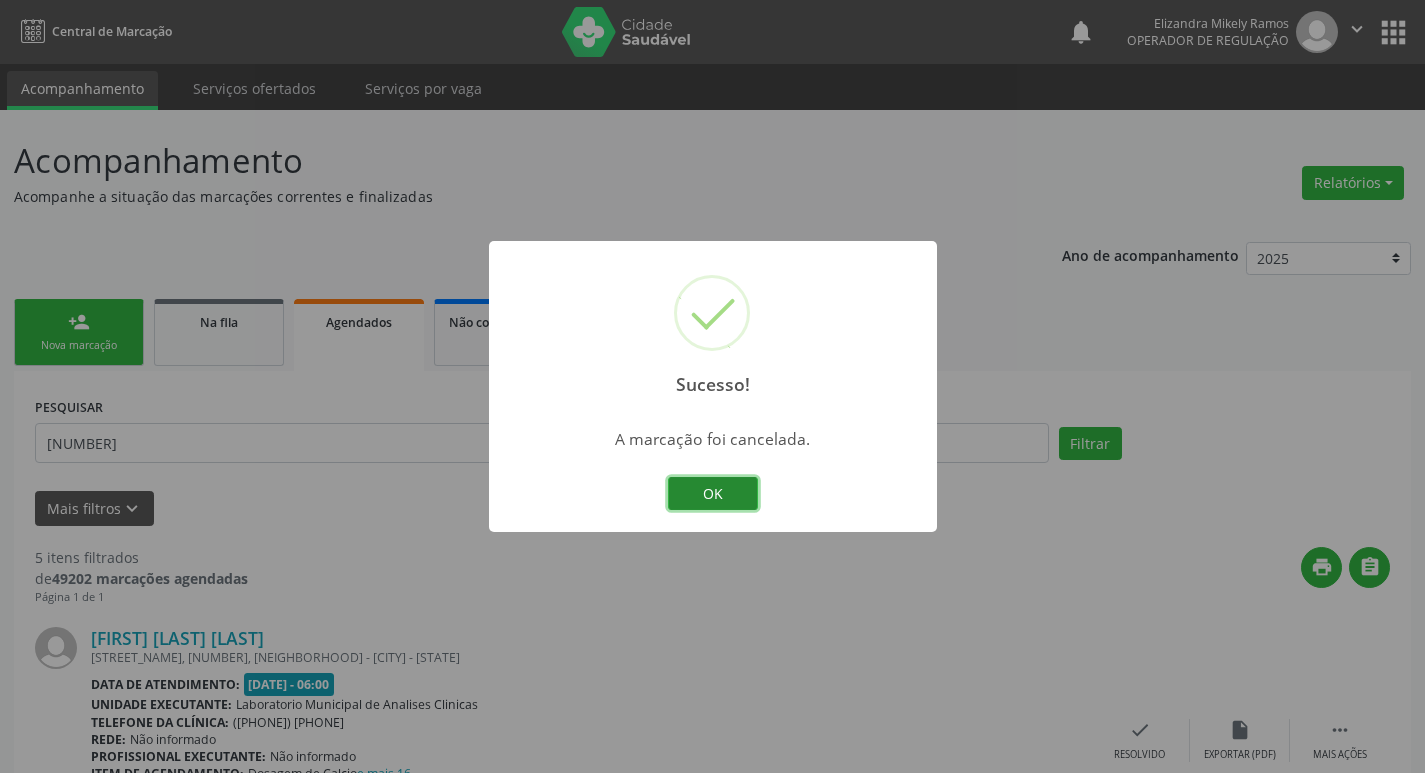 click on "OK" at bounding box center (713, 494) 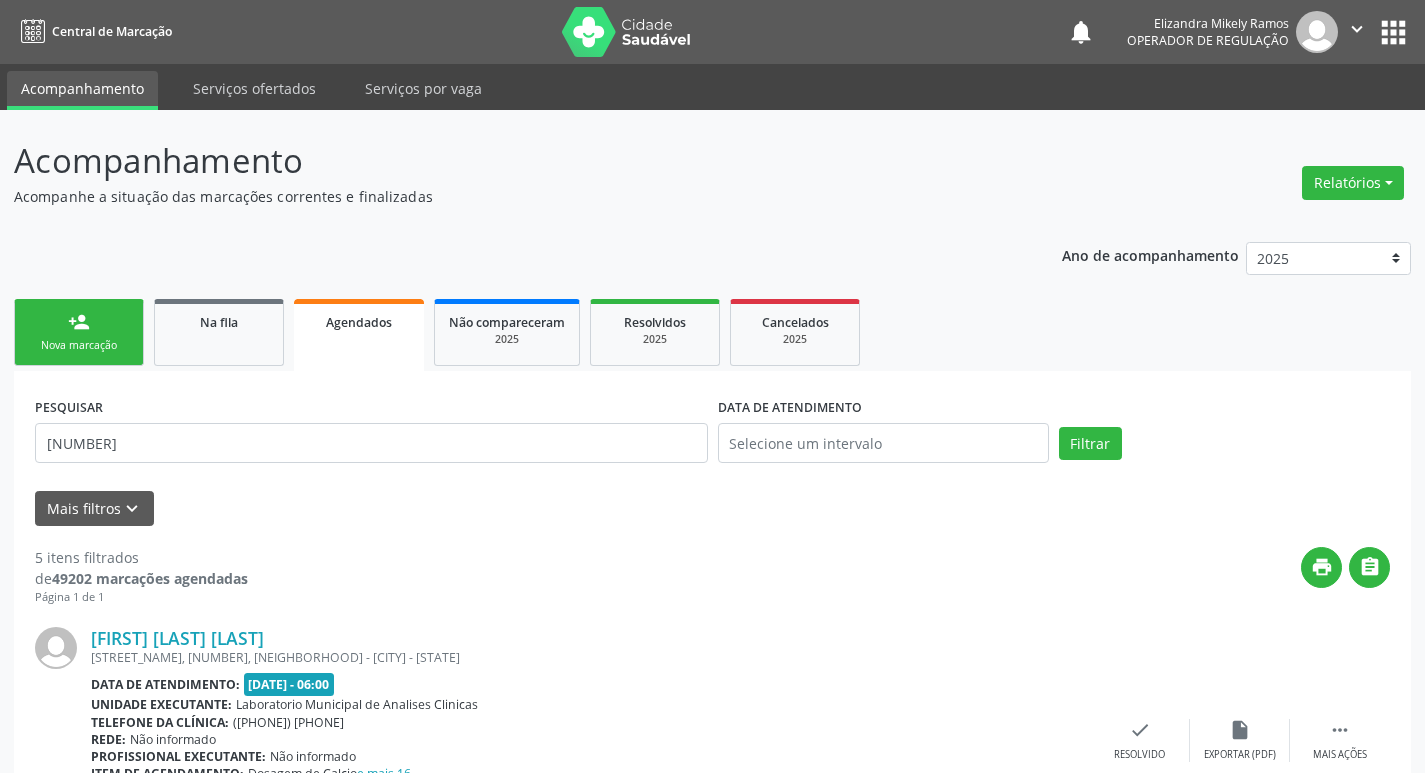 click on "Nova marcação" at bounding box center (79, 345) 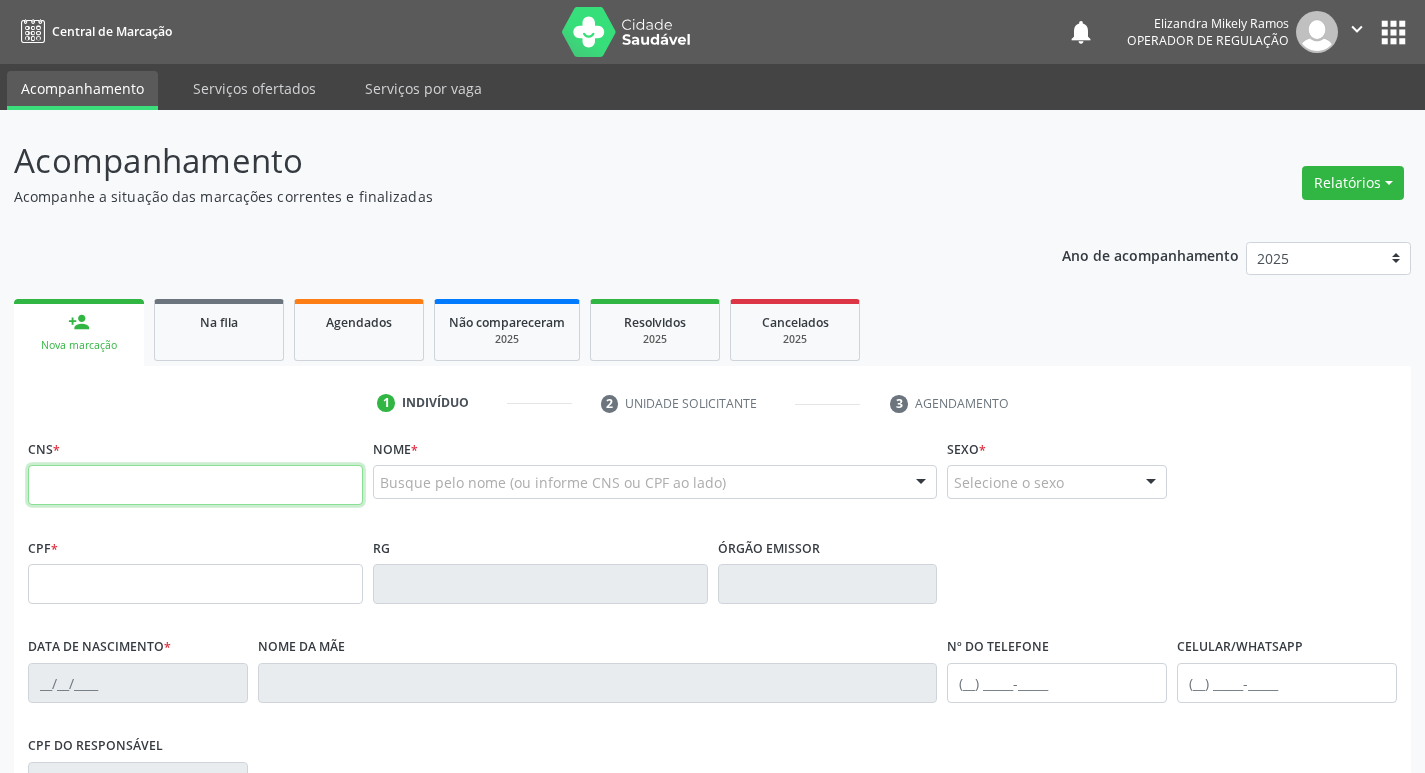 click at bounding box center (195, 485) 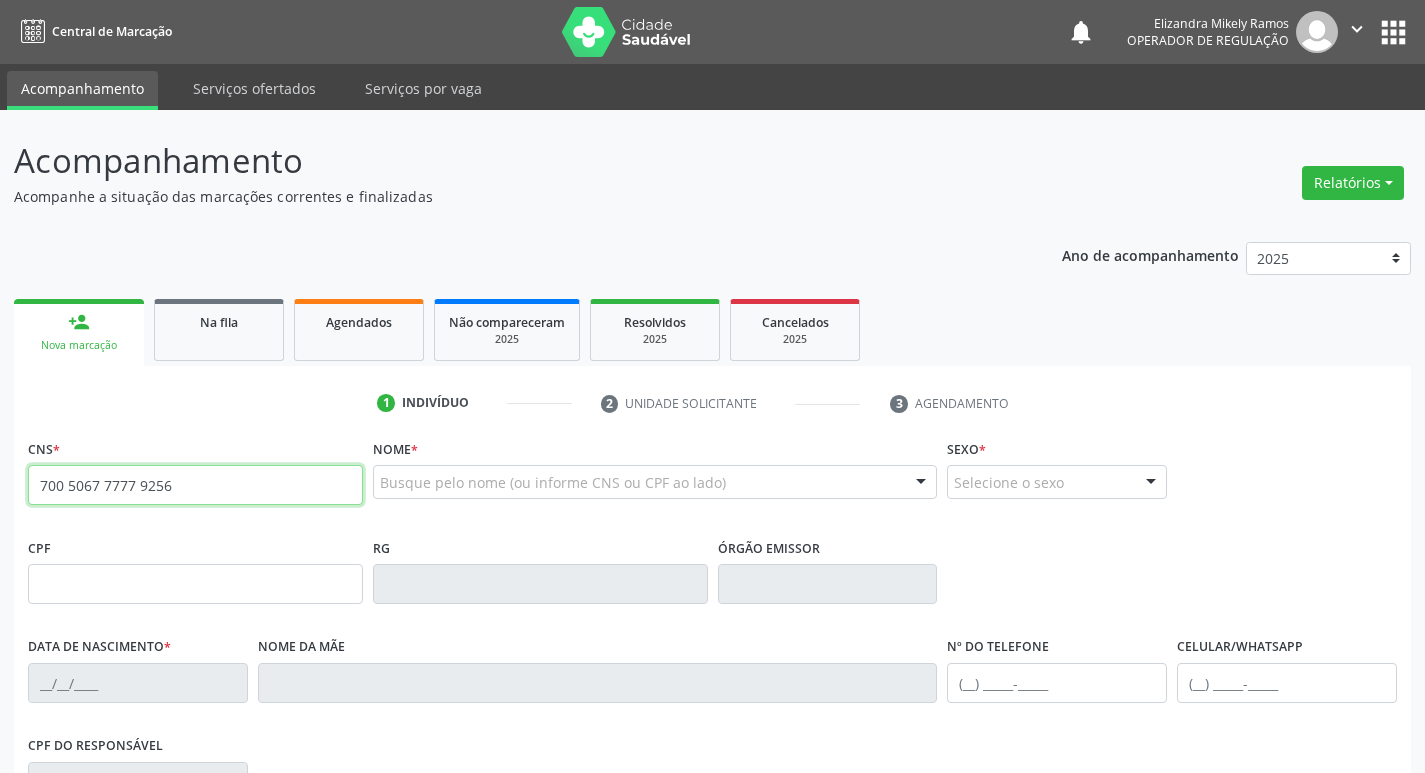 type on "700 5067 7777 9256" 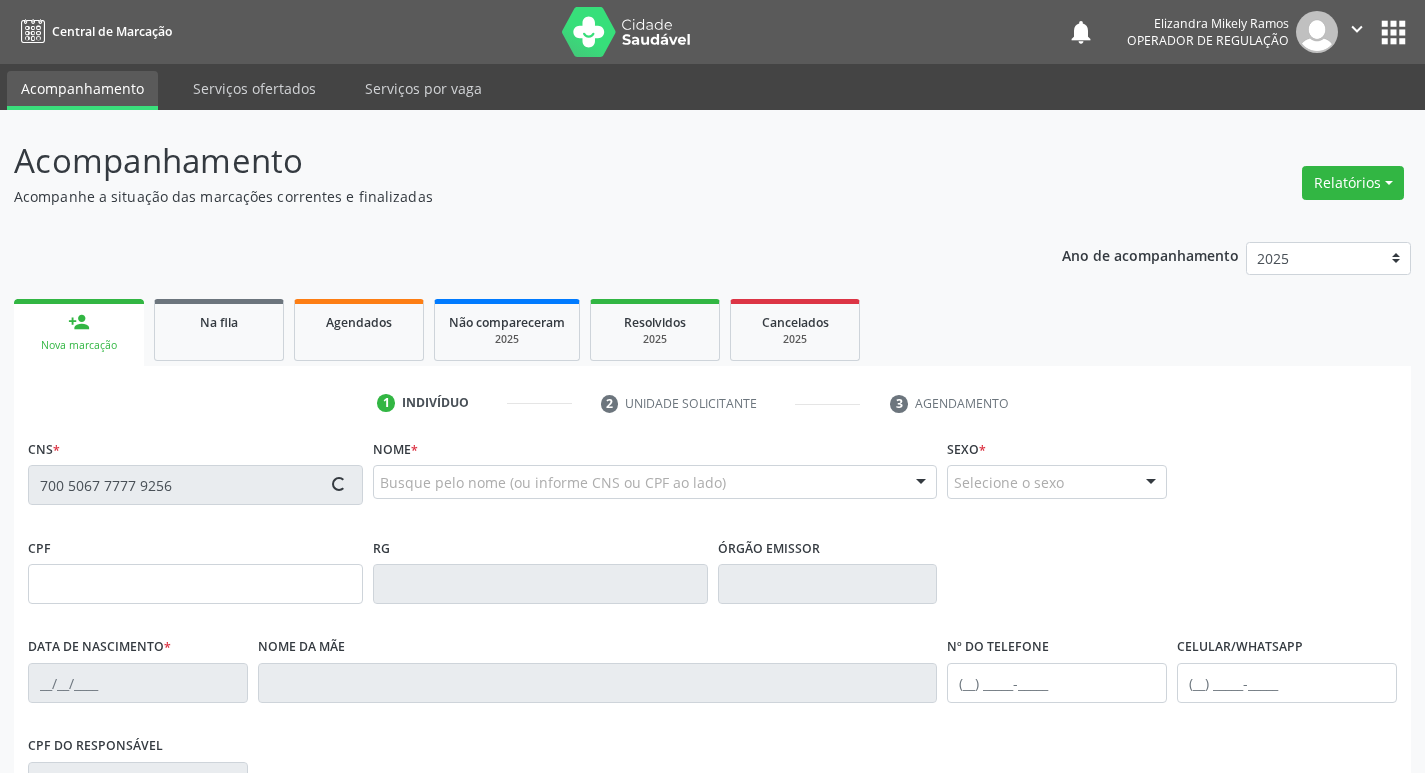 type on "[NUMBER].[NUMBER].[NUMBER]-[NUMBER]" 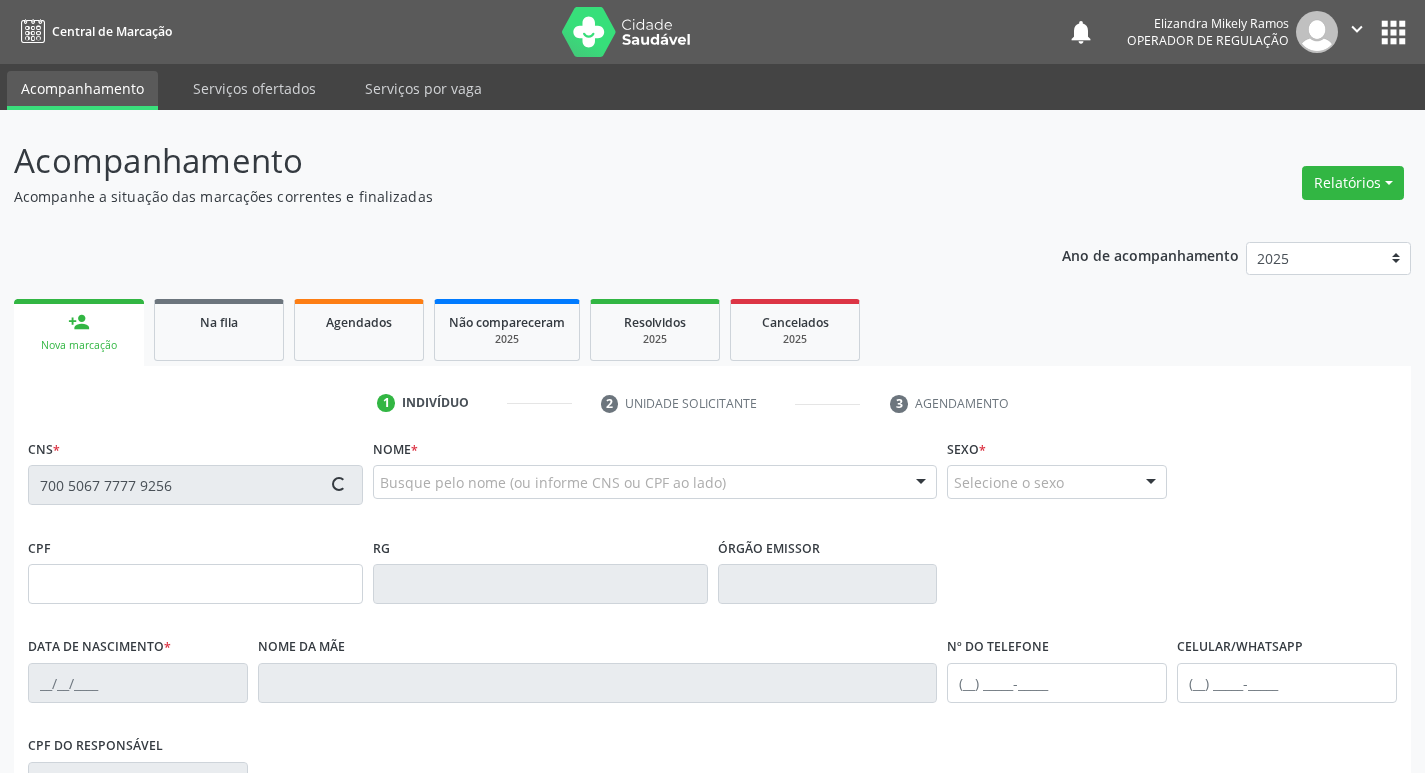 type on "[FIRST] [LAST] [LAST]" 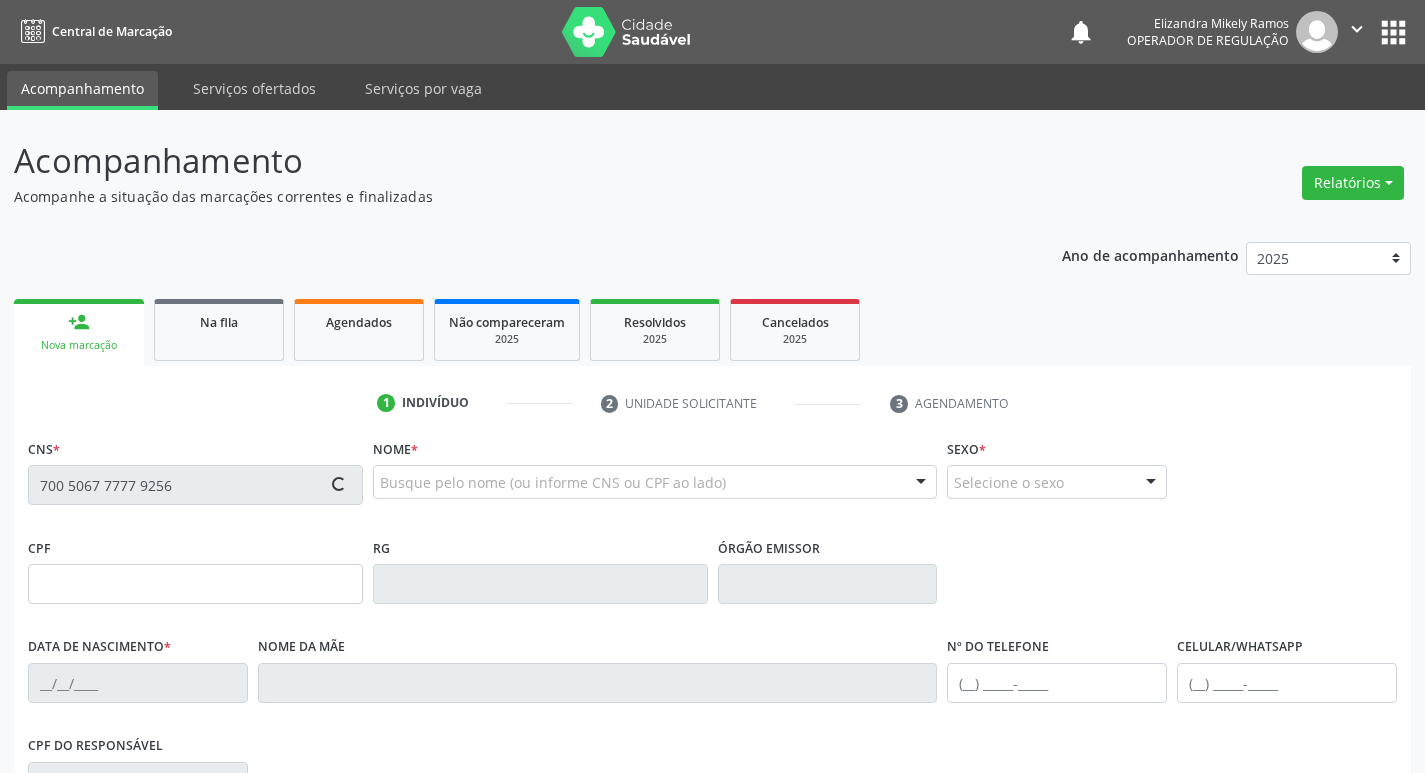 type on "S/N" 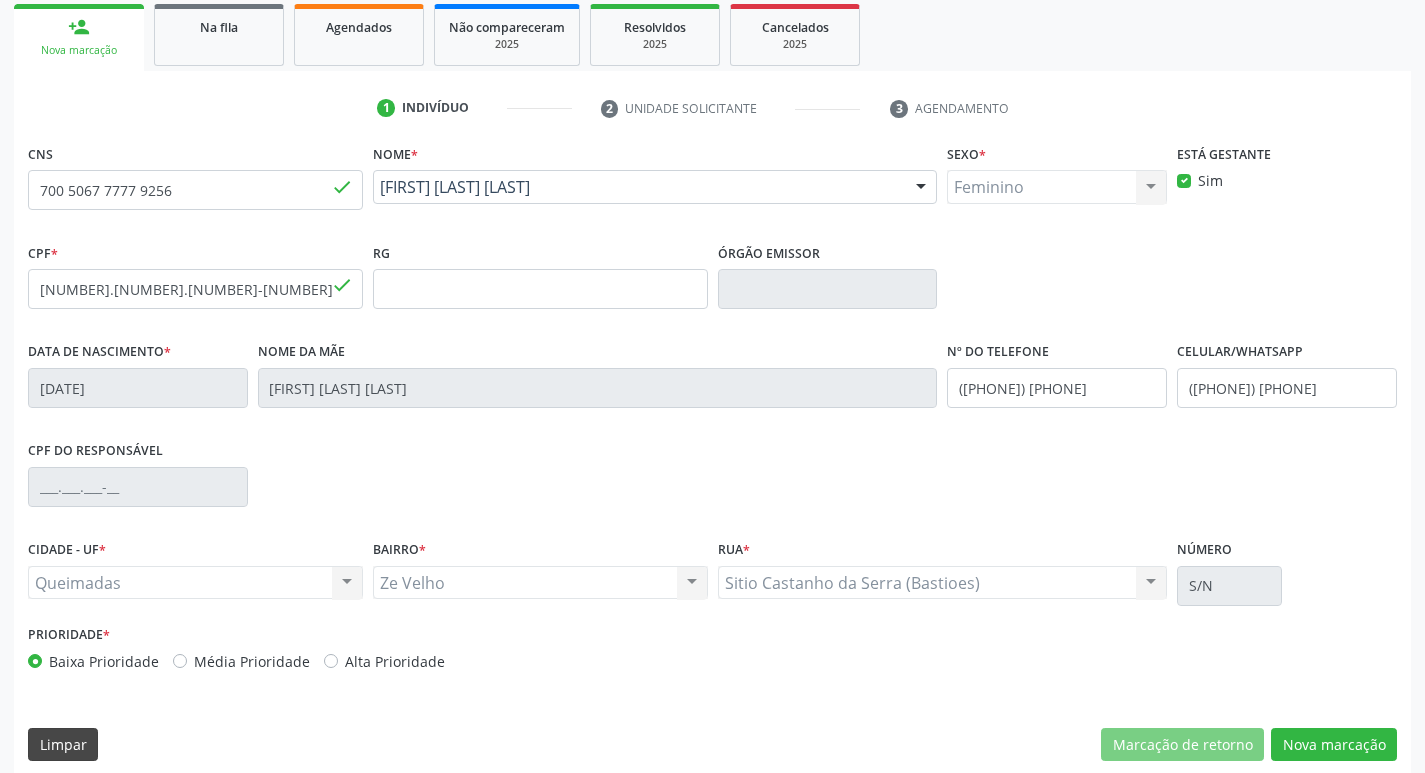 scroll, scrollTop: 311, scrollLeft: 0, axis: vertical 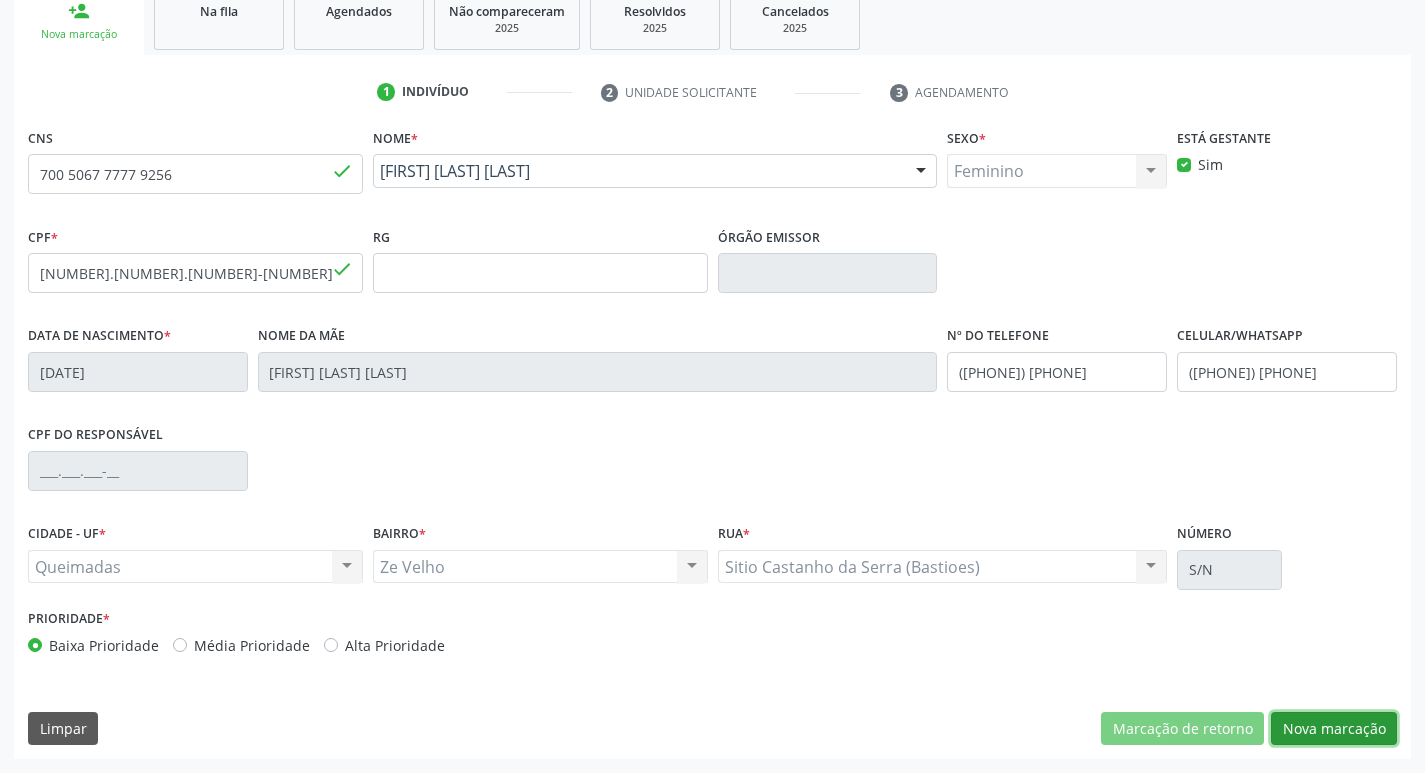 click on "Nova marcação" at bounding box center (1334, 729) 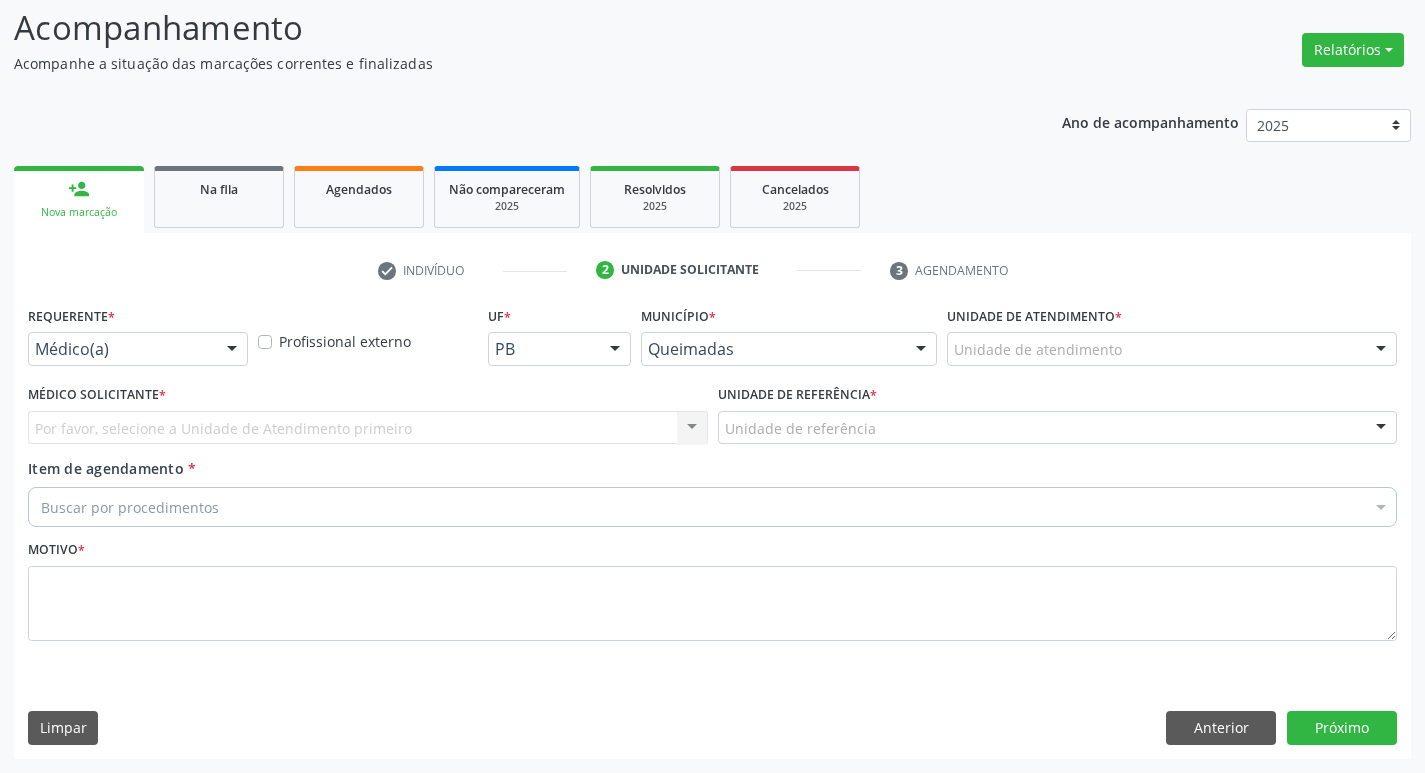 scroll, scrollTop: 133, scrollLeft: 0, axis: vertical 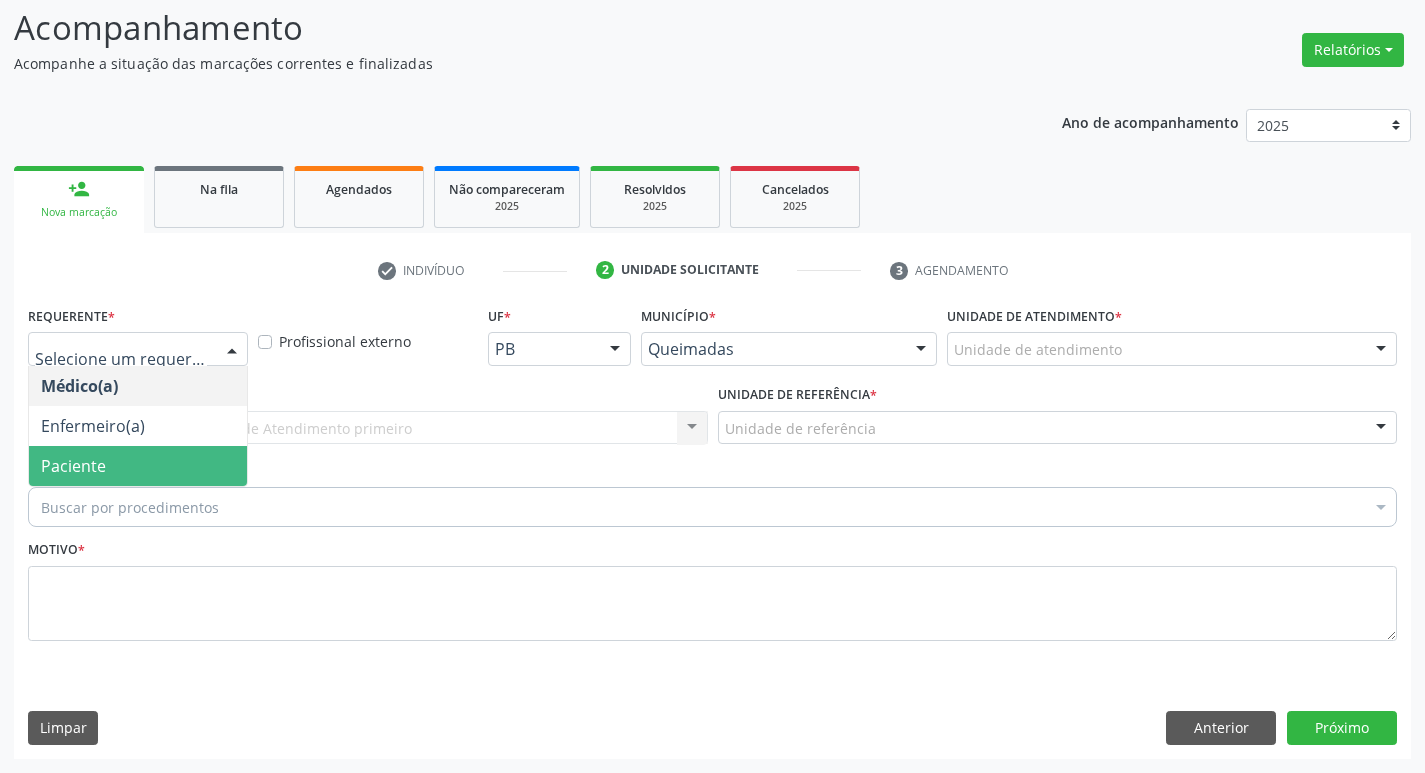 click on "Paciente" at bounding box center [138, 466] 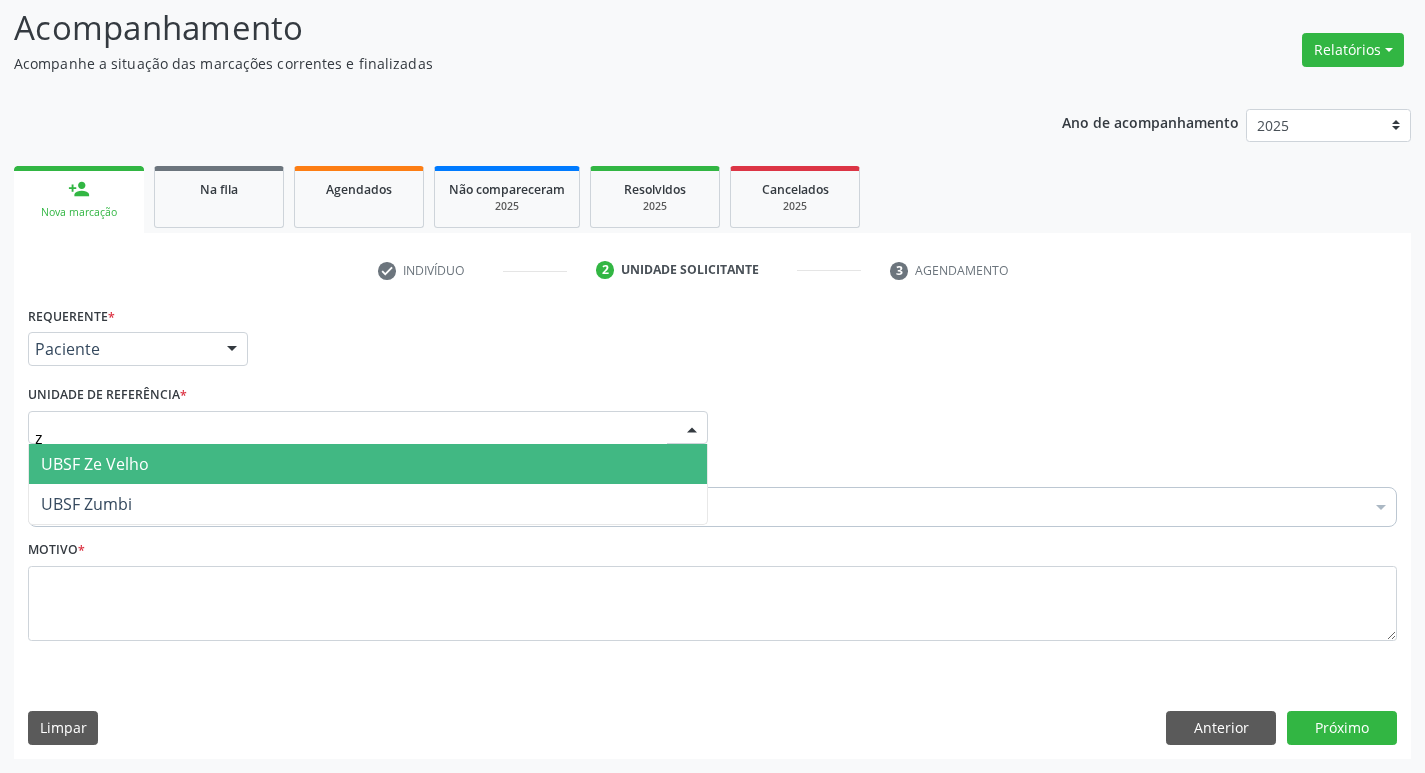type on "ze" 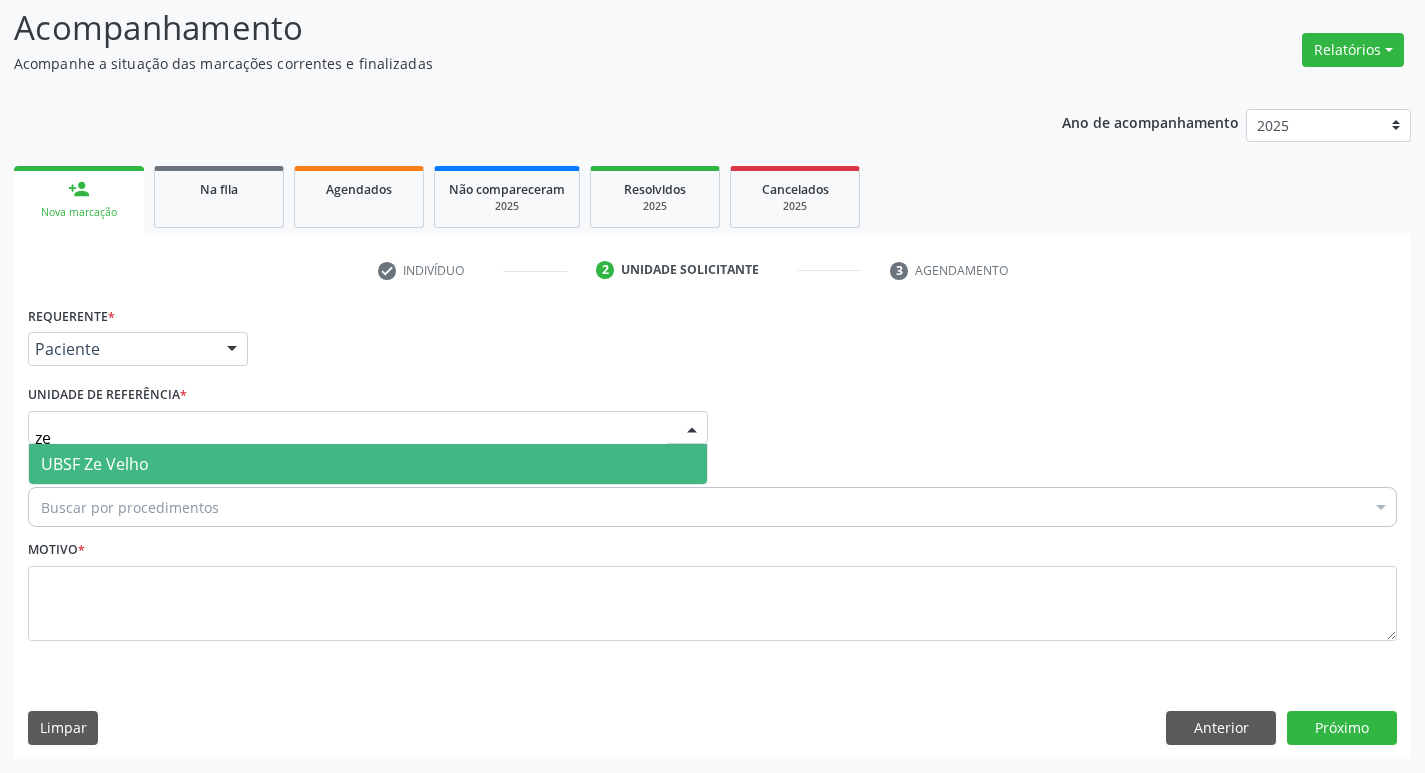 click on "UBSF Ze Velho" at bounding box center [368, 464] 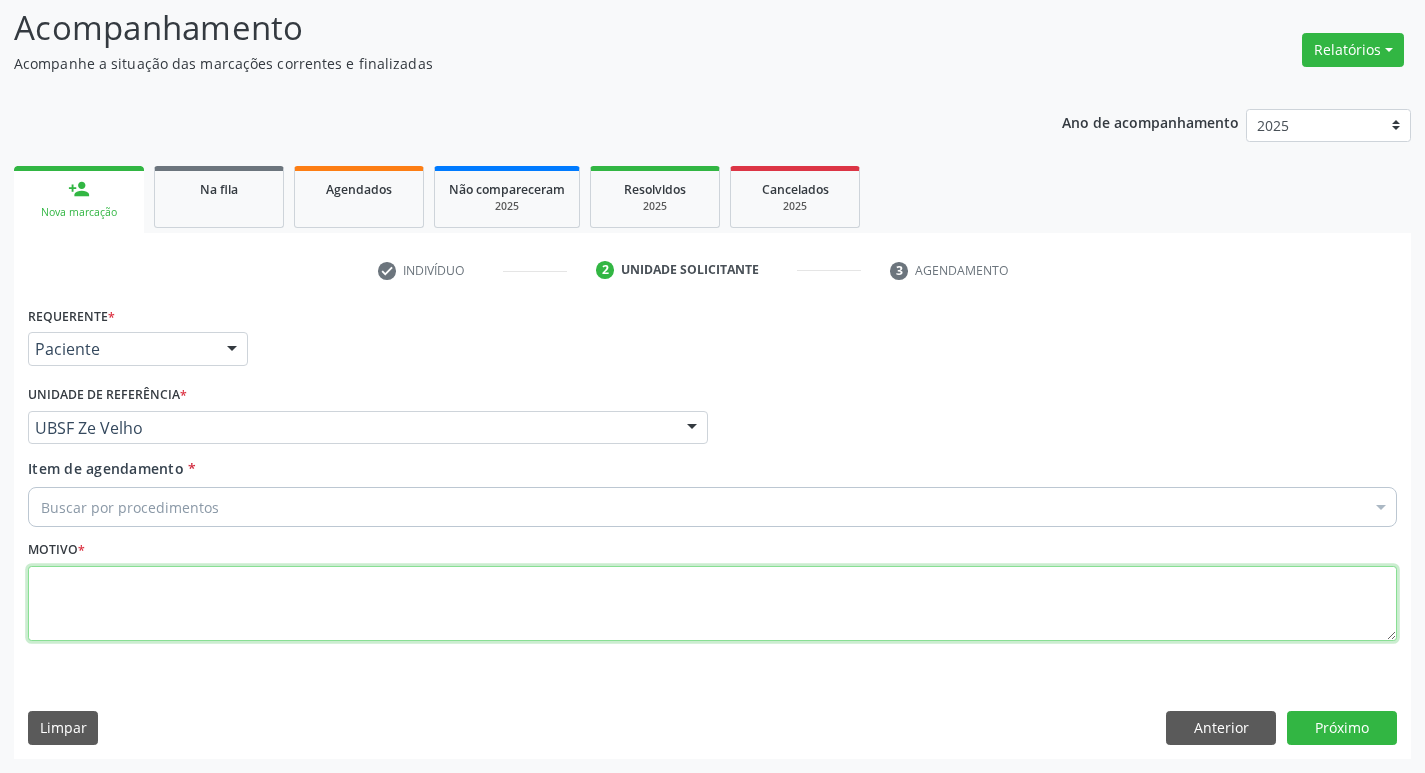 click at bounding box center [712, 604] 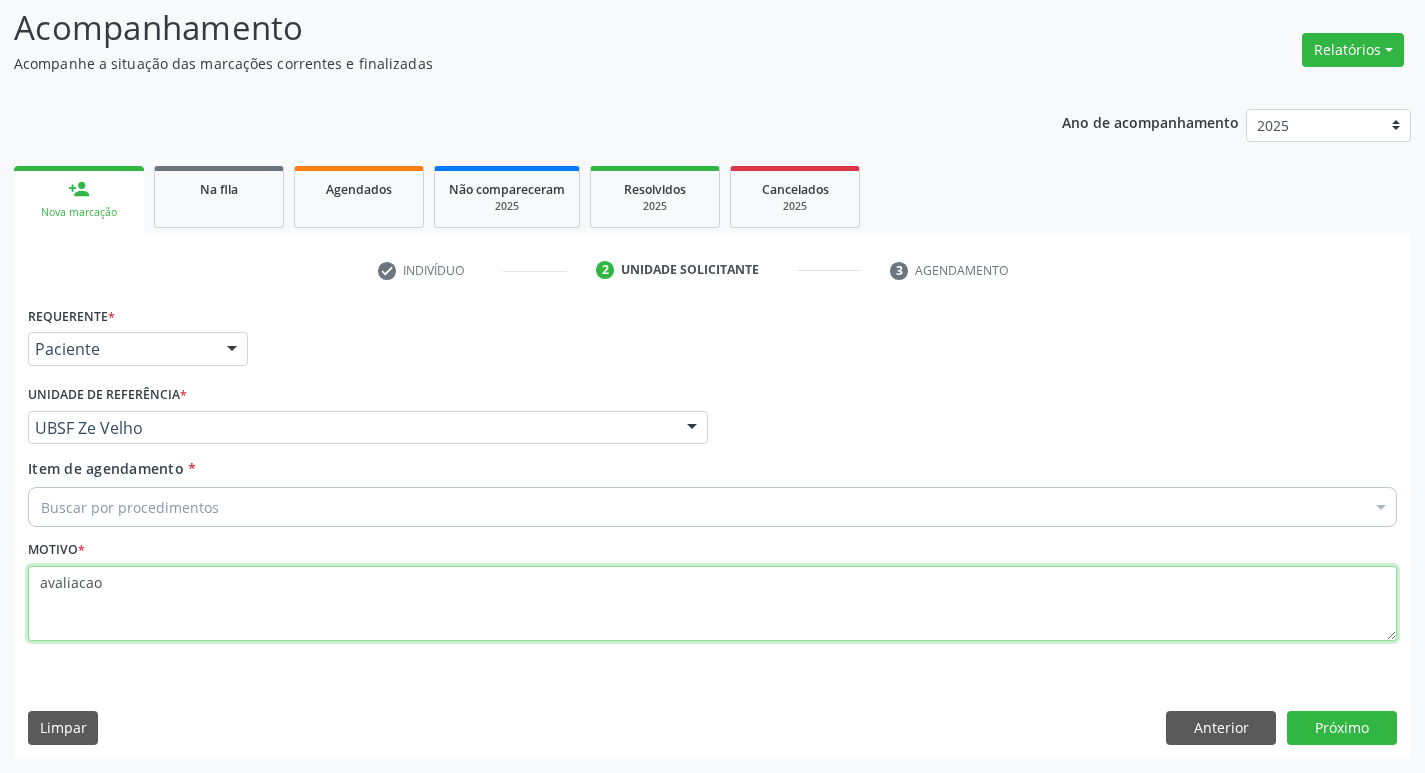 type on "avaliacao" 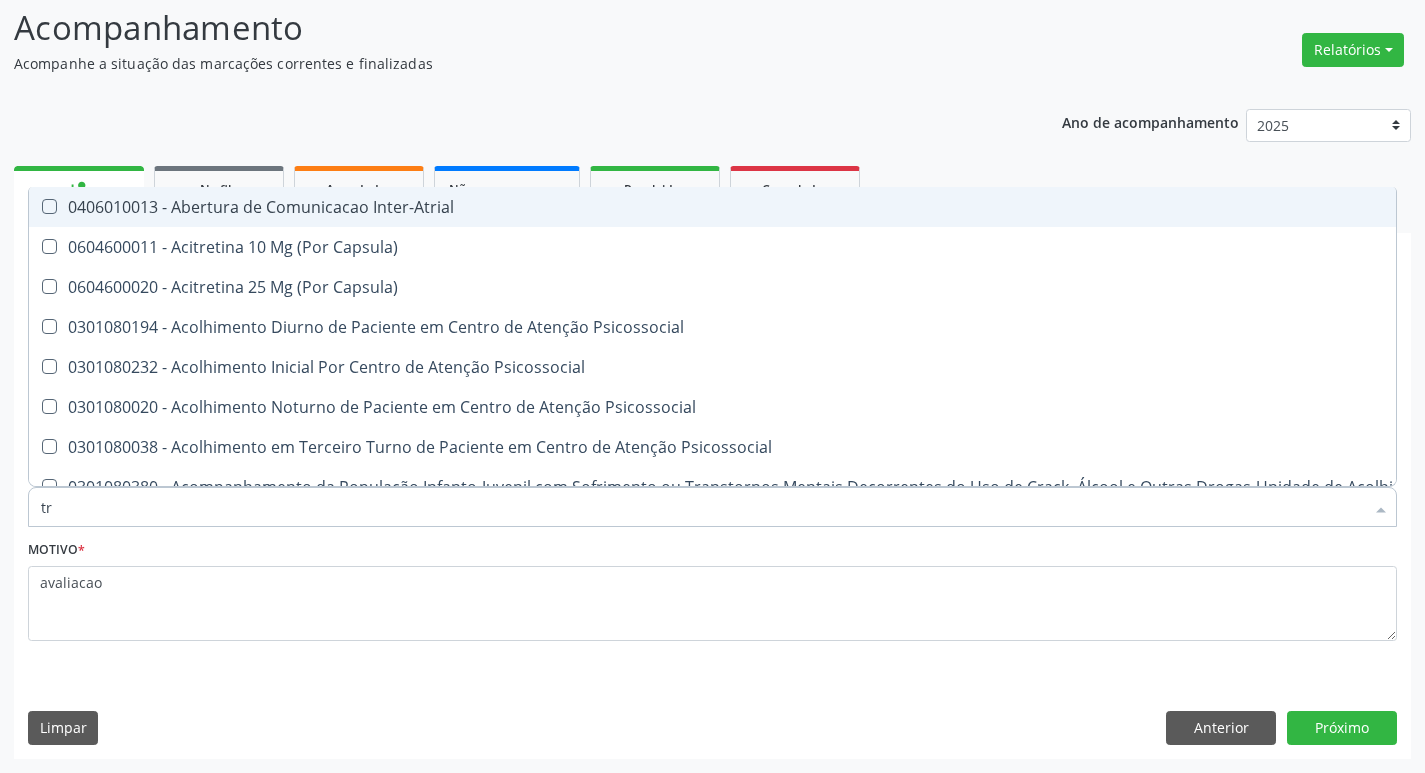 type on "TRANSVAGIN" 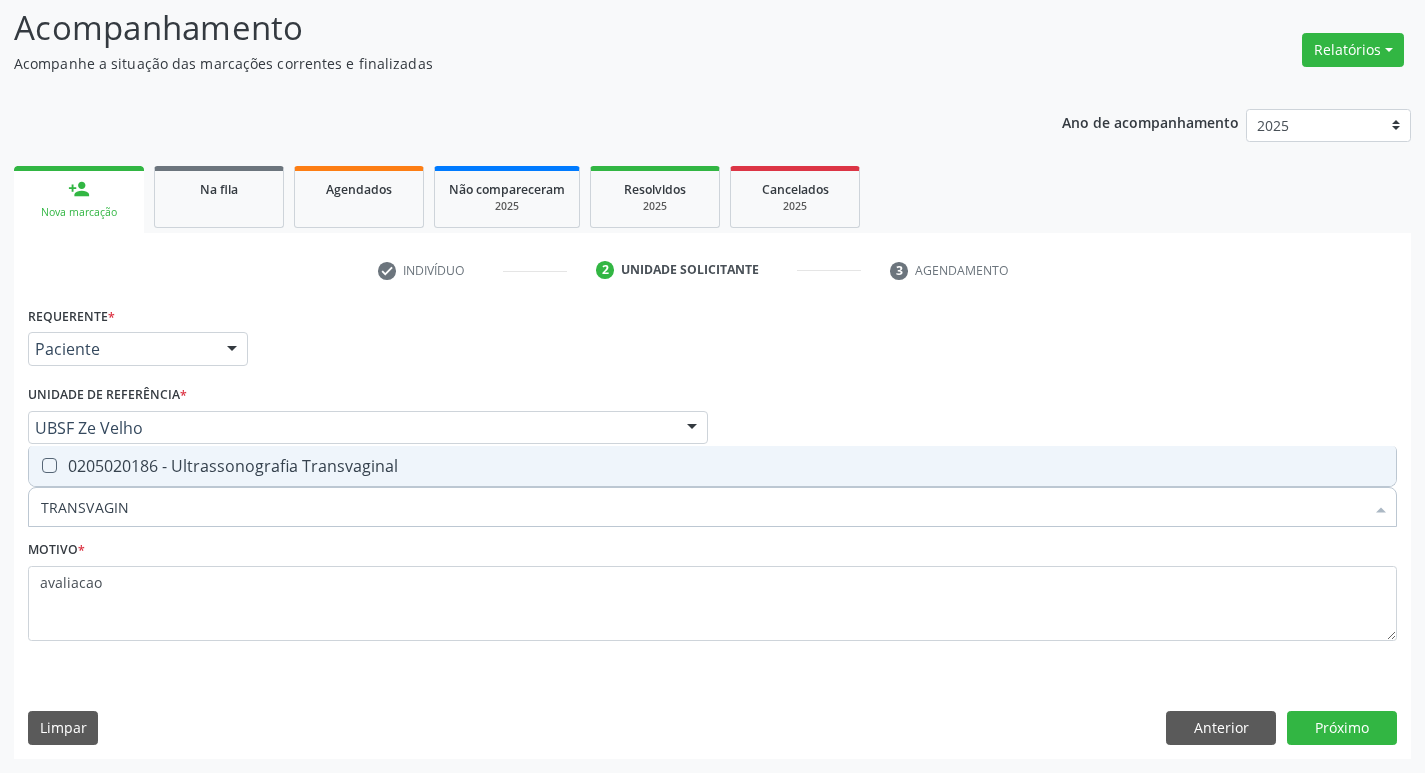 click on "0205020186 - Ultrassonografia Transvaginal" at bounding box center [712, 466] 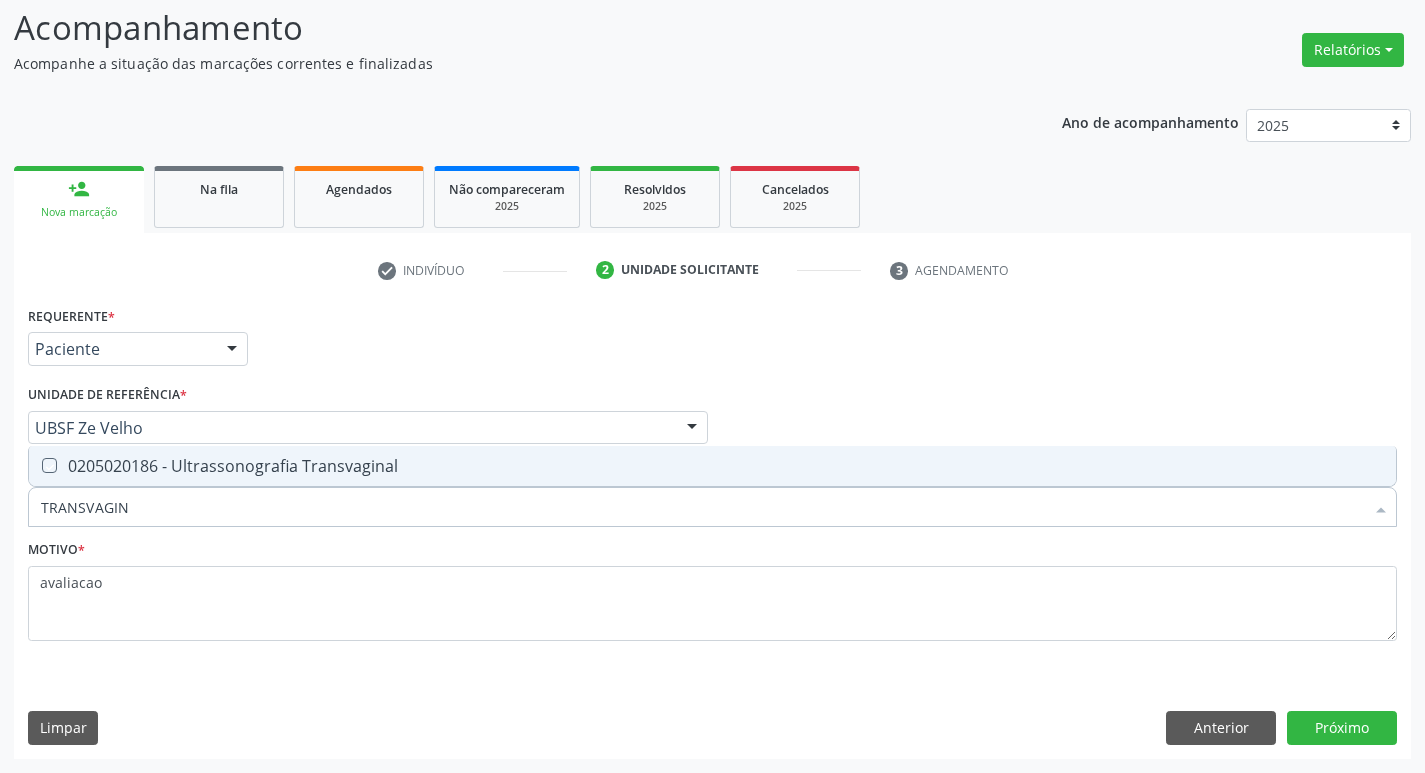 checkbox on "true" 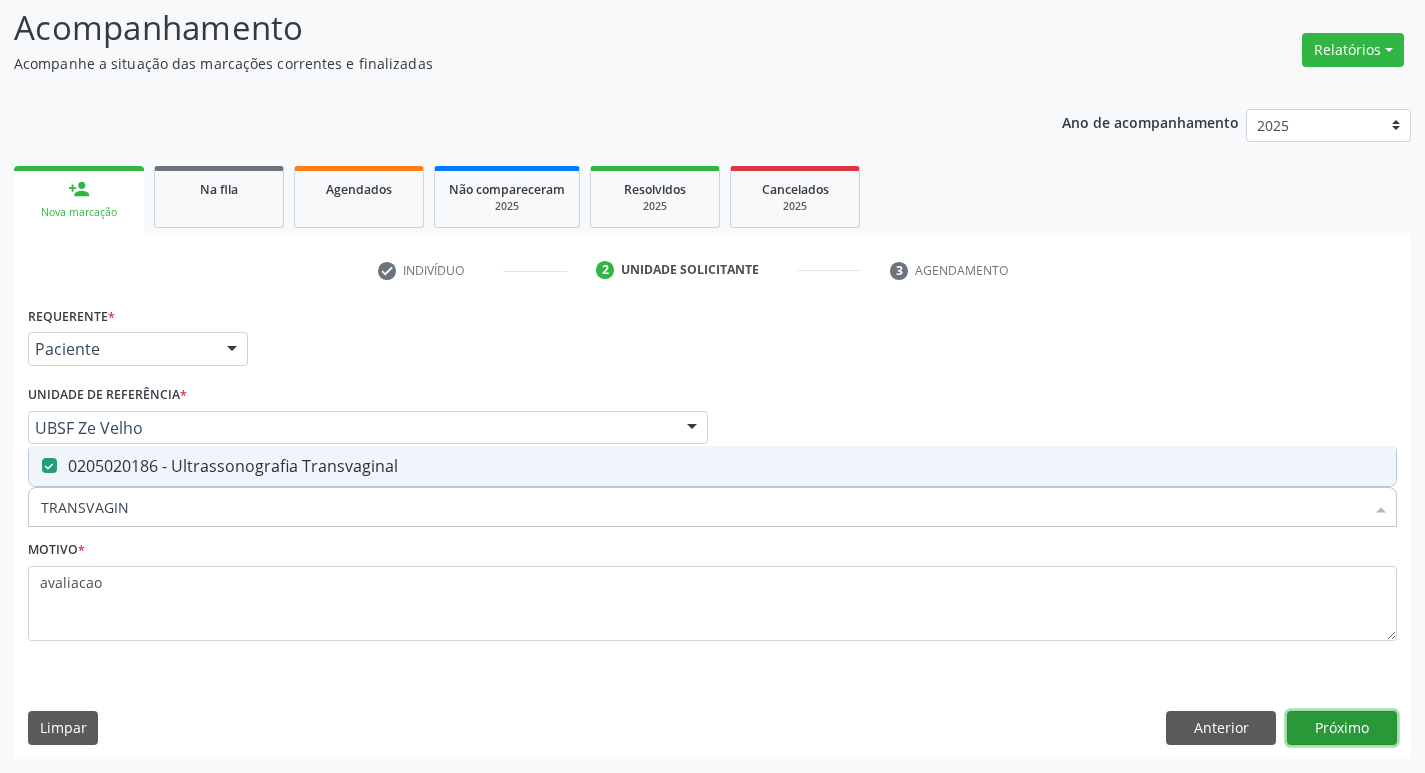 click on "Próximo" at bounding box center (1342, 728) 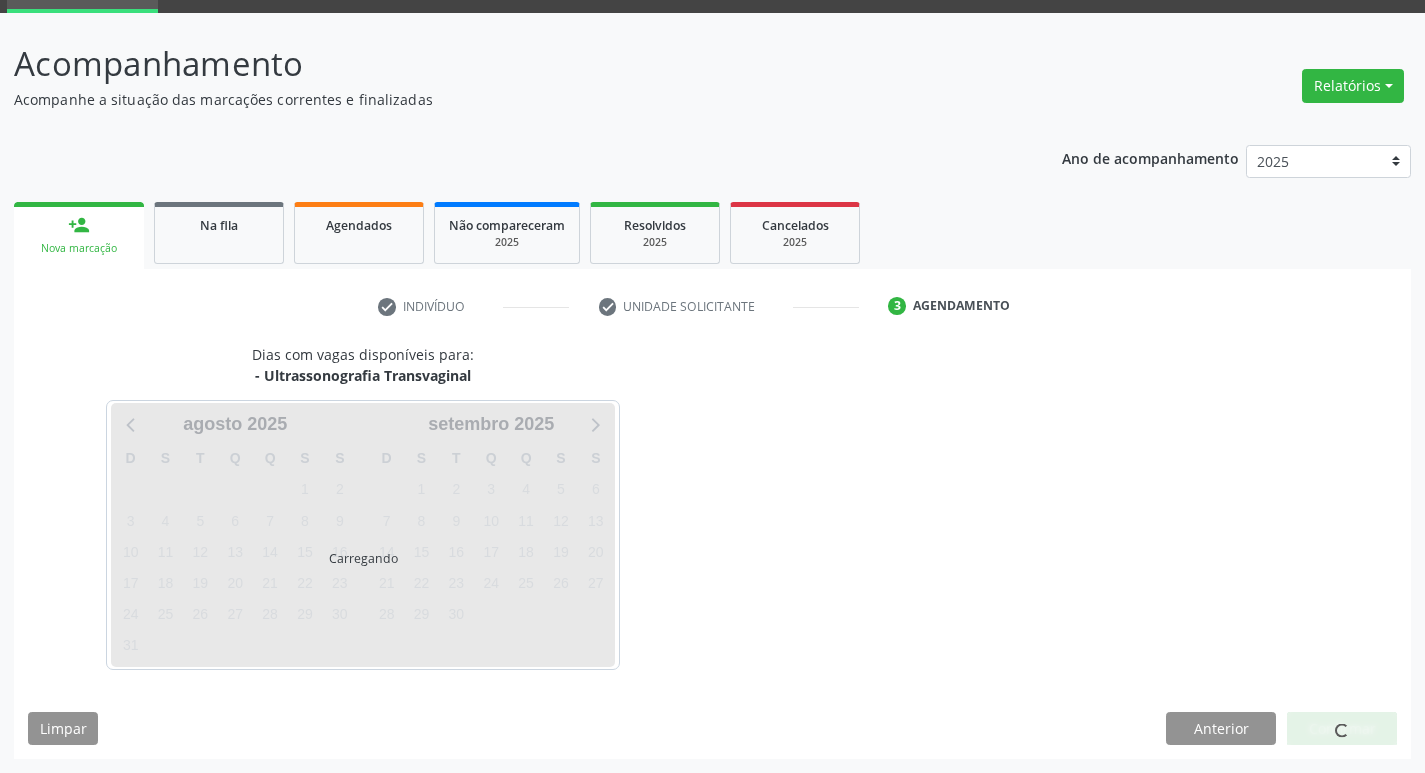 scroll, scrollTop: 97, scrollLeft: 0, axis: vertical 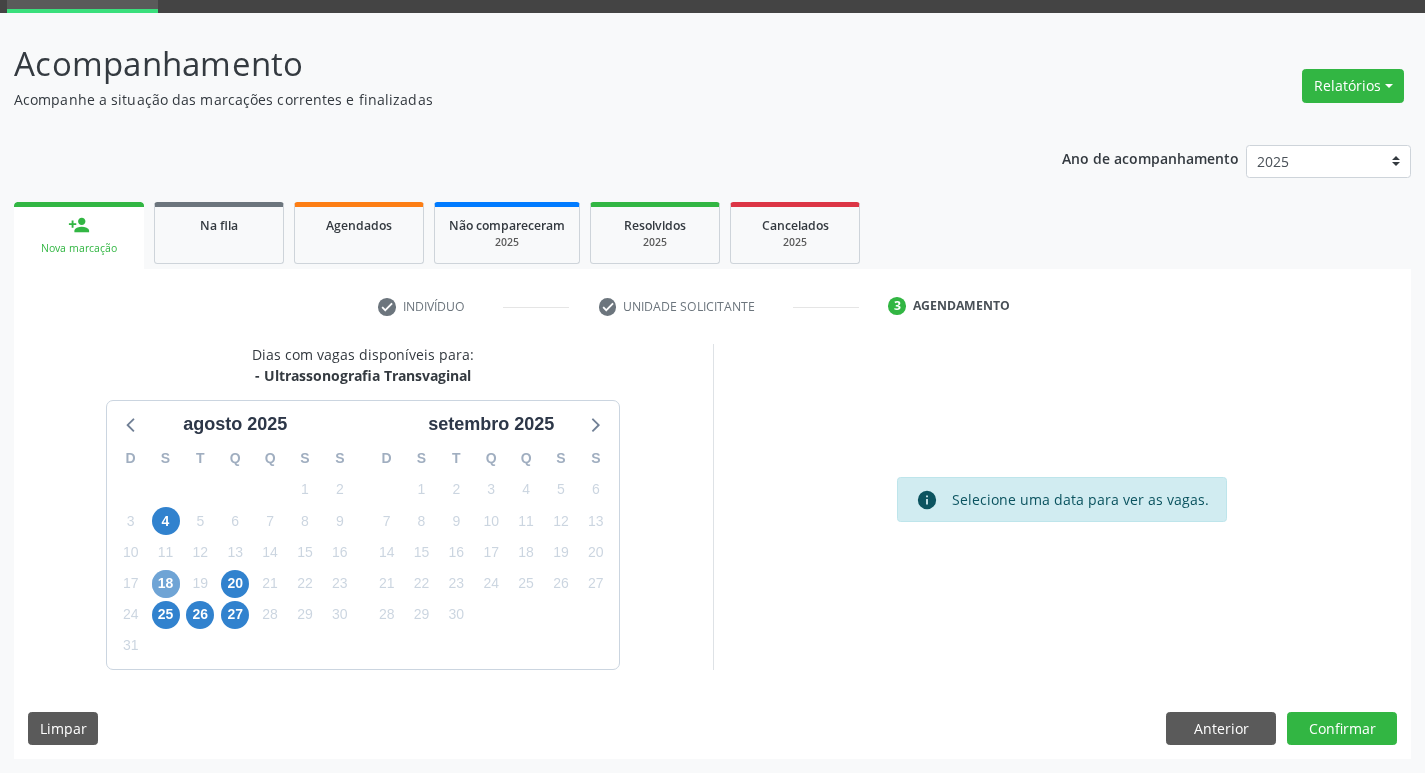 click on "18" at bounding box center [166, 584] 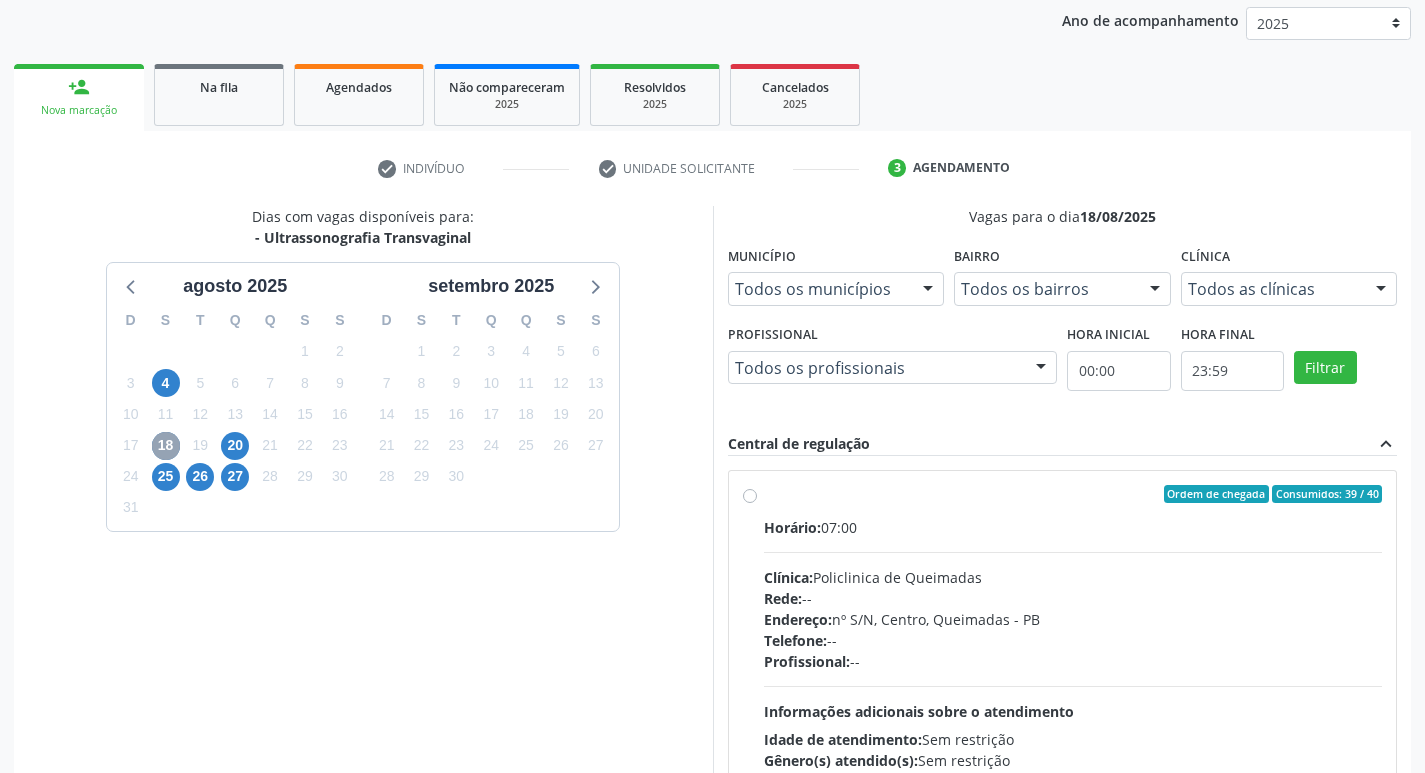 scroll, scrollTop: 386, scrollLeft: 0, axis: vertical 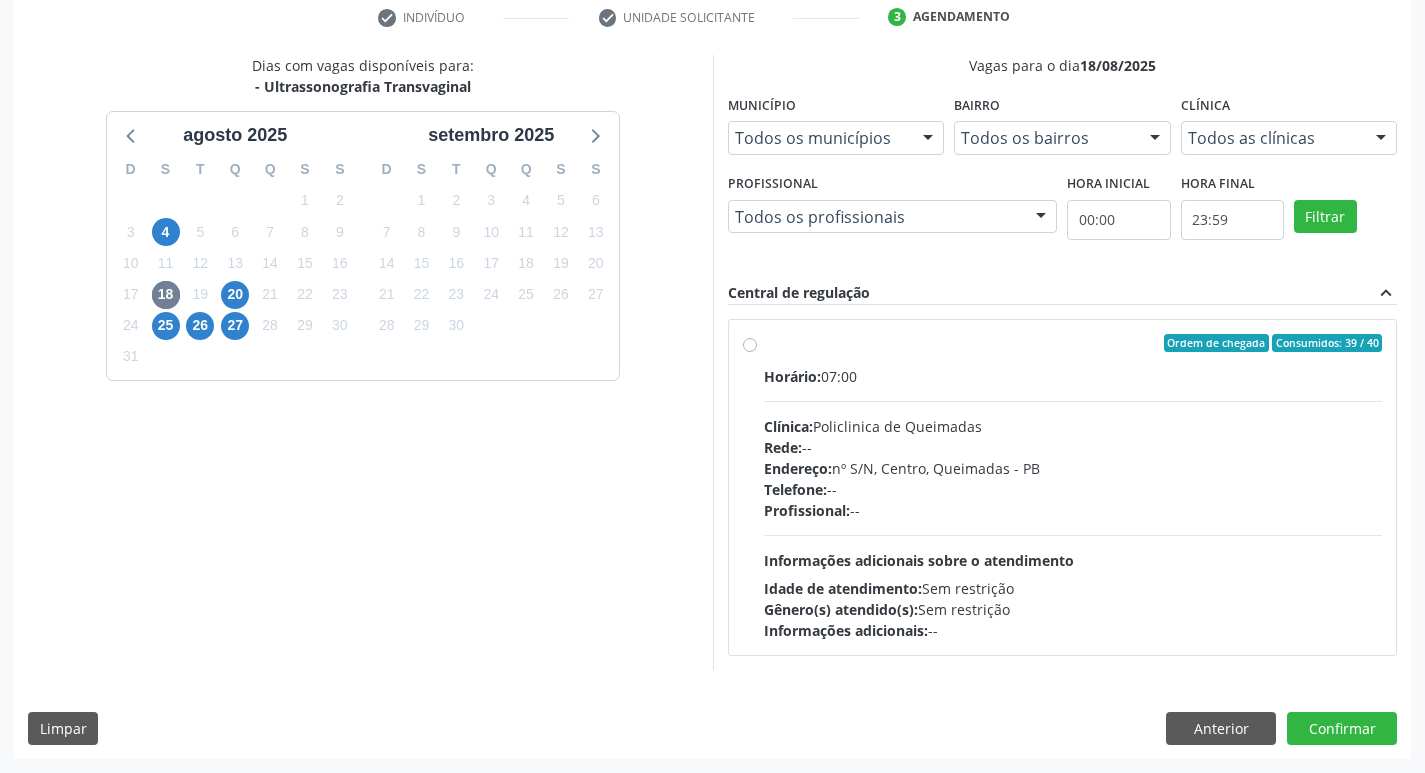 click on "Telefone:   --" at bounding box center [1073, 489] 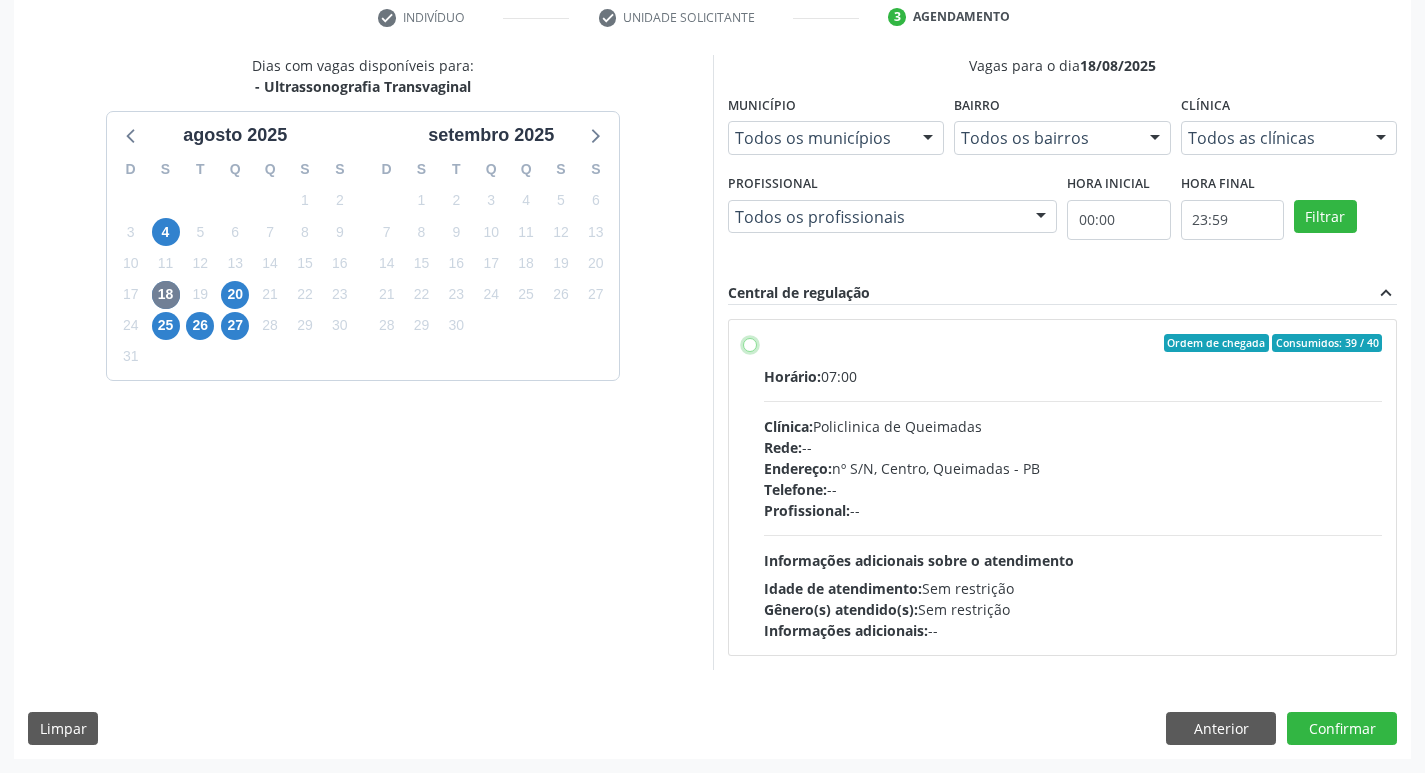 click on "Endereço:   nº S/N, Centro, [CITY] - [STATE]
Telefone:   --
Profissional:
--" at bounding box center (750, 343) 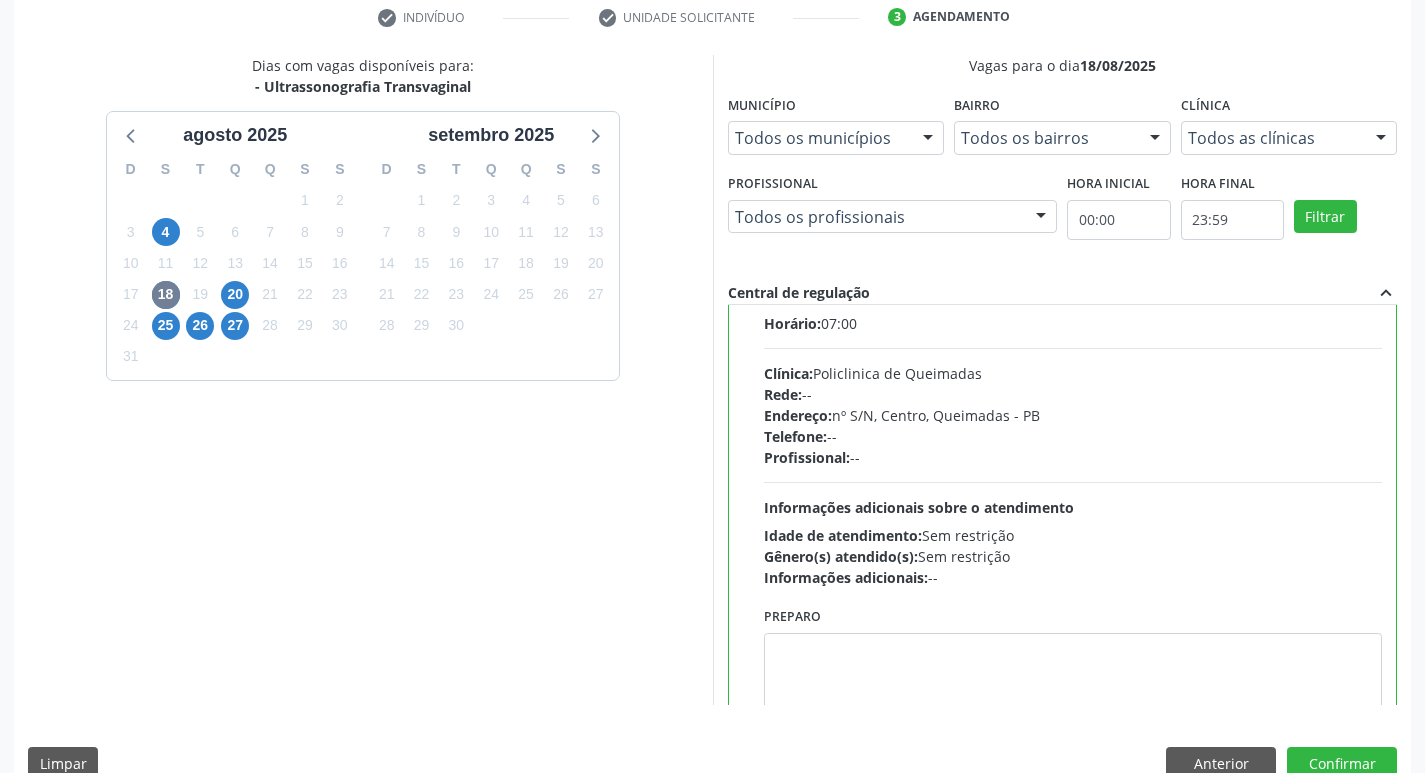 scroll, scrollTop: 99, scrollLeft: 0, axis: vertical 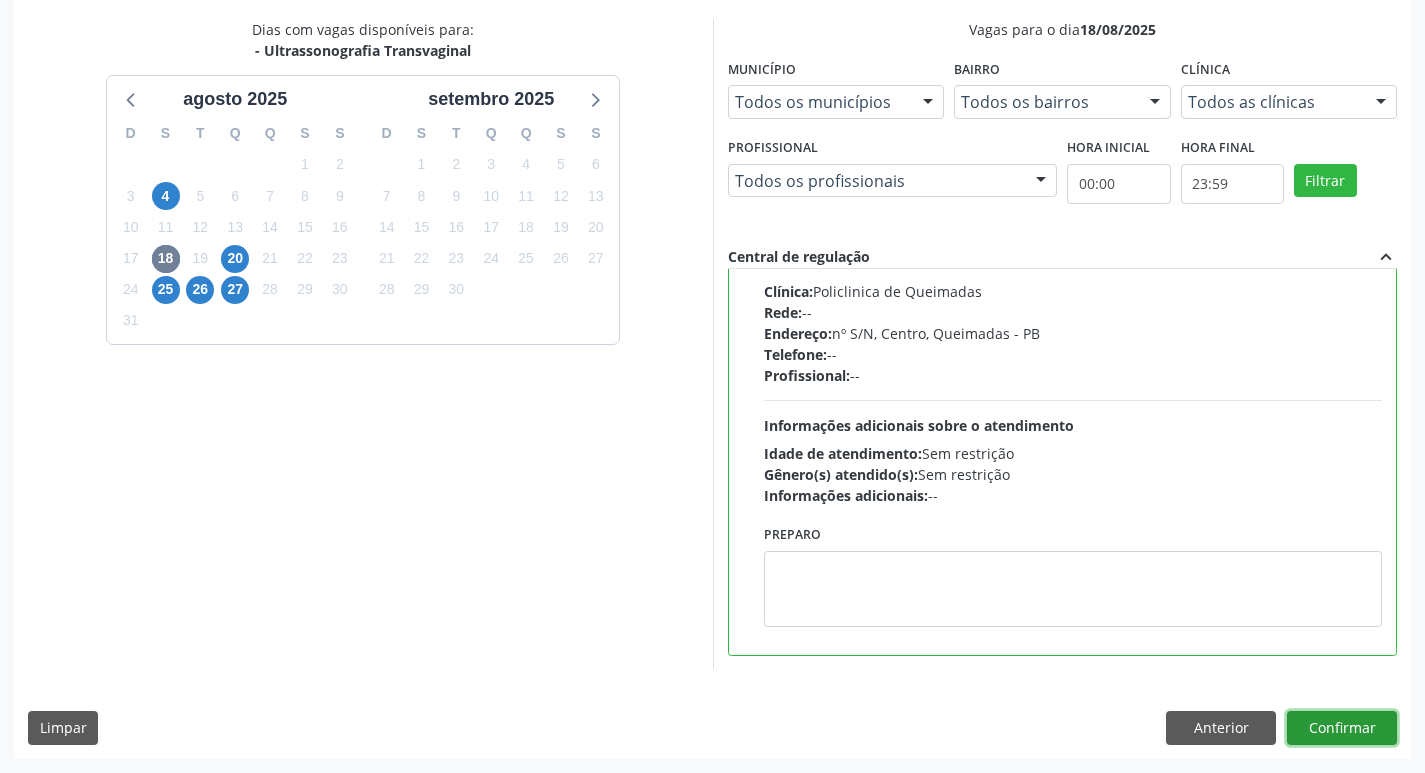 click on "Confirmar" at bounding box center [1342, 728] 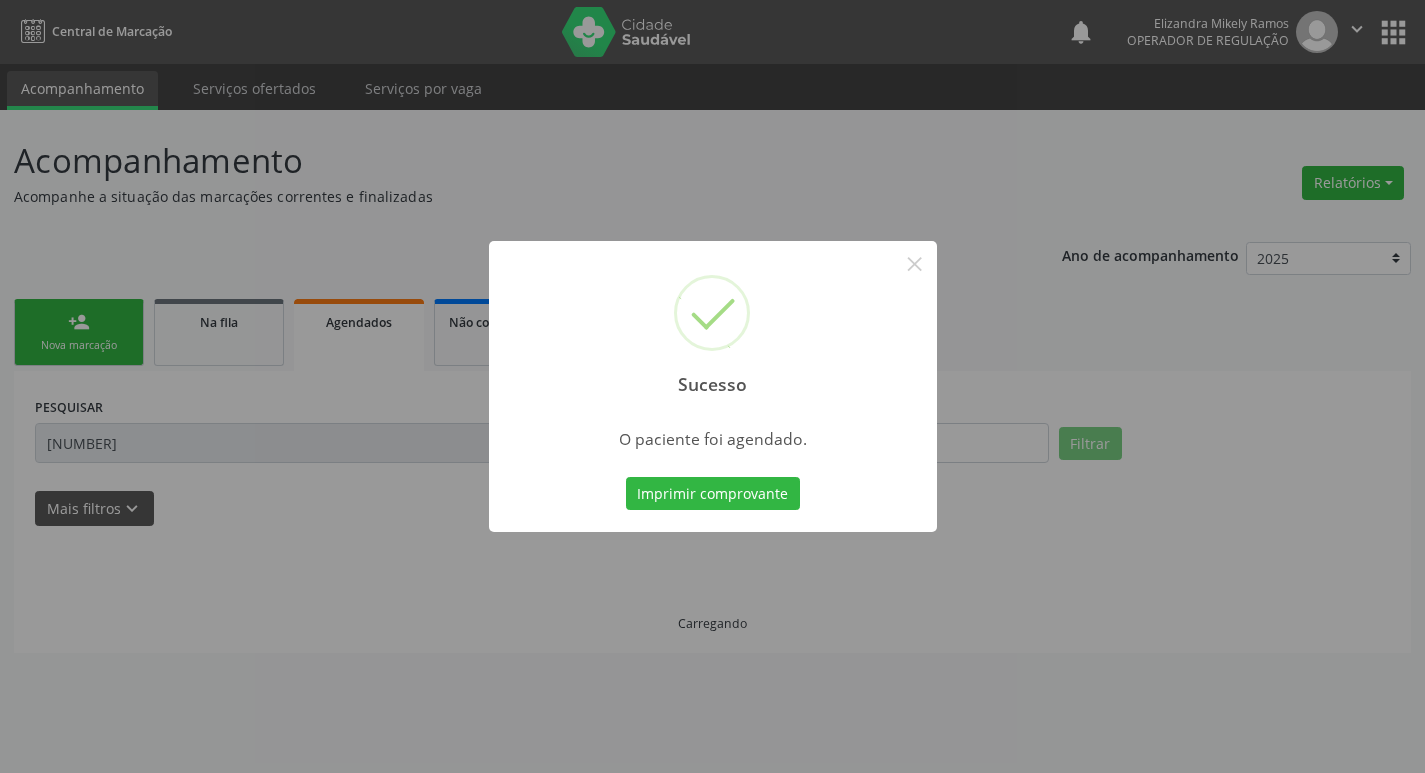 scroll, scrollTop: 0, scrollLeft: 0, axis: both 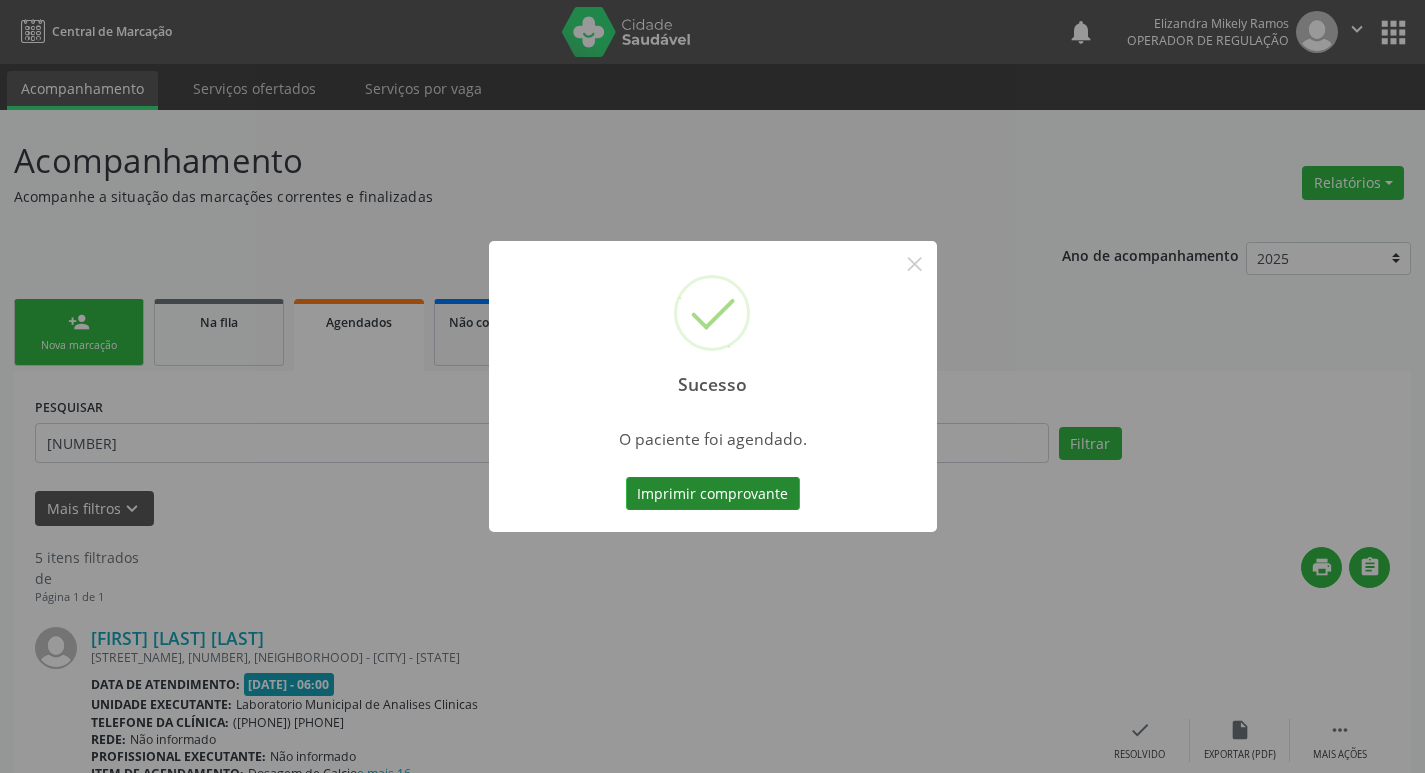 click on "Imprimir comprovante" at bounding box center [713, 494] 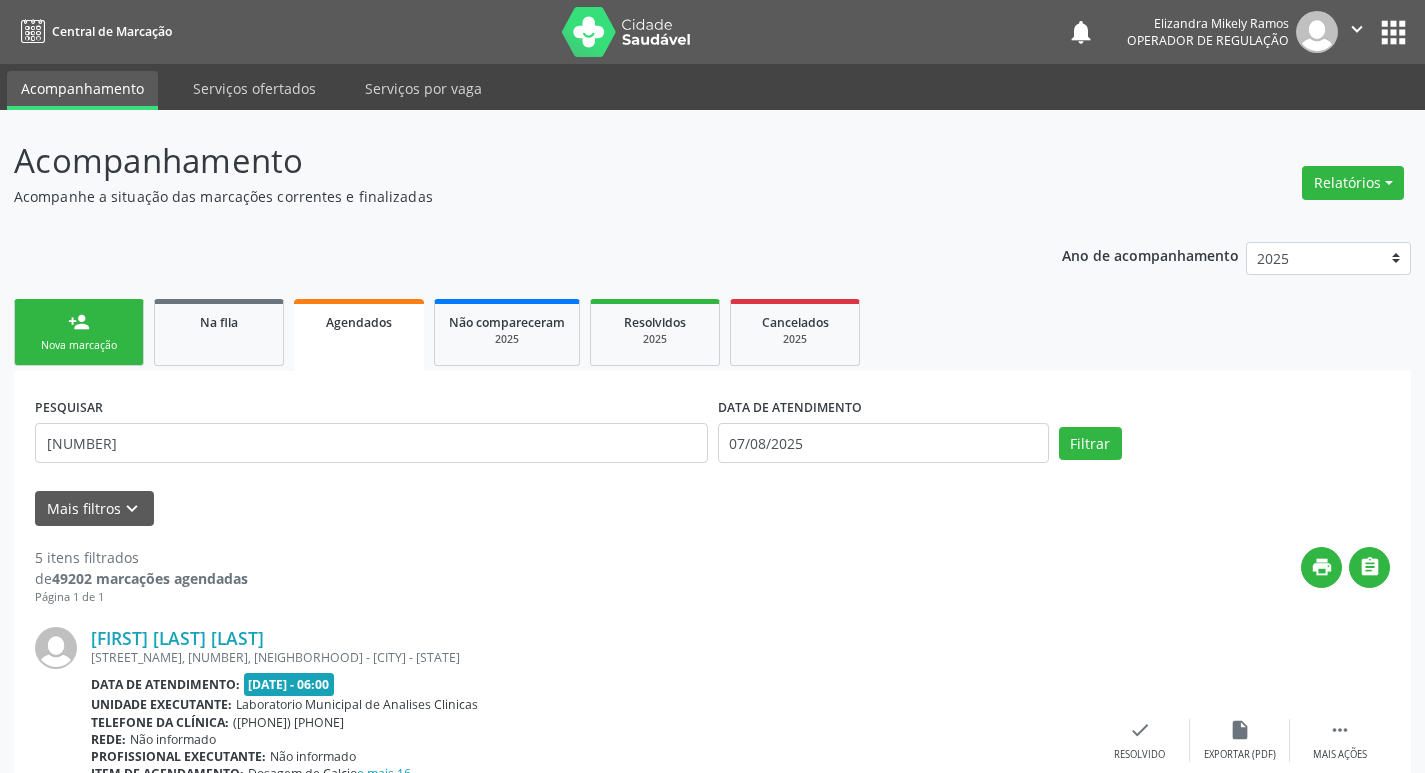click on "person_add
Nova marcação" at bounding box center [79, 332] 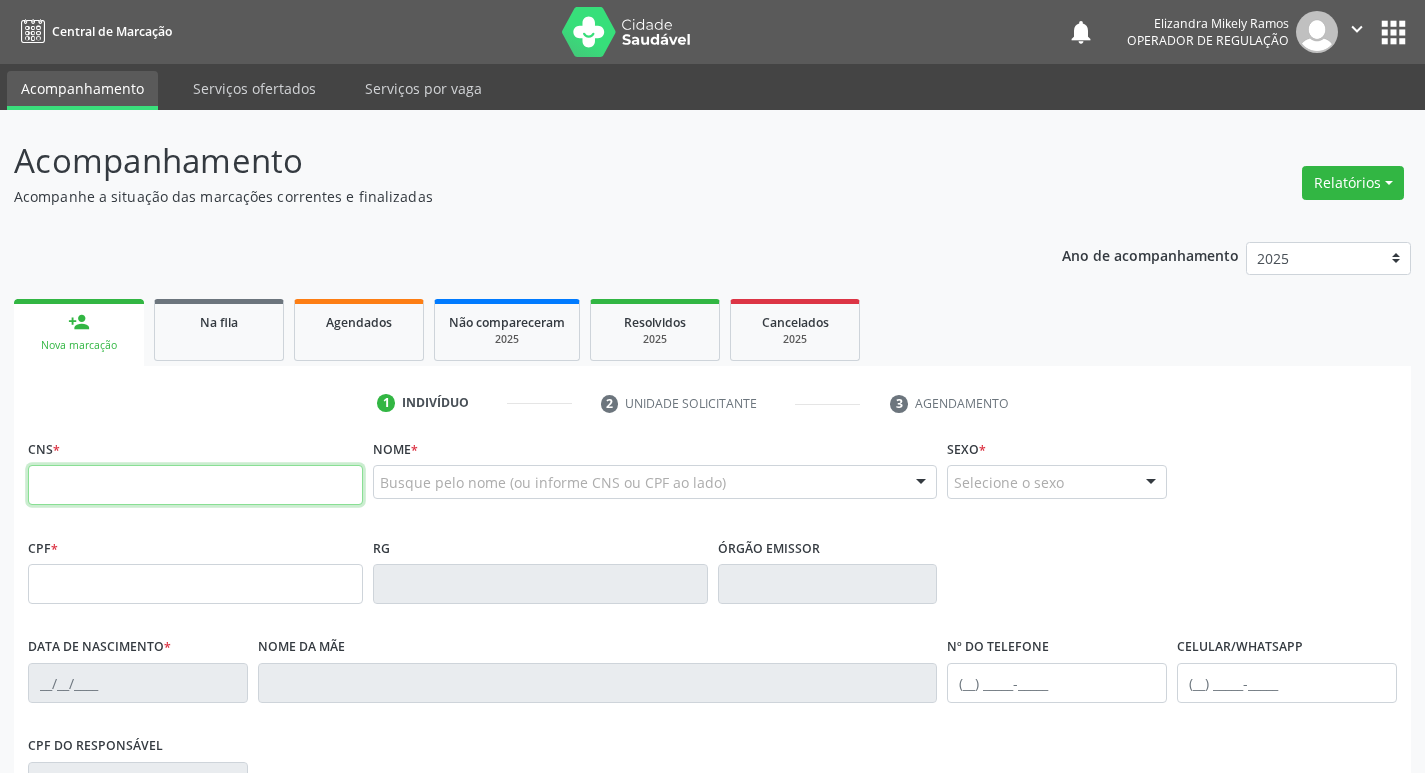 click at bounding box center [195, 485] 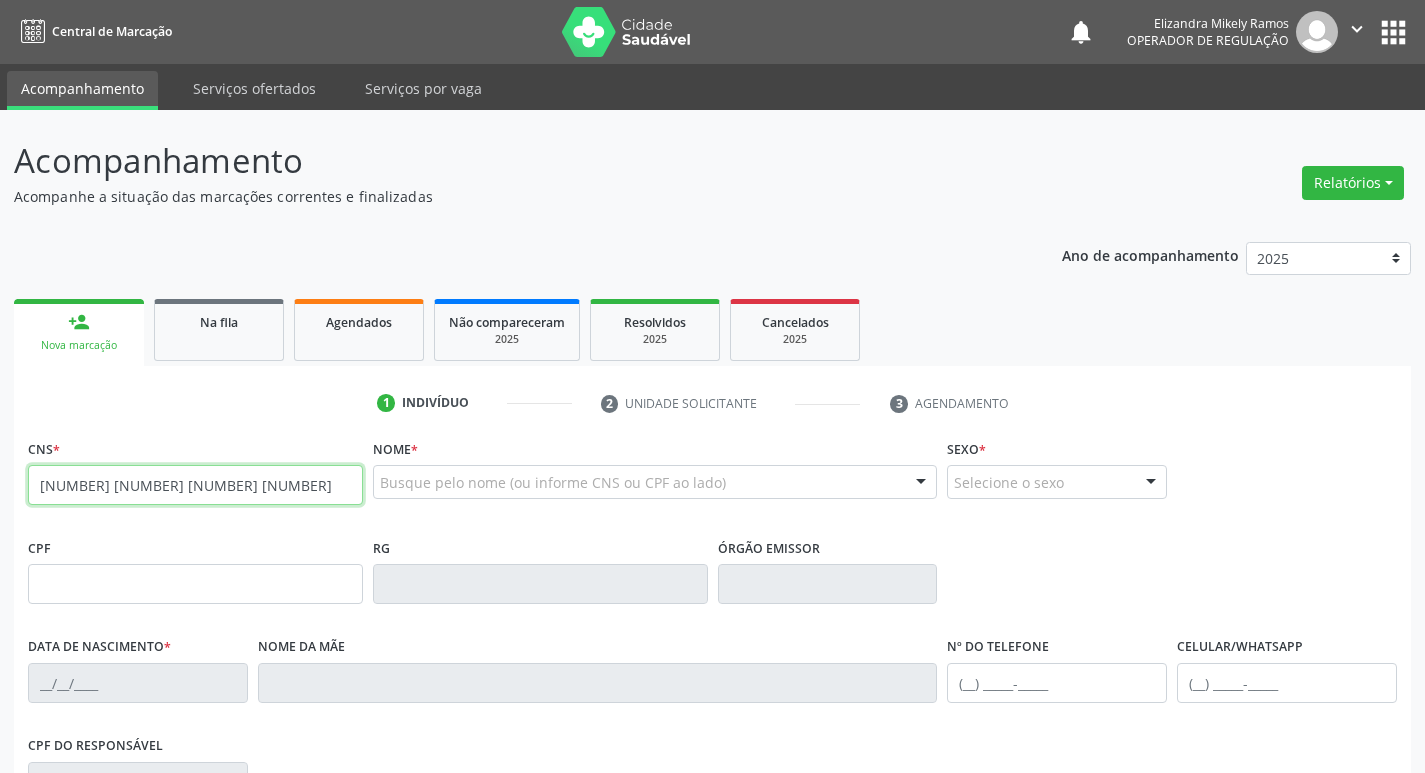 type on "[NUMBER] [NUMBER] [NUMBER] [NUMBER]" 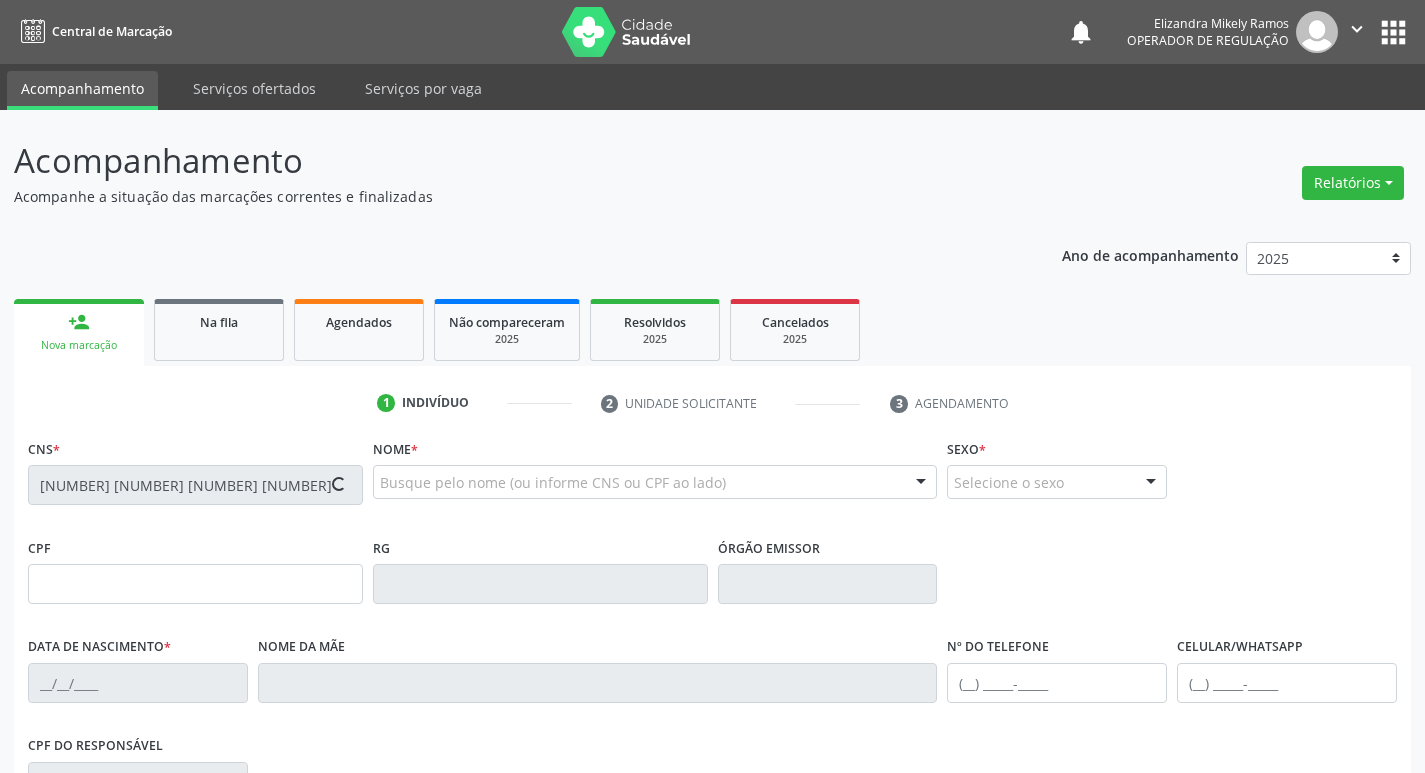 type on "[NUMBER].[NUMBER].[NUMBER]-[NUMBER]" 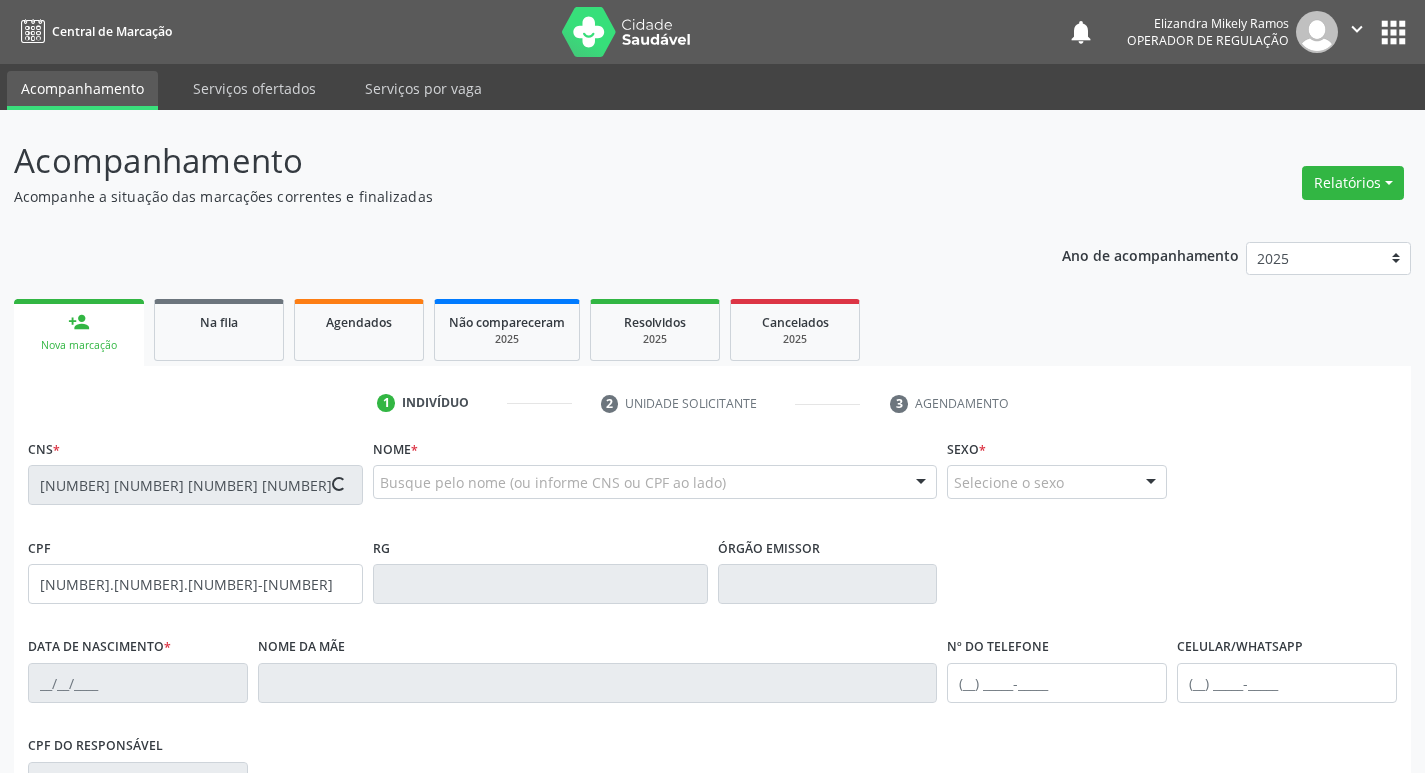 type on "[DATE]" 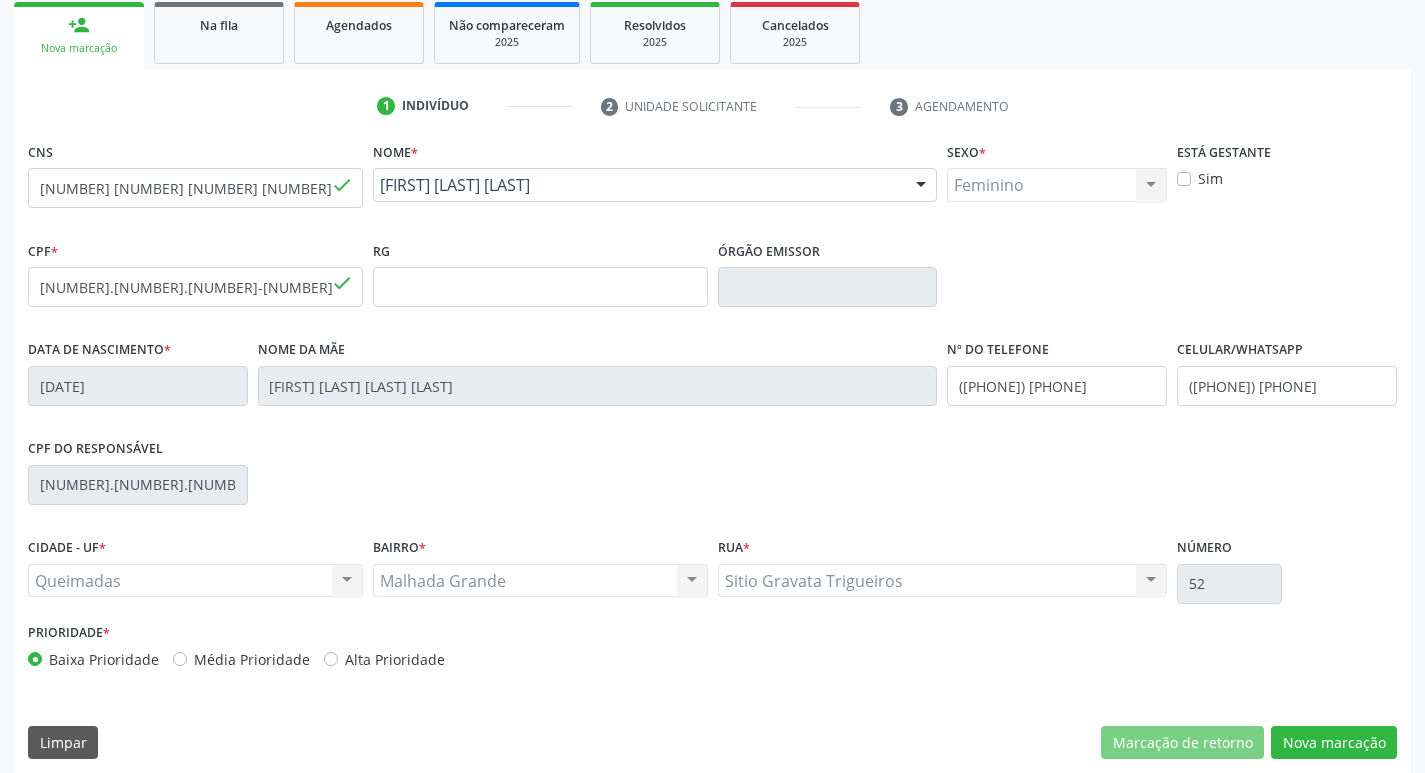 scroll, scrollTop: 311, scrollLeft: 0, axis: vertical 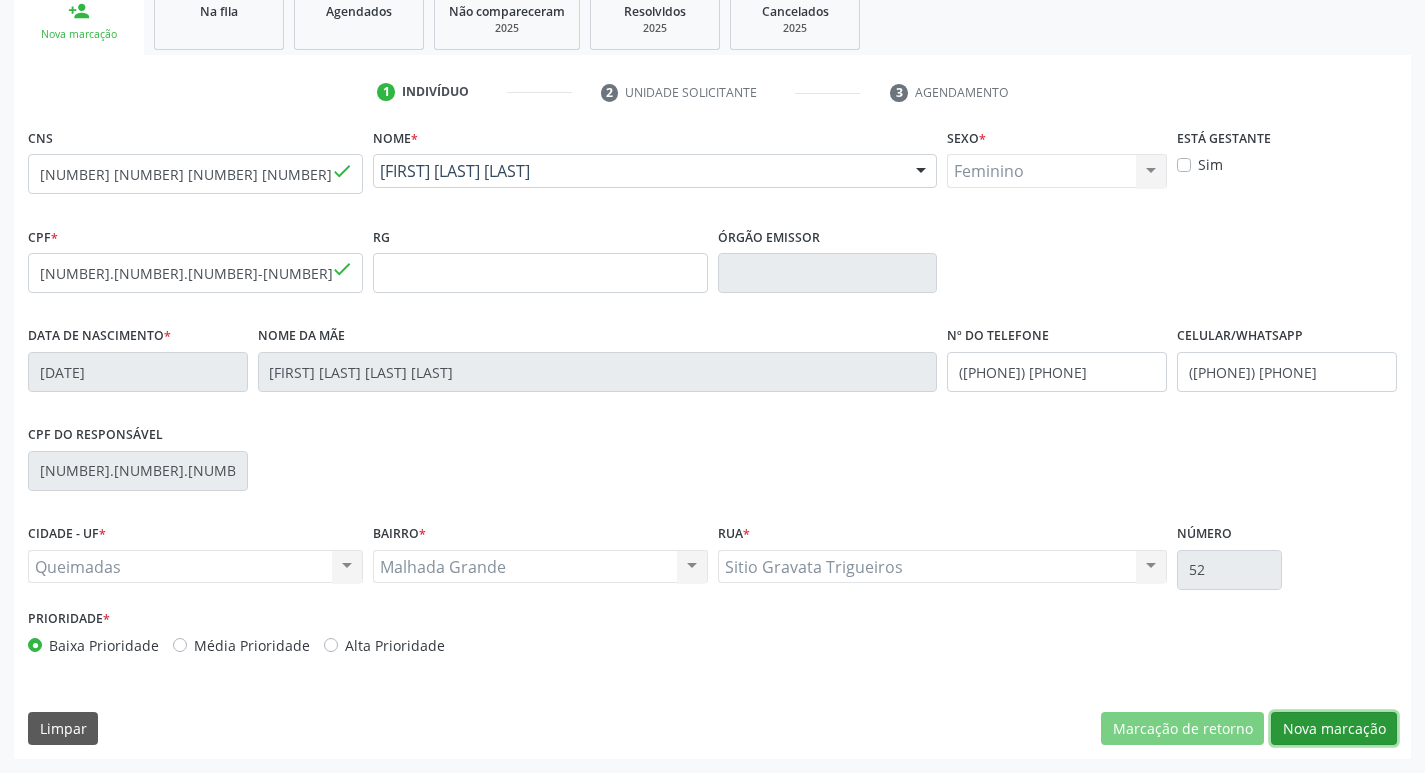 click on "Nova marcação" at bounding box center (1334, 729) 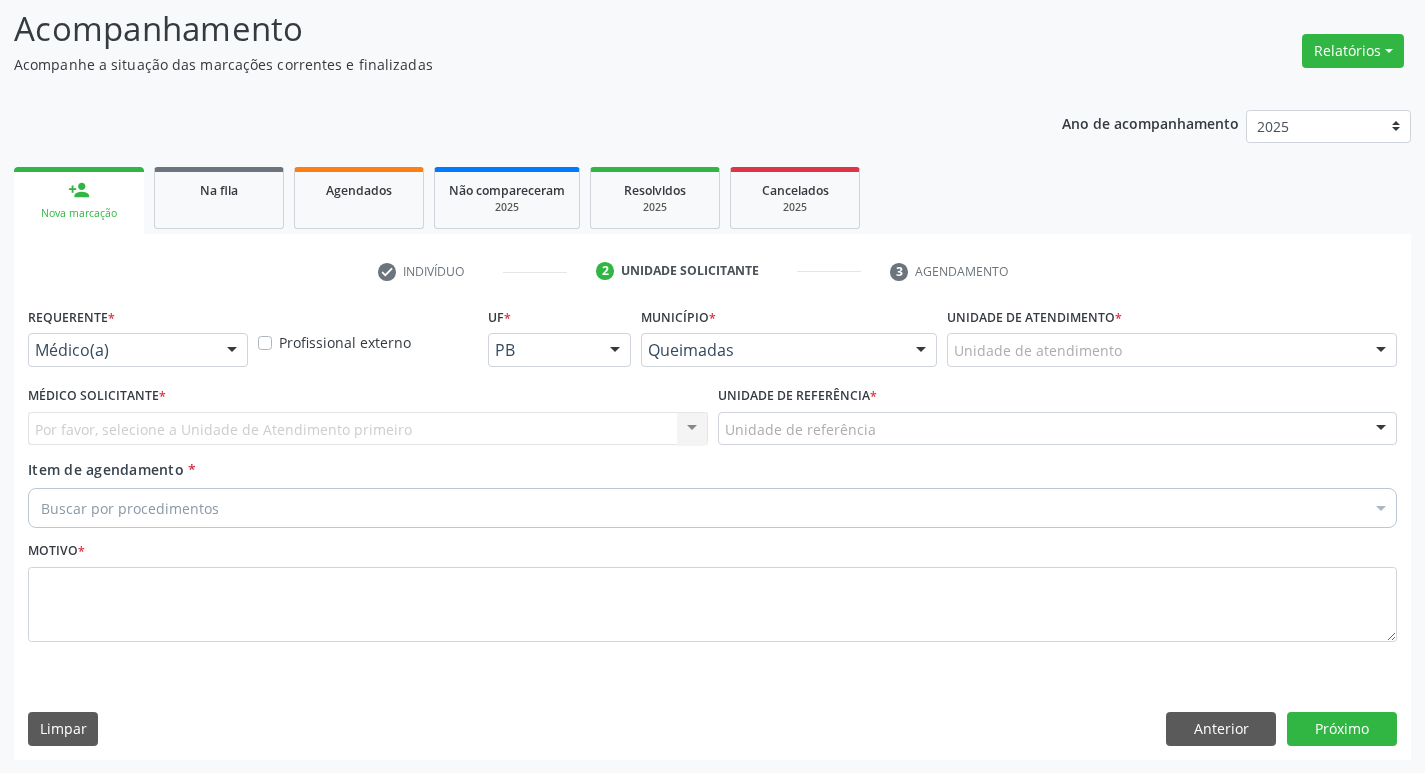scroll, scrollTop: 133, scrollLeft: 0, axis: vertical 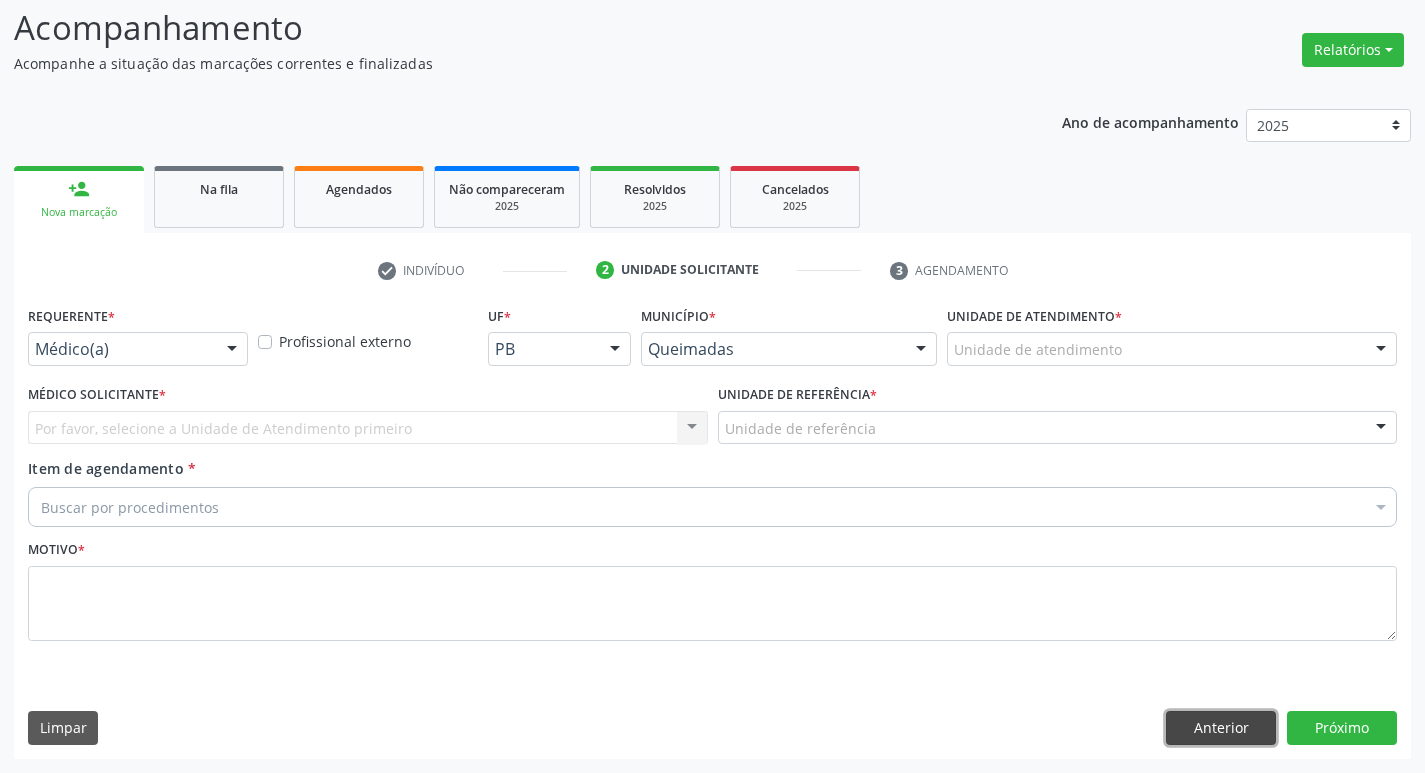 click on "Anterior" at bounding box center (1221, 728) 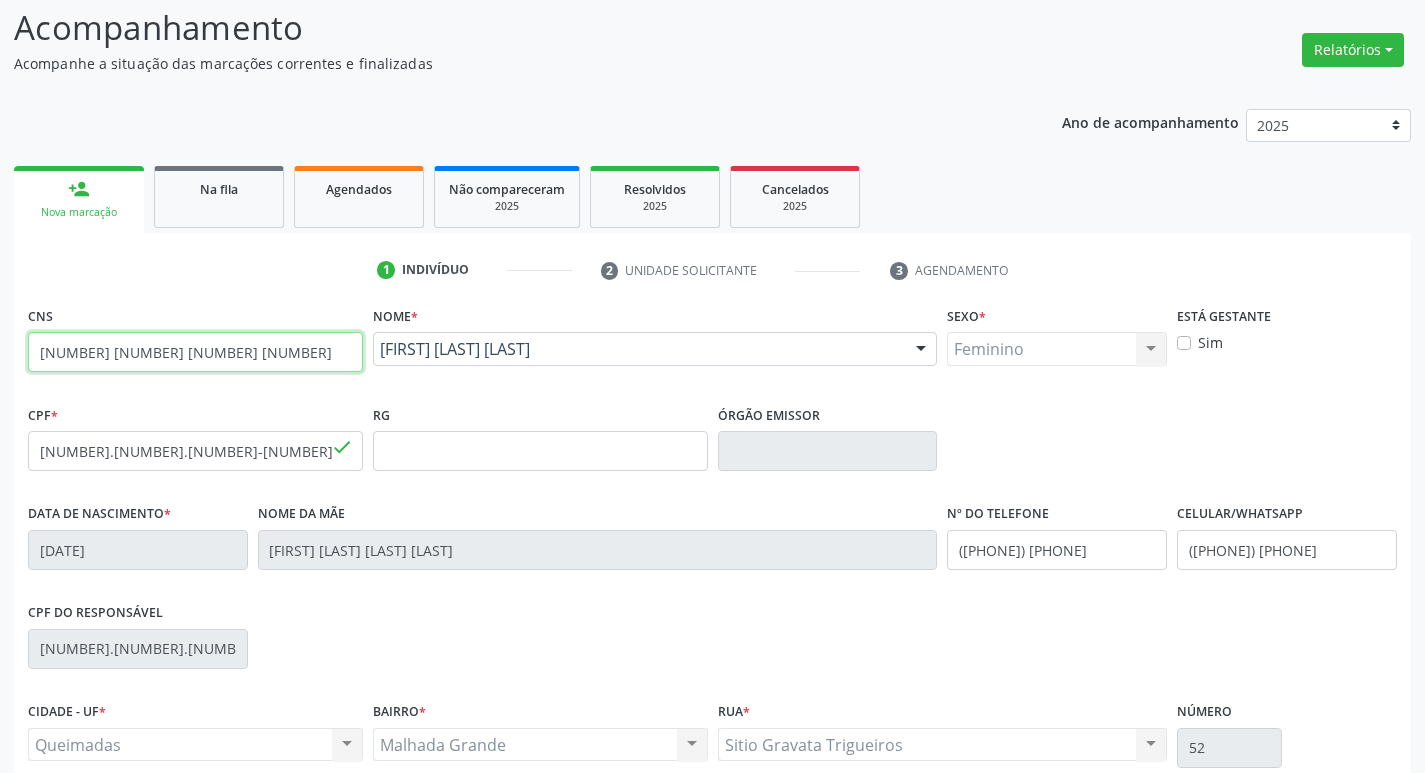 click on "[NUMBER] [NUMBER] [NUMBER] [NUMBER]" at bounding box center (195, 352) 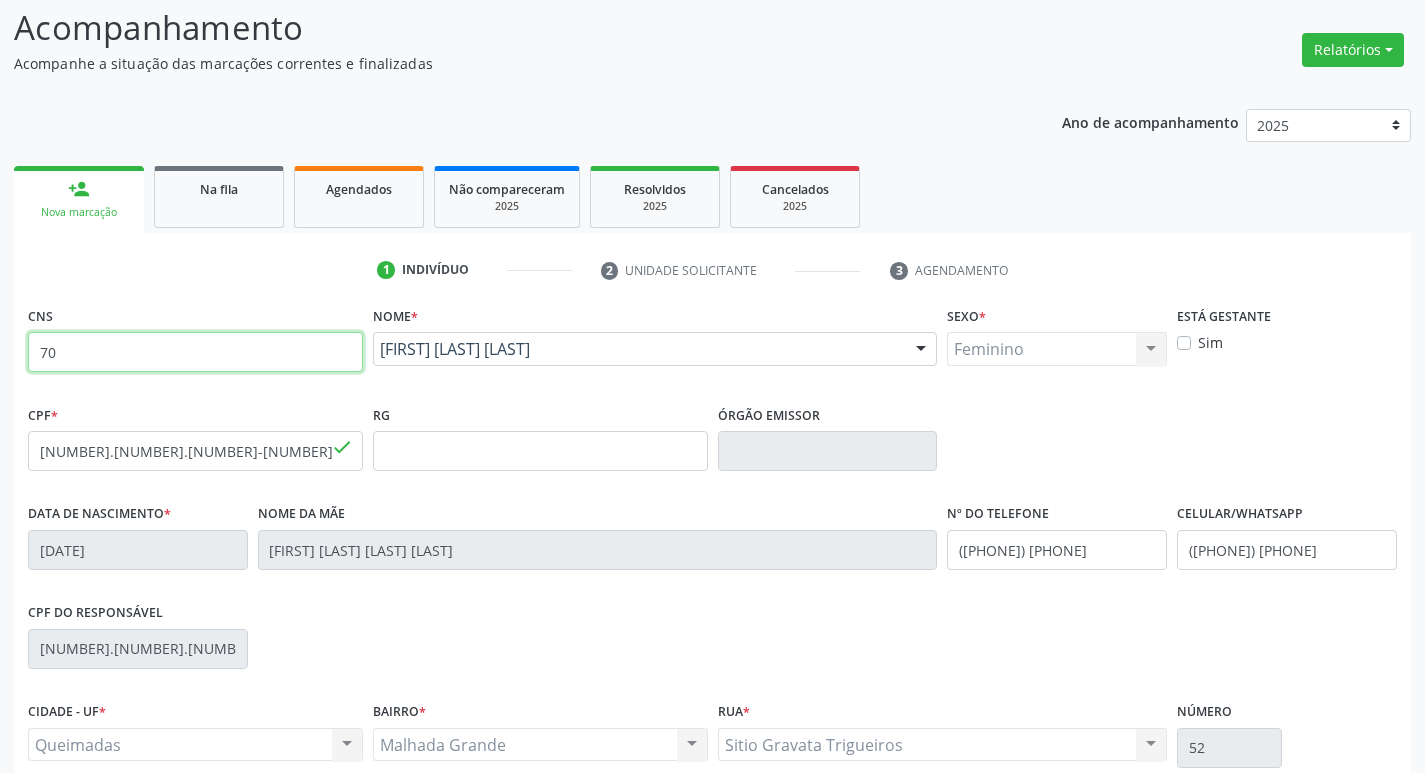 type on "7" 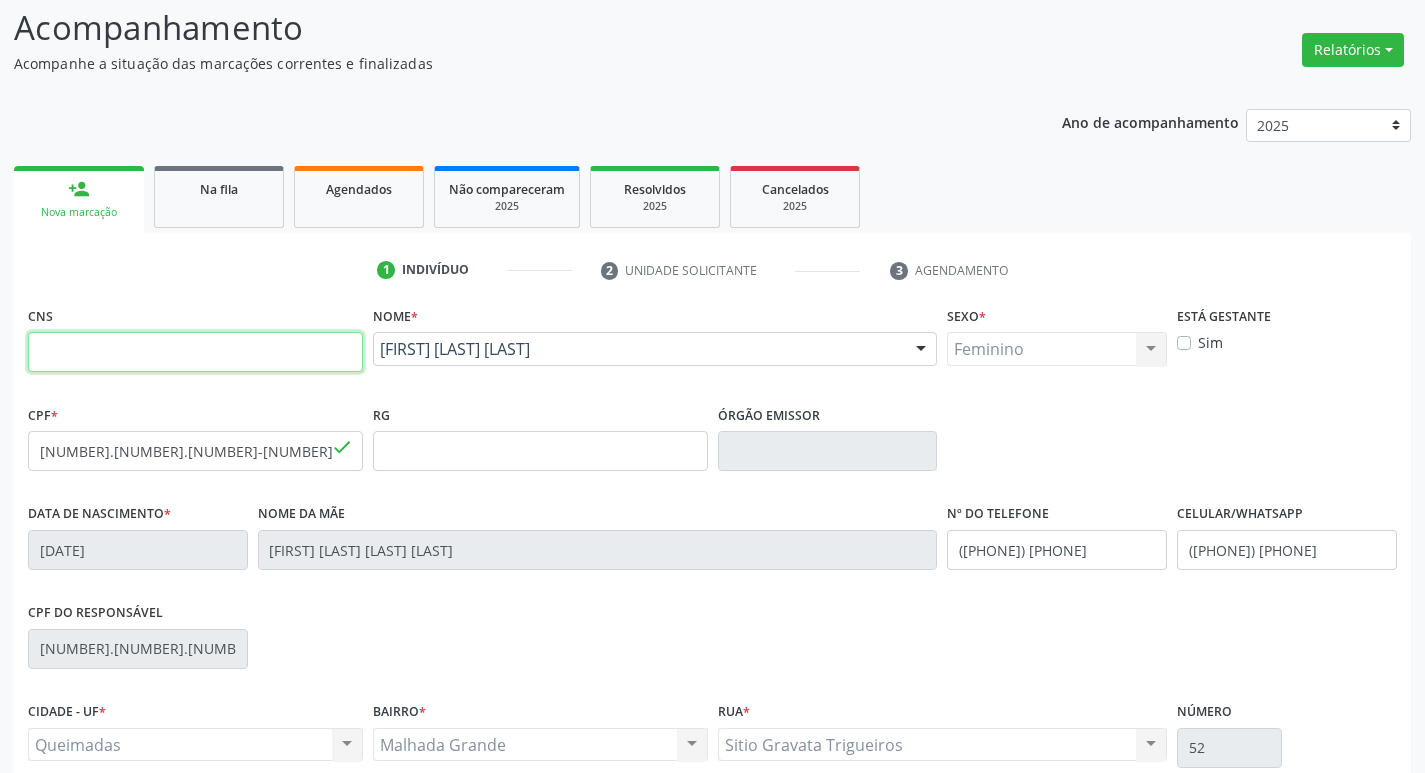type 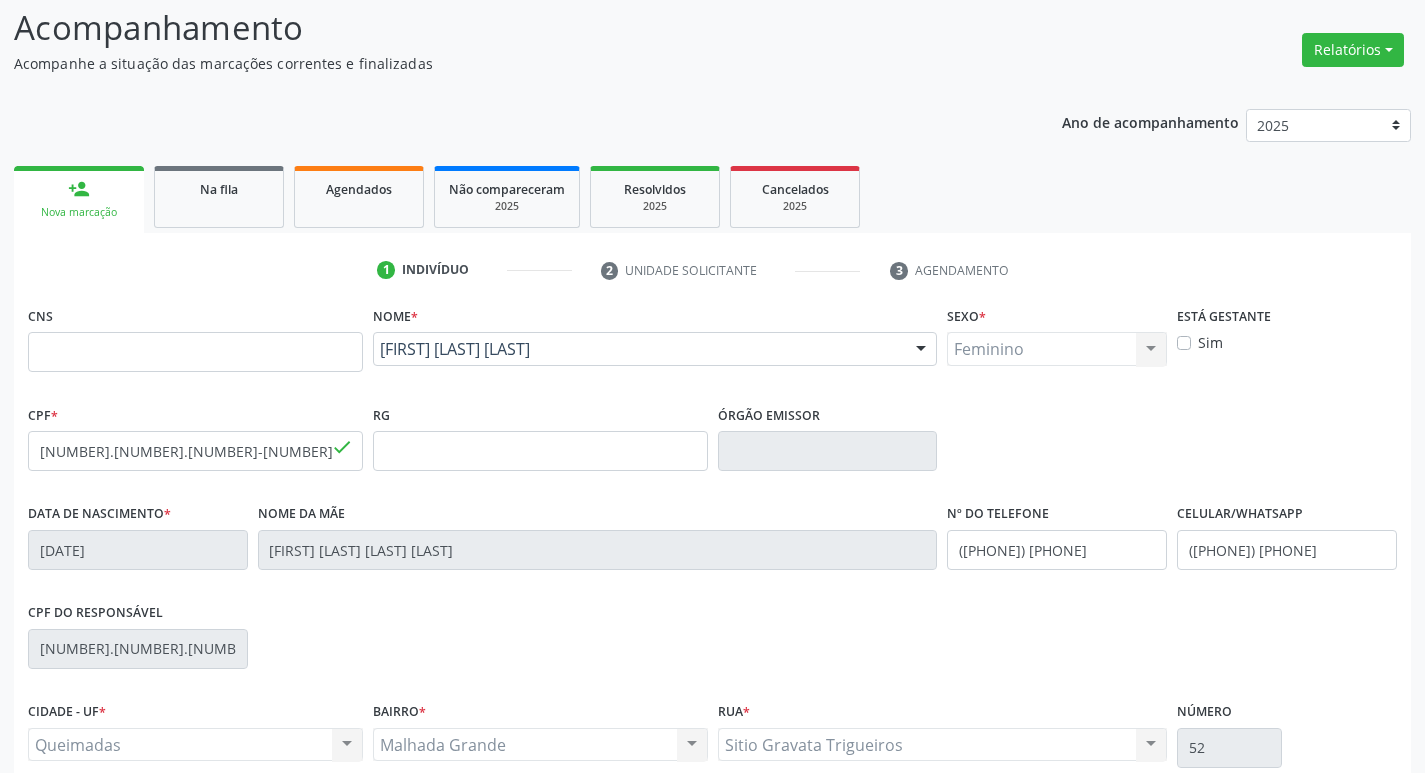 click on "[FIRST] [LAST] [LAST]
[FIRST] [LAST] [LAST]
CNS:
[NUMBER] [NUMBER] [NUMBER] [NUMBER]
CPF:
[NUMBER].[NUMBER].[NUMBER]-[NUMBER]
Nascimento:
[DATE]
Nenhum resultado encontrado para: "   "
Digite o nome" at bounding box center (655, 356) 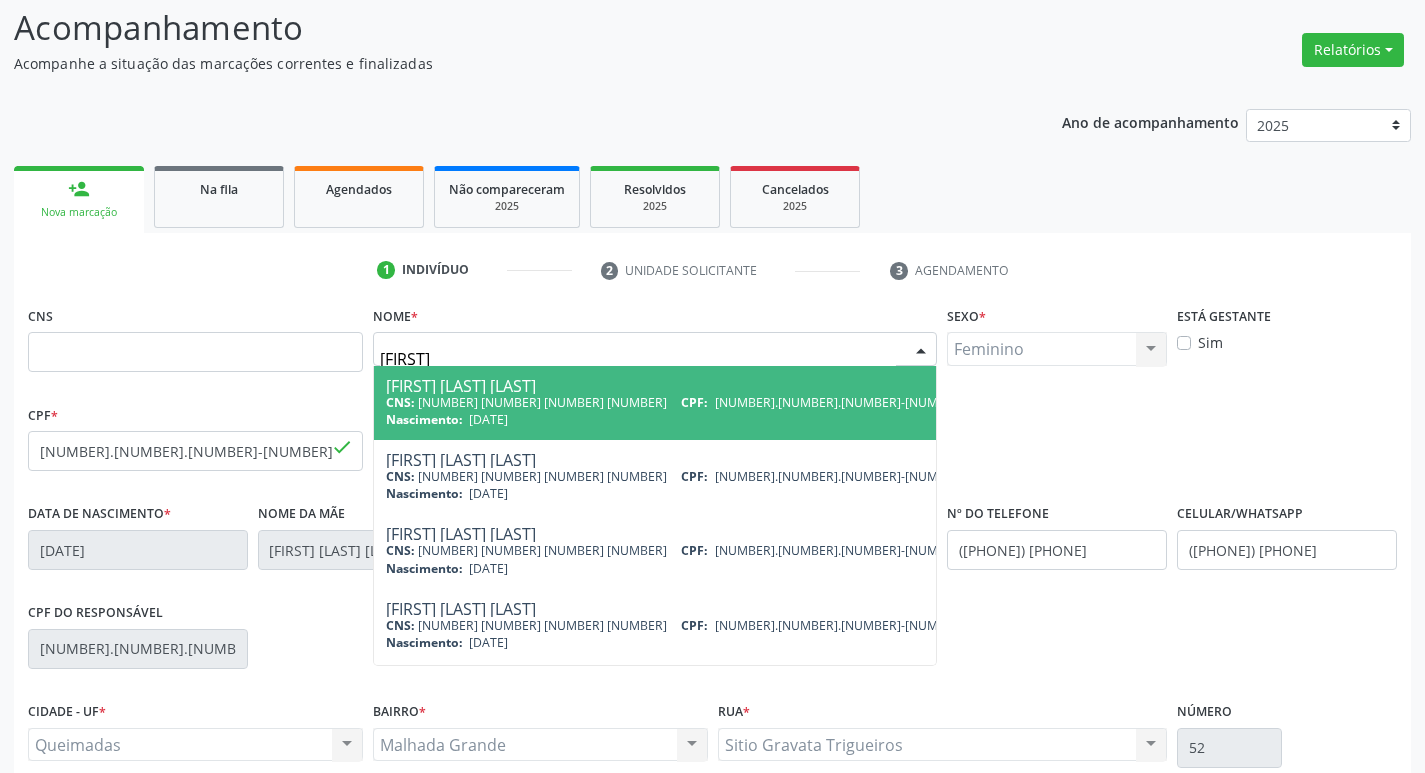 type on "[FIRST] p" 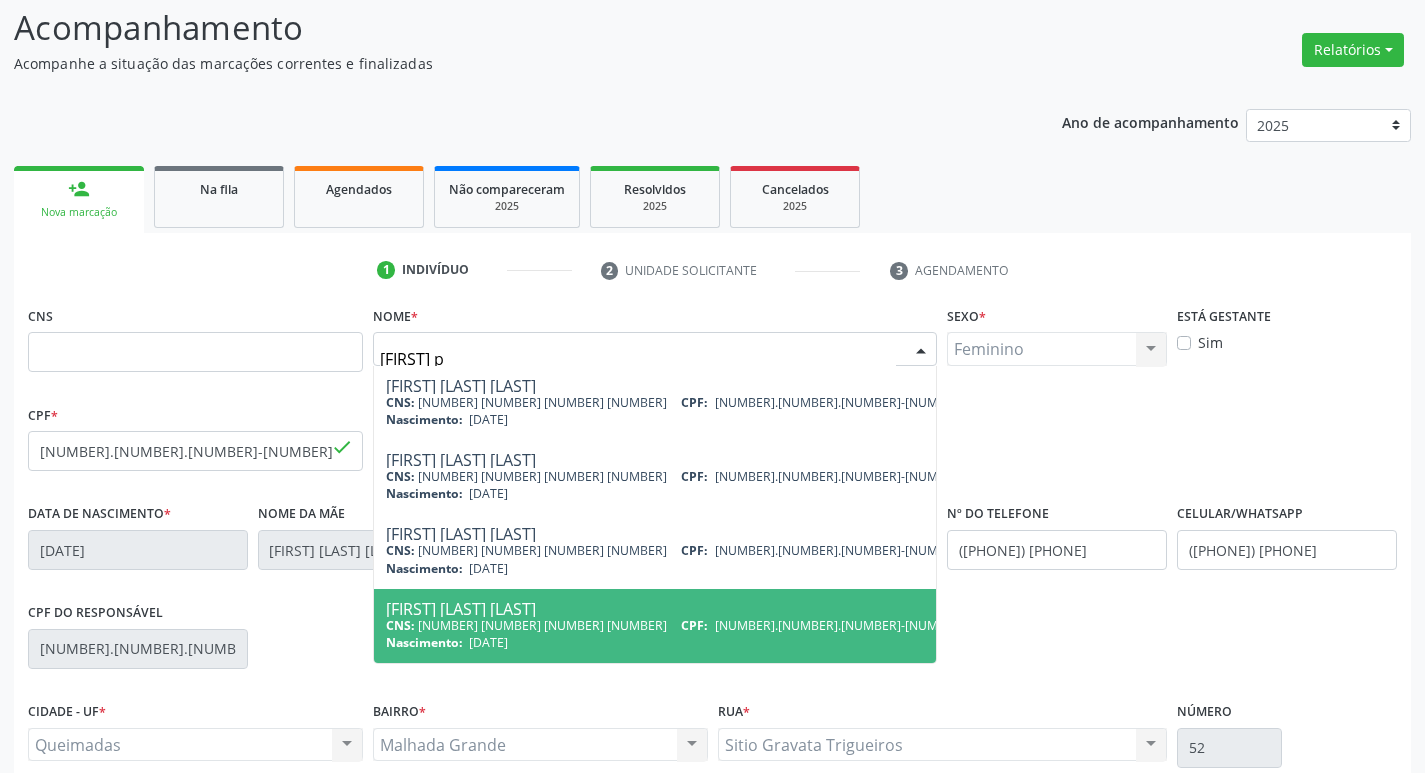 click on "[DATE]" at bounding box center (488, 642) 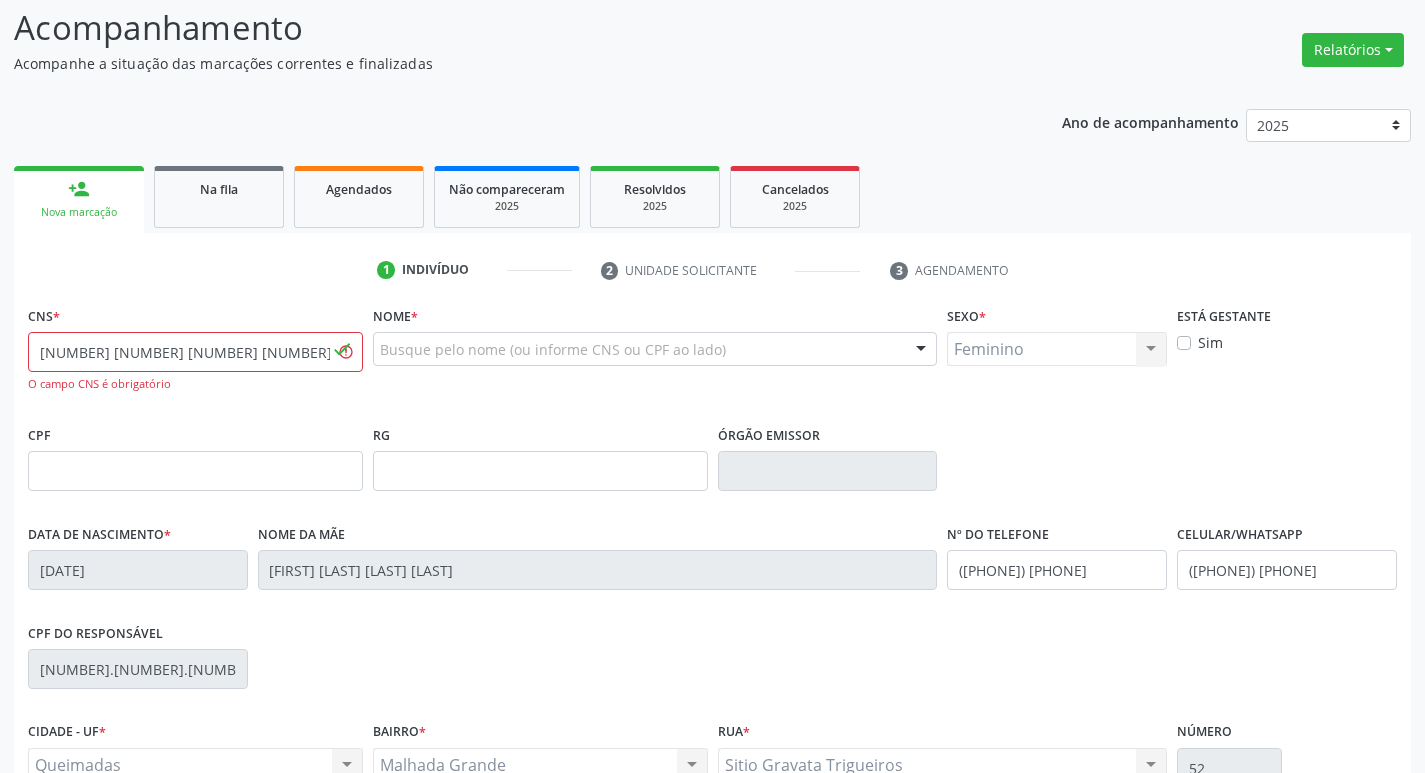 type 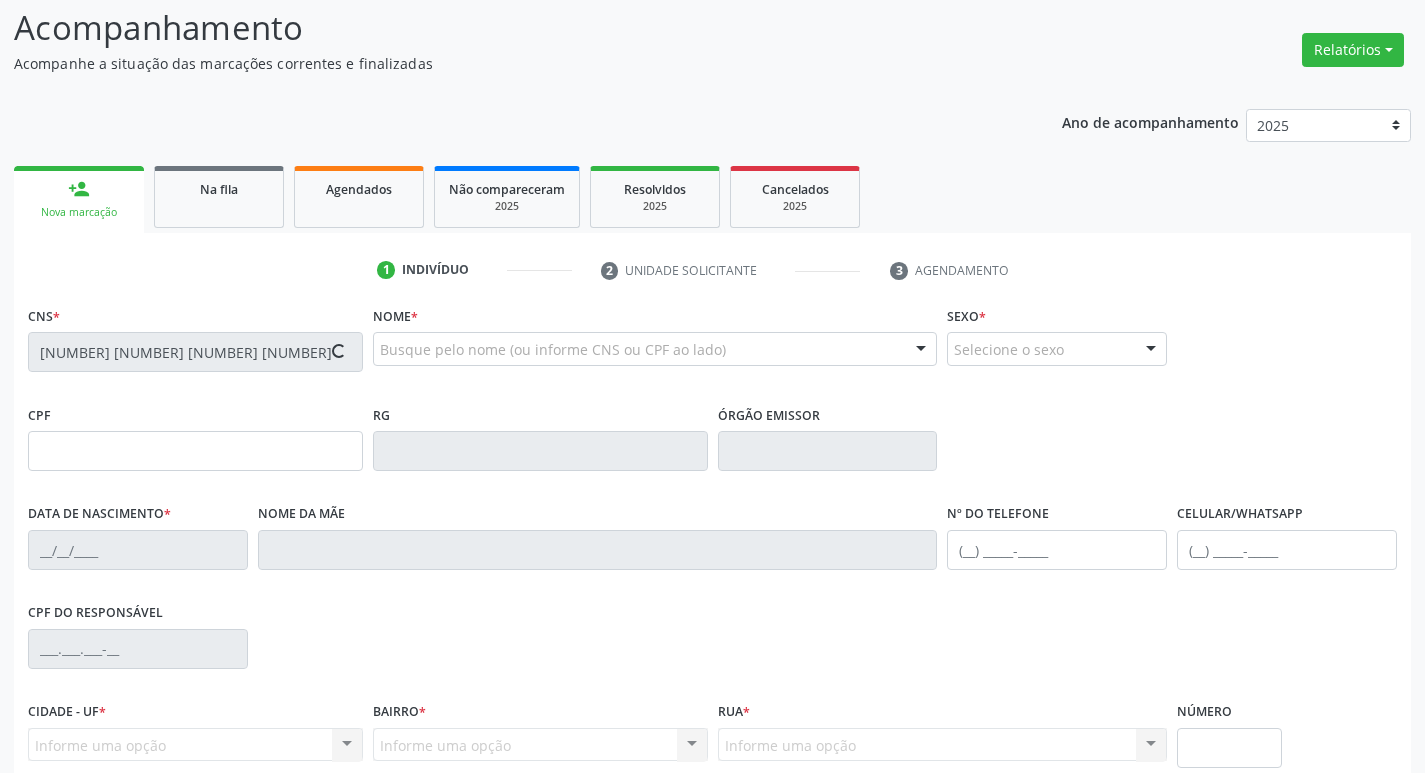 type on "[NUMBER].[NUMBER].[NUMBER]-[NUMBER]" 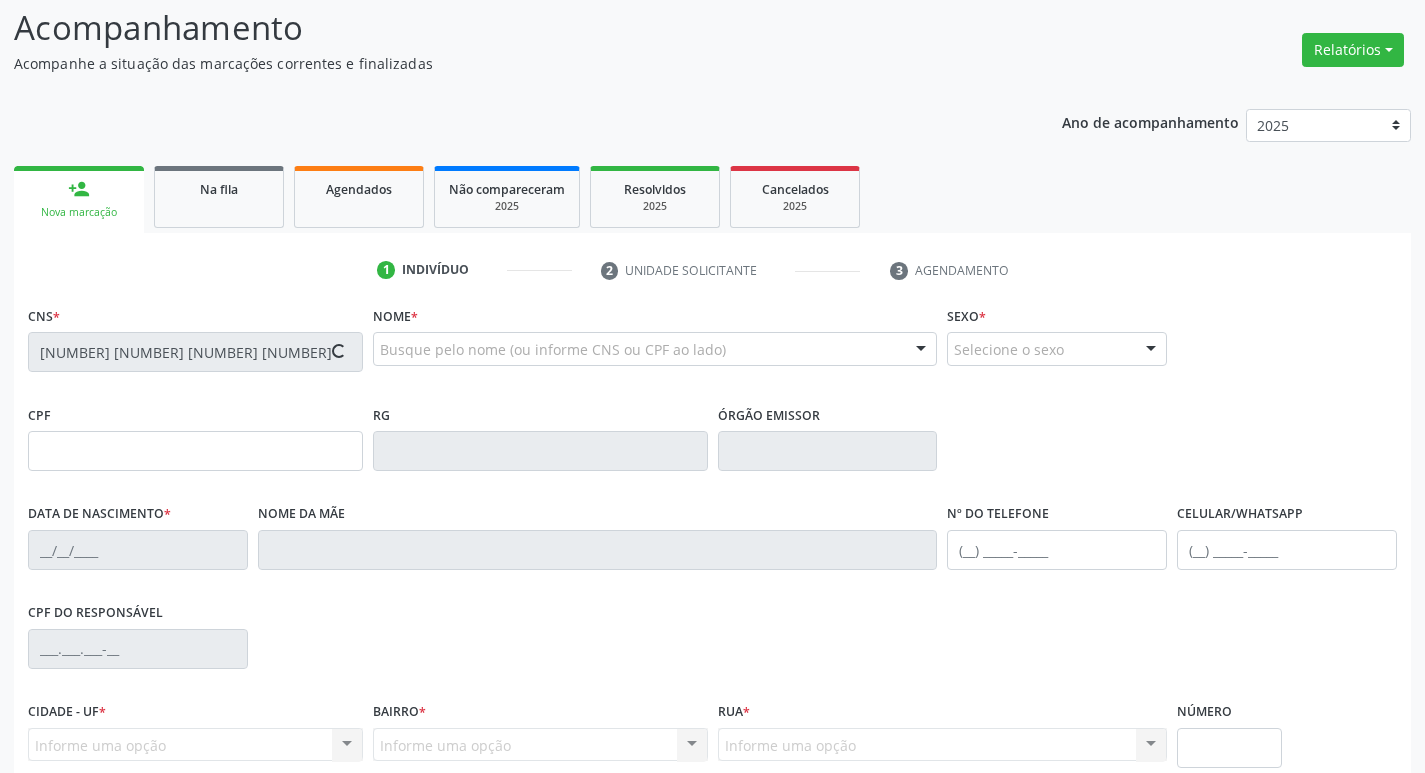type on "[DATE]" 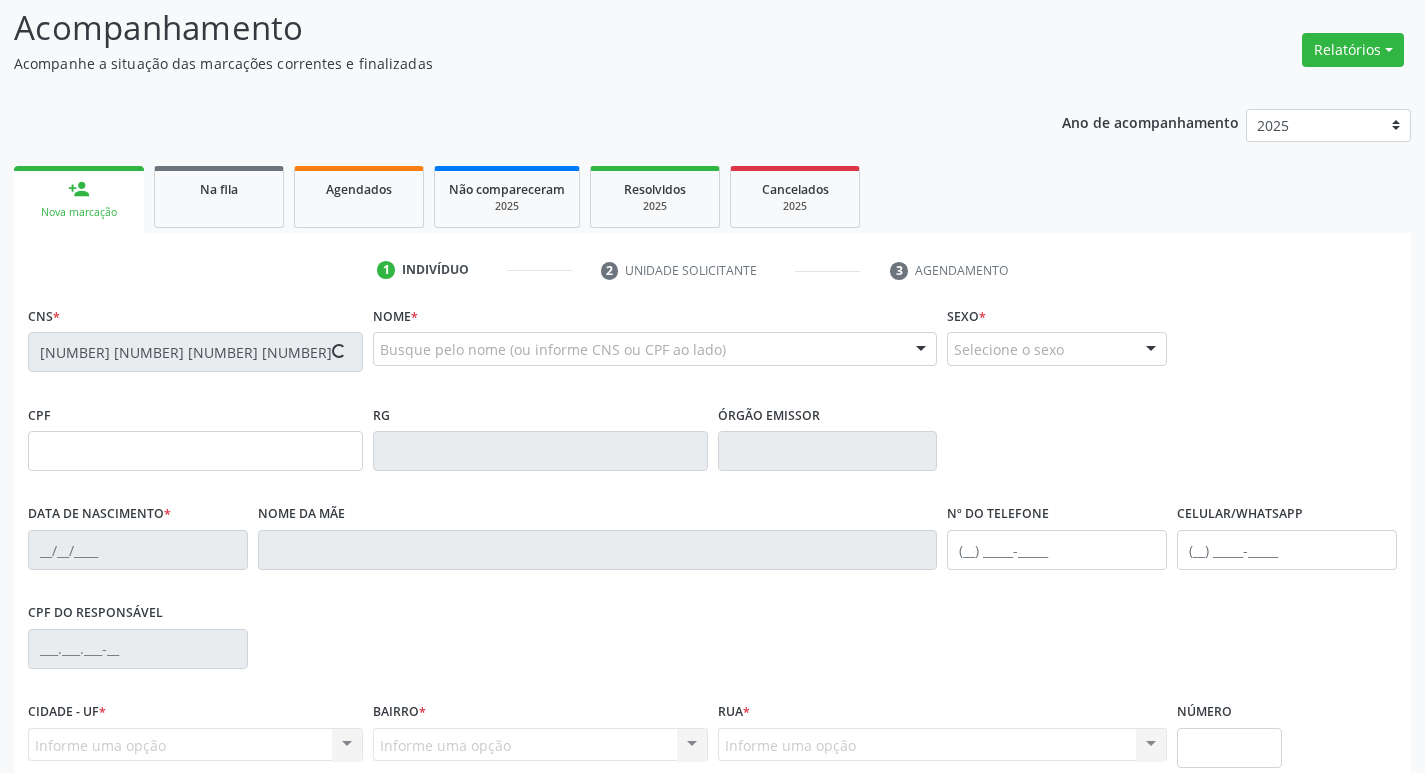 type on "([PHONE]) [PHONE]" 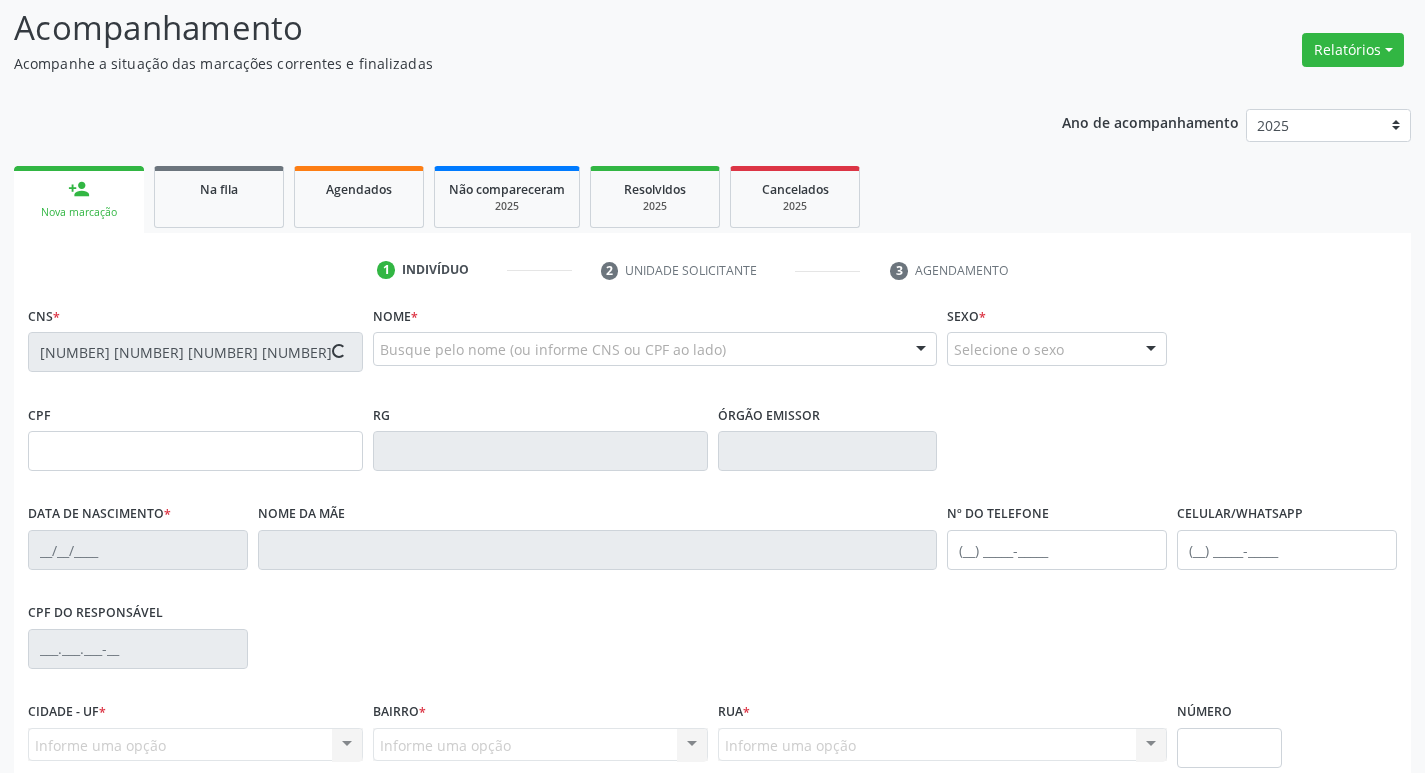 type on "5" 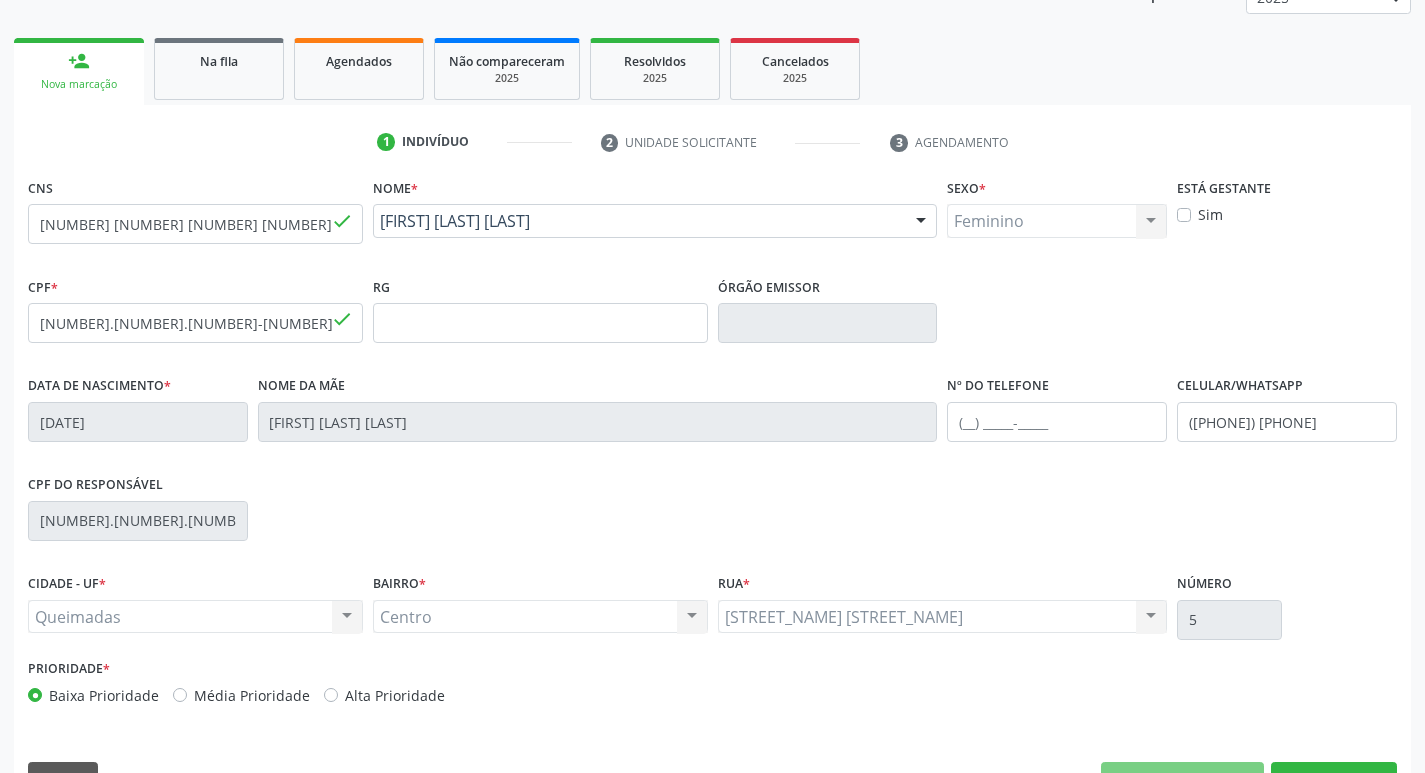scroll, scrollTop: 311, scrollLeft: 0, axis: vertical 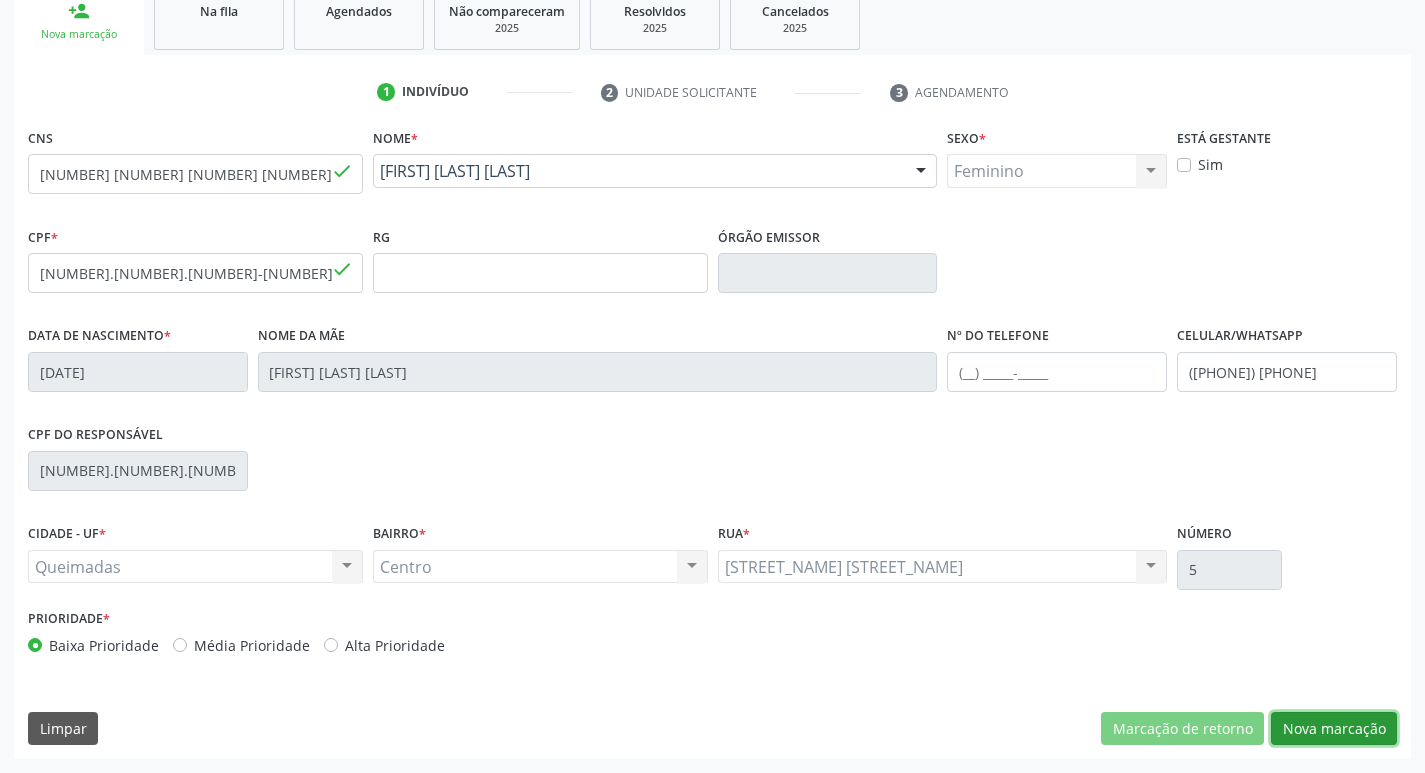 click on "Nova marcação" at bounding box center (1334, 729) 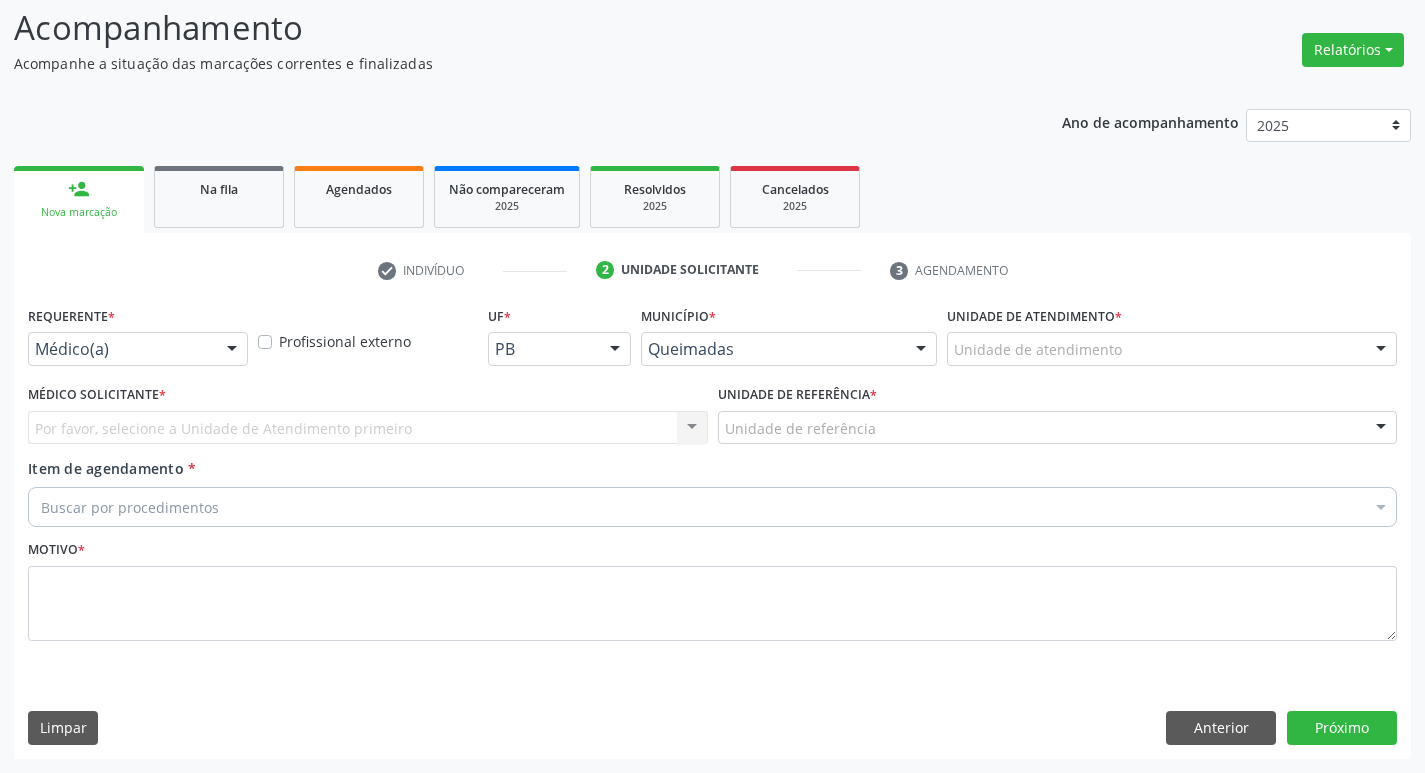scroll, scrollTop: 133, scrollLeft: 0, axis: vertical 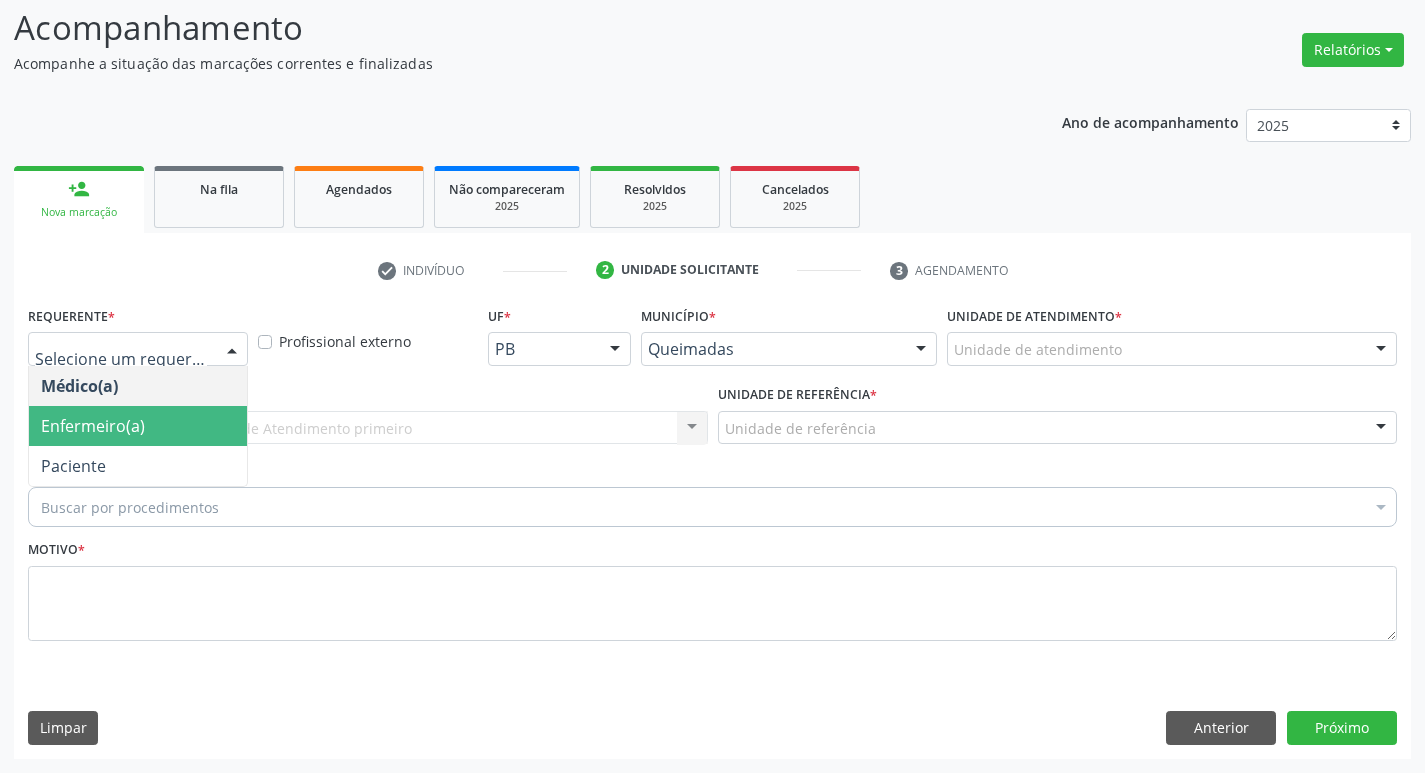 click on "Enfermeiro(a)" at bounding box center (138, 426) 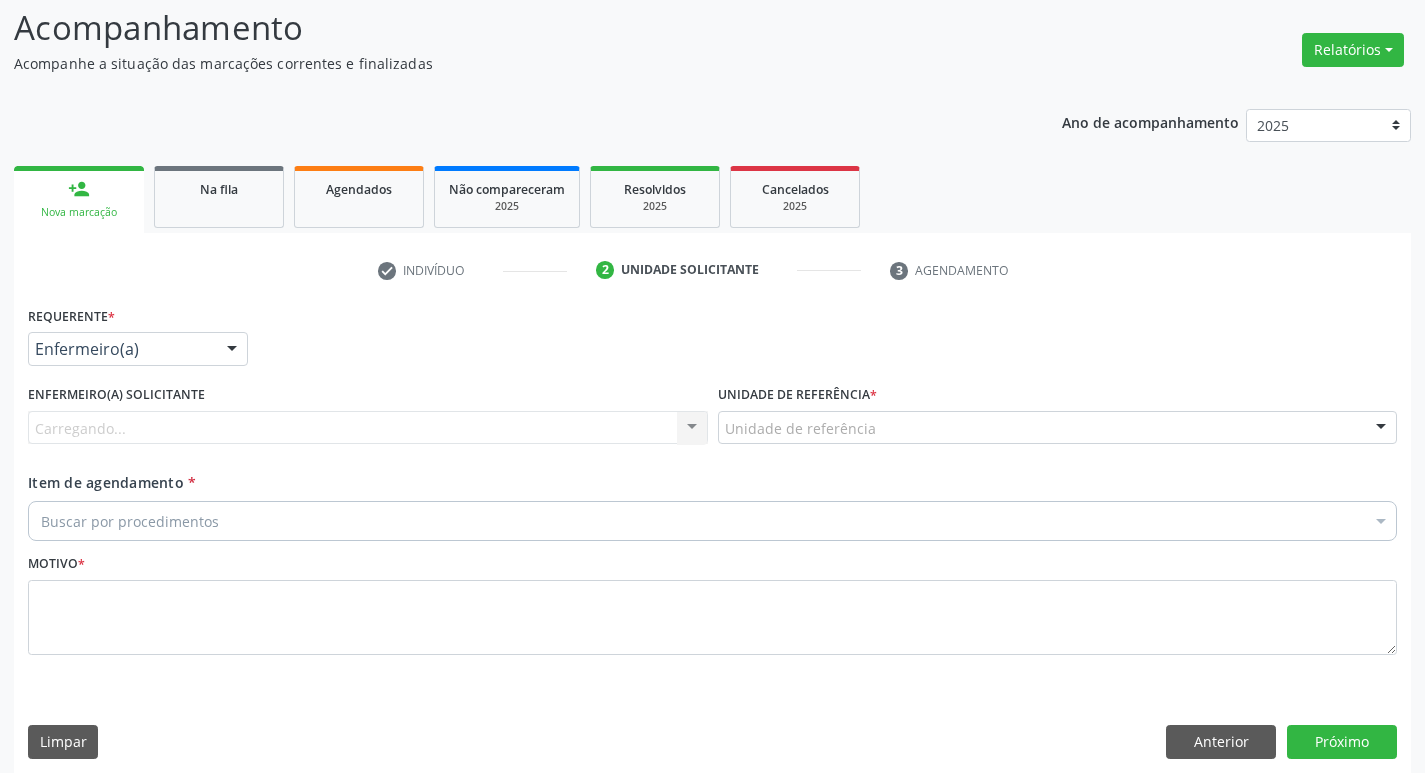 drag, startPoint x: 151, startPoint y: 338, endPoint x: 158, endPoint y: 390, distance: 52.46904 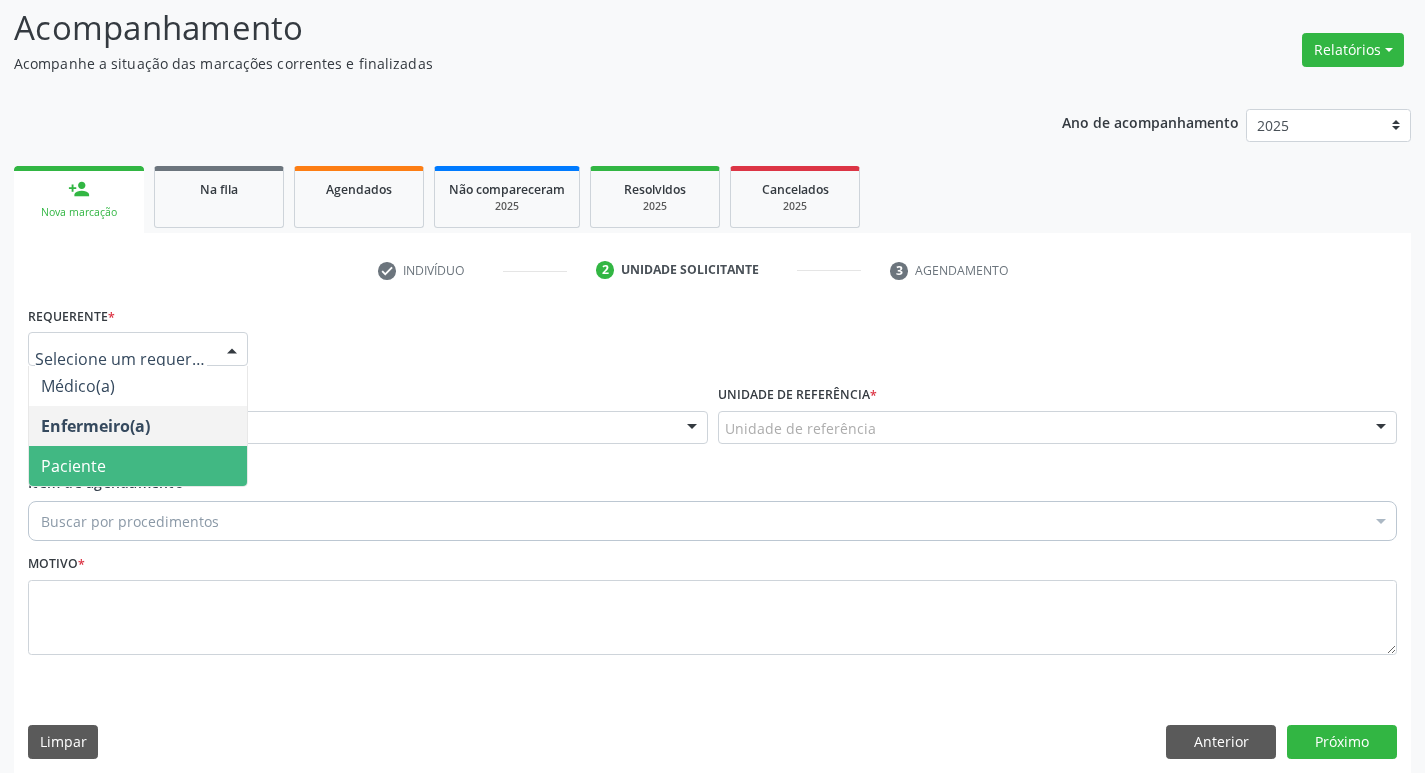click on "Paciente" at bounding box center [138, 466] 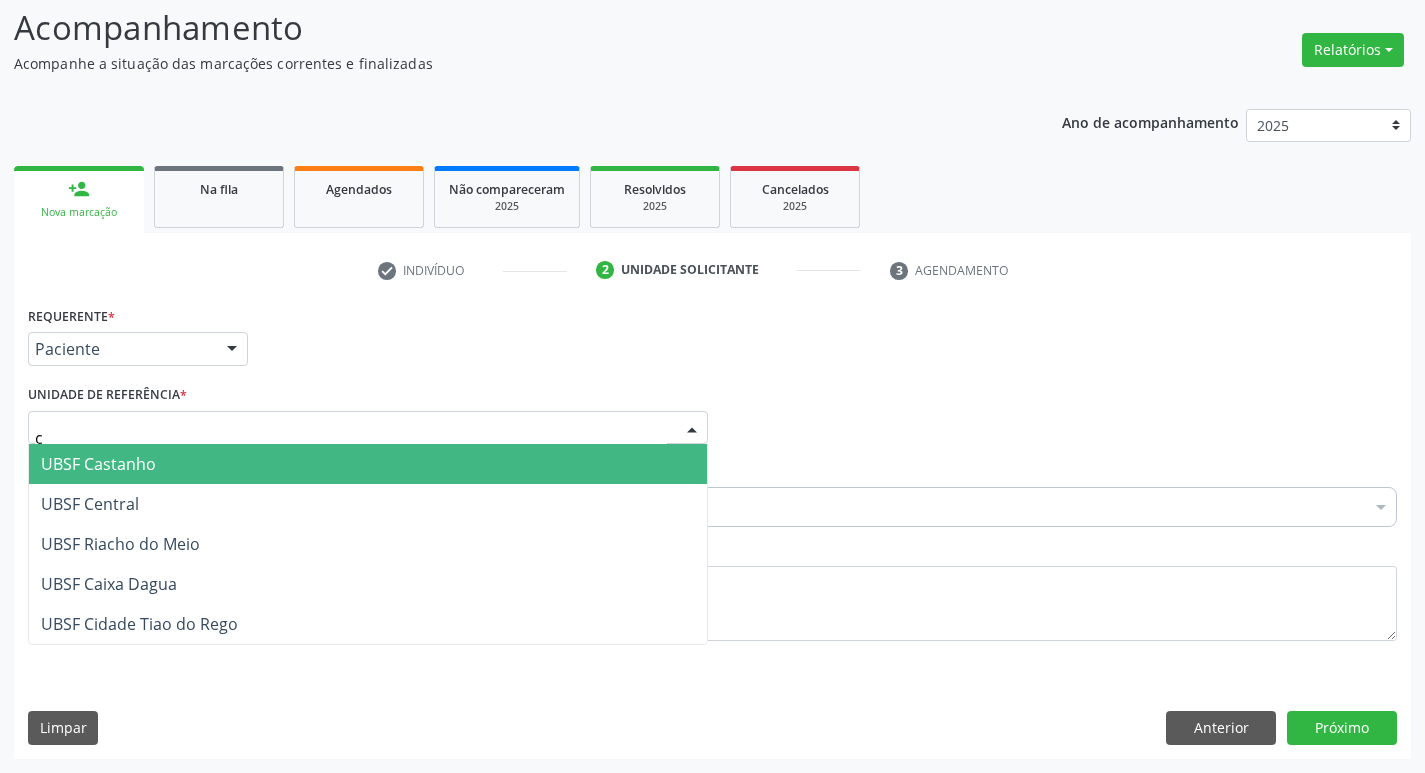 type on "ce" 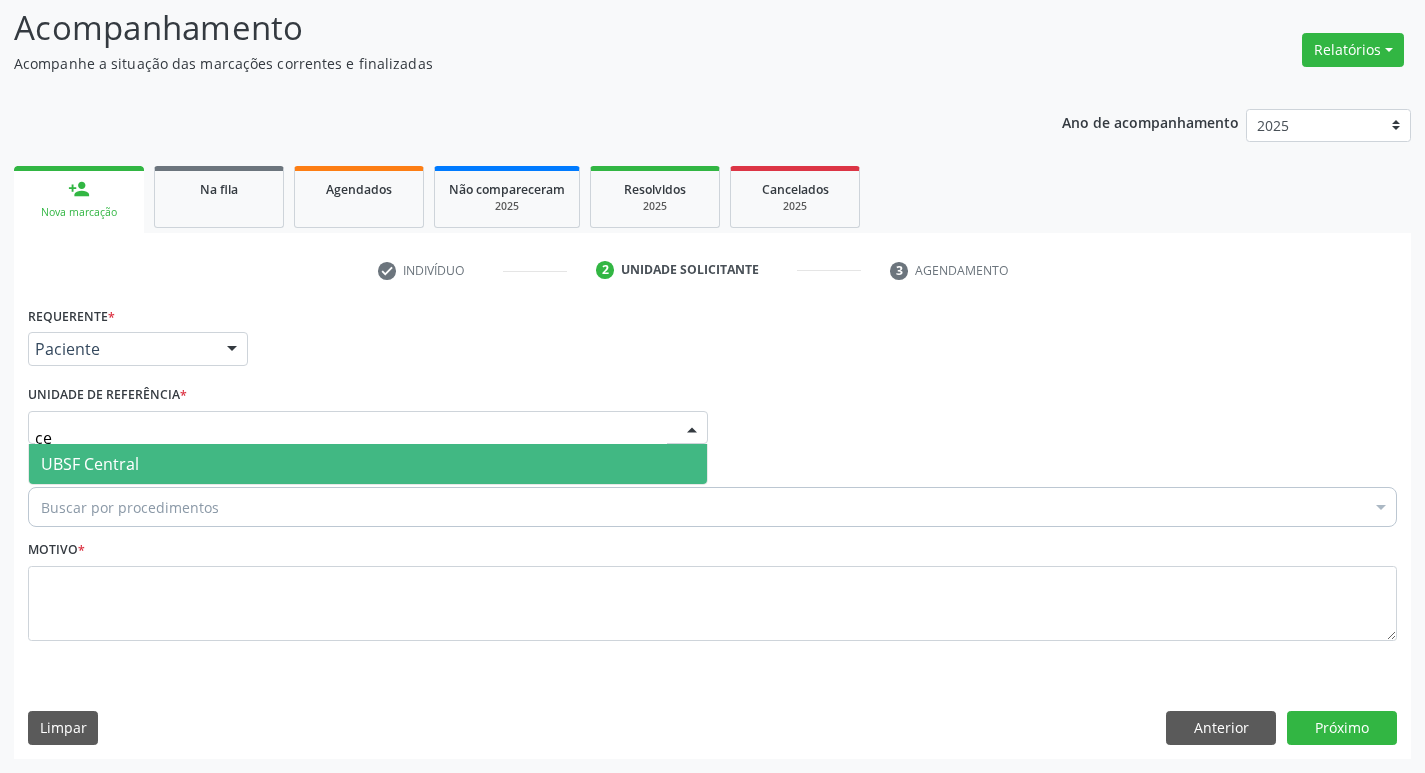 click on "UBSF Central" at bounding box center (90, 464) 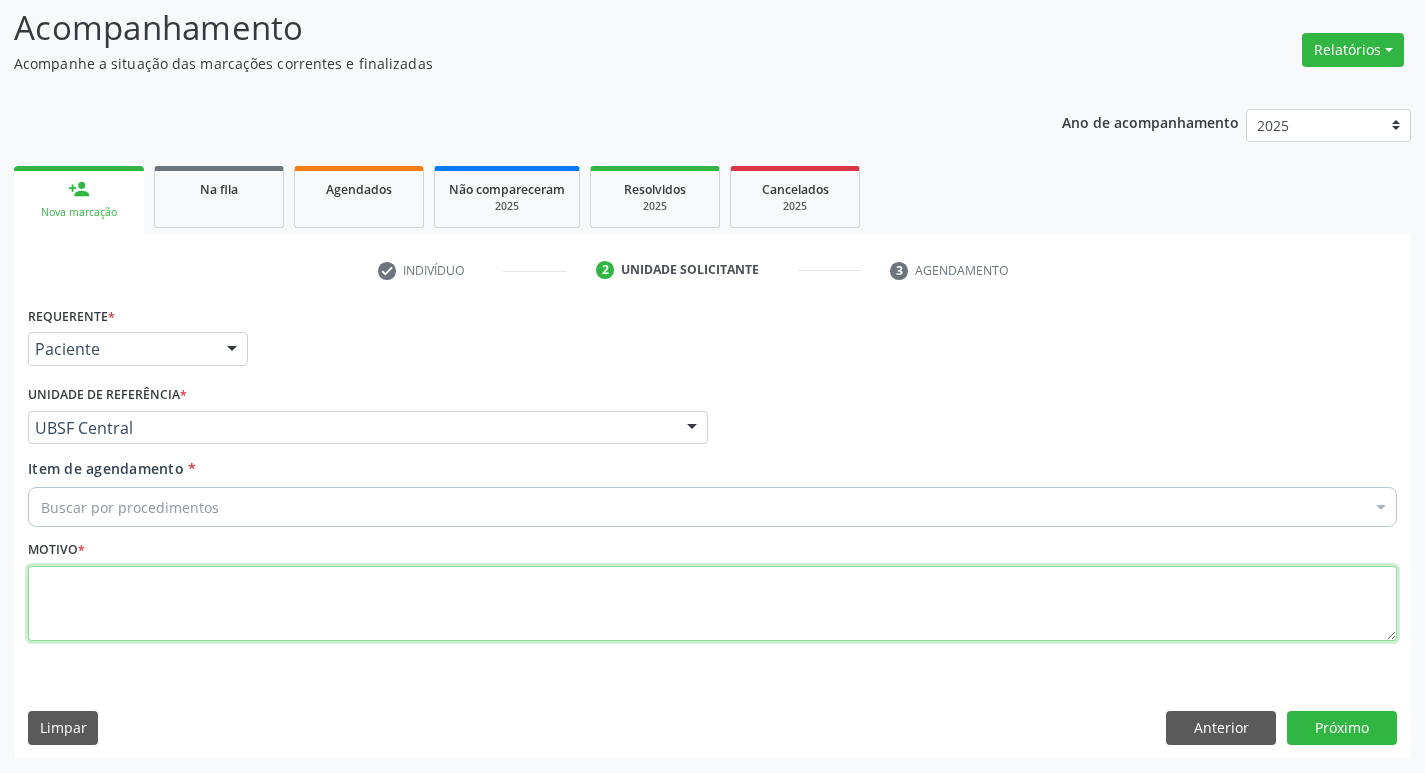 click at bounding box center [712, 604] 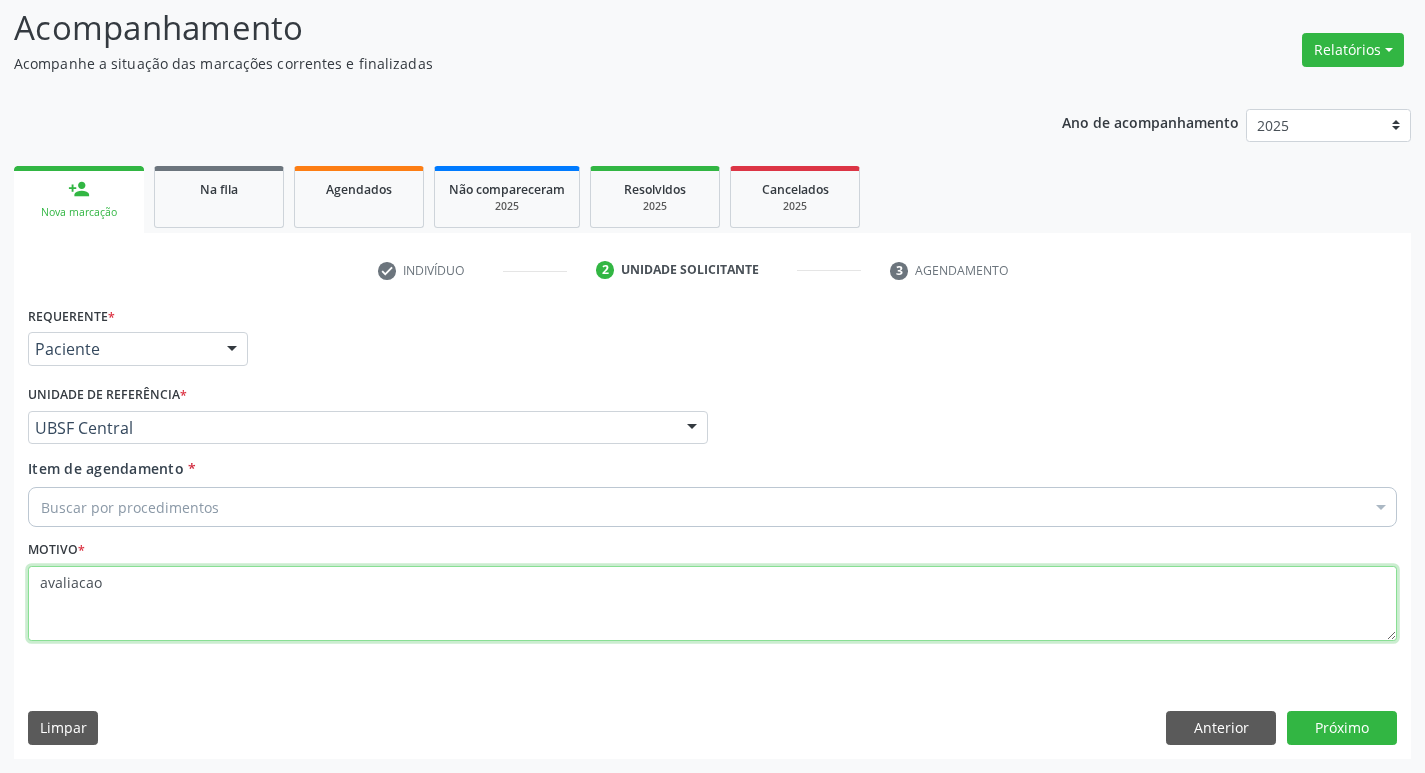 type on "avaliacao" 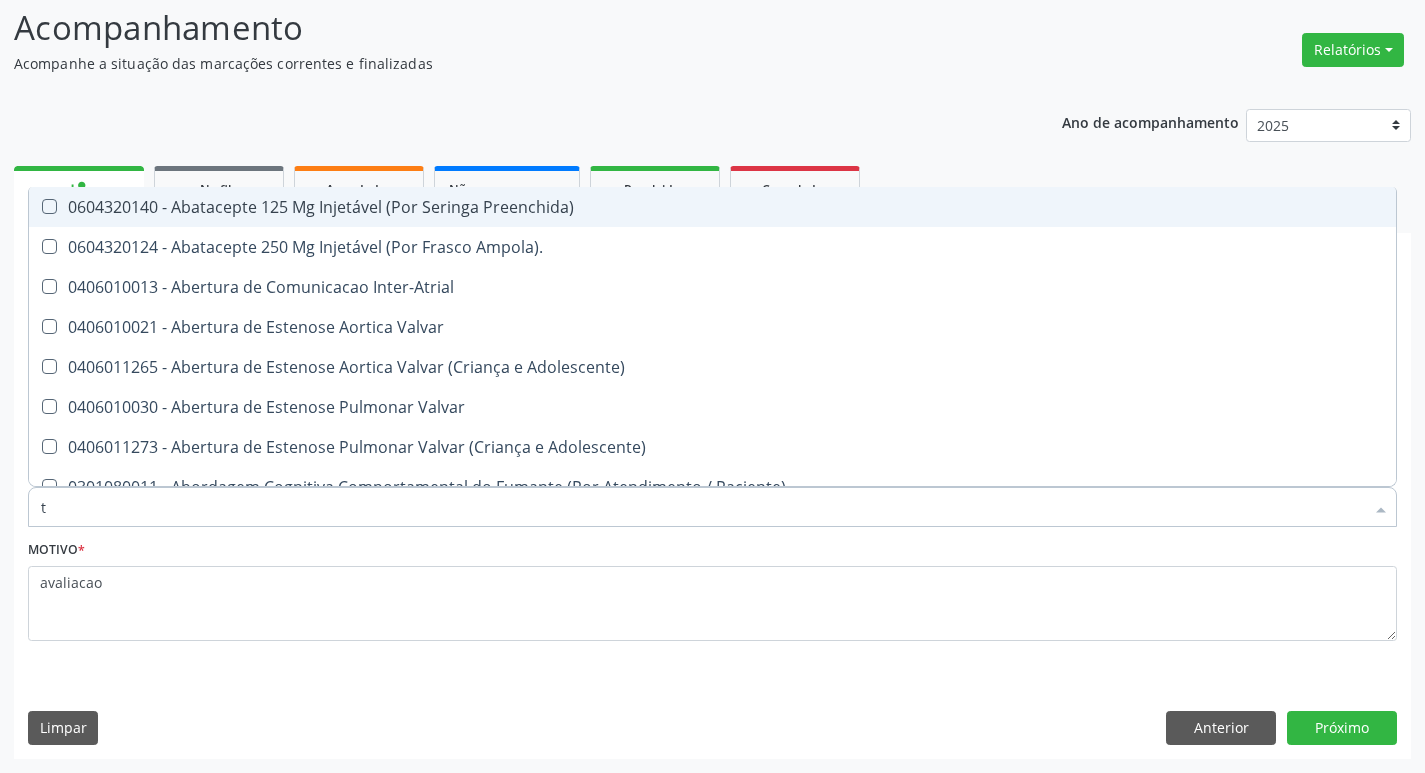 type on "tg" 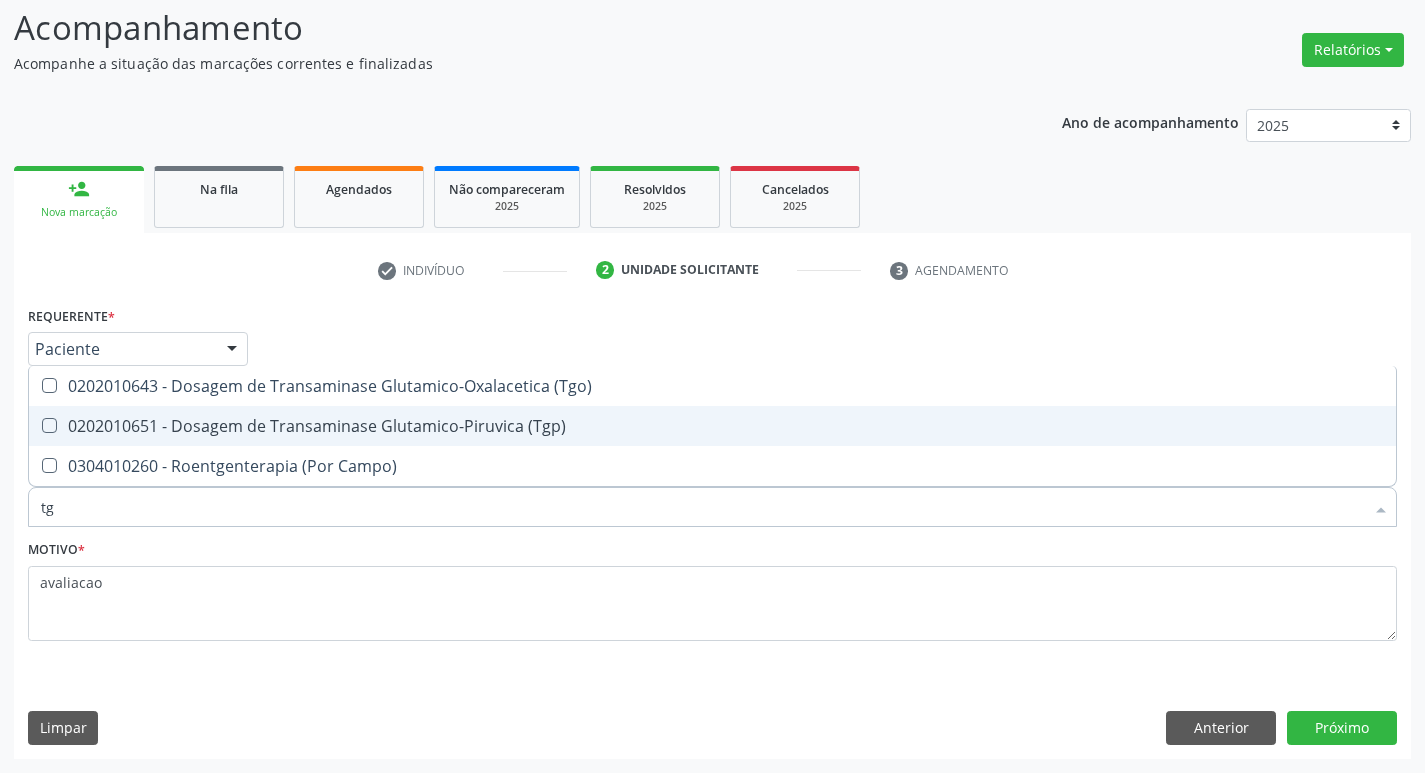 click on "0202010651 - Dosagem de Transaminase Glutamico-Piruvica (Tgp)" at bounding box center (712, 426) 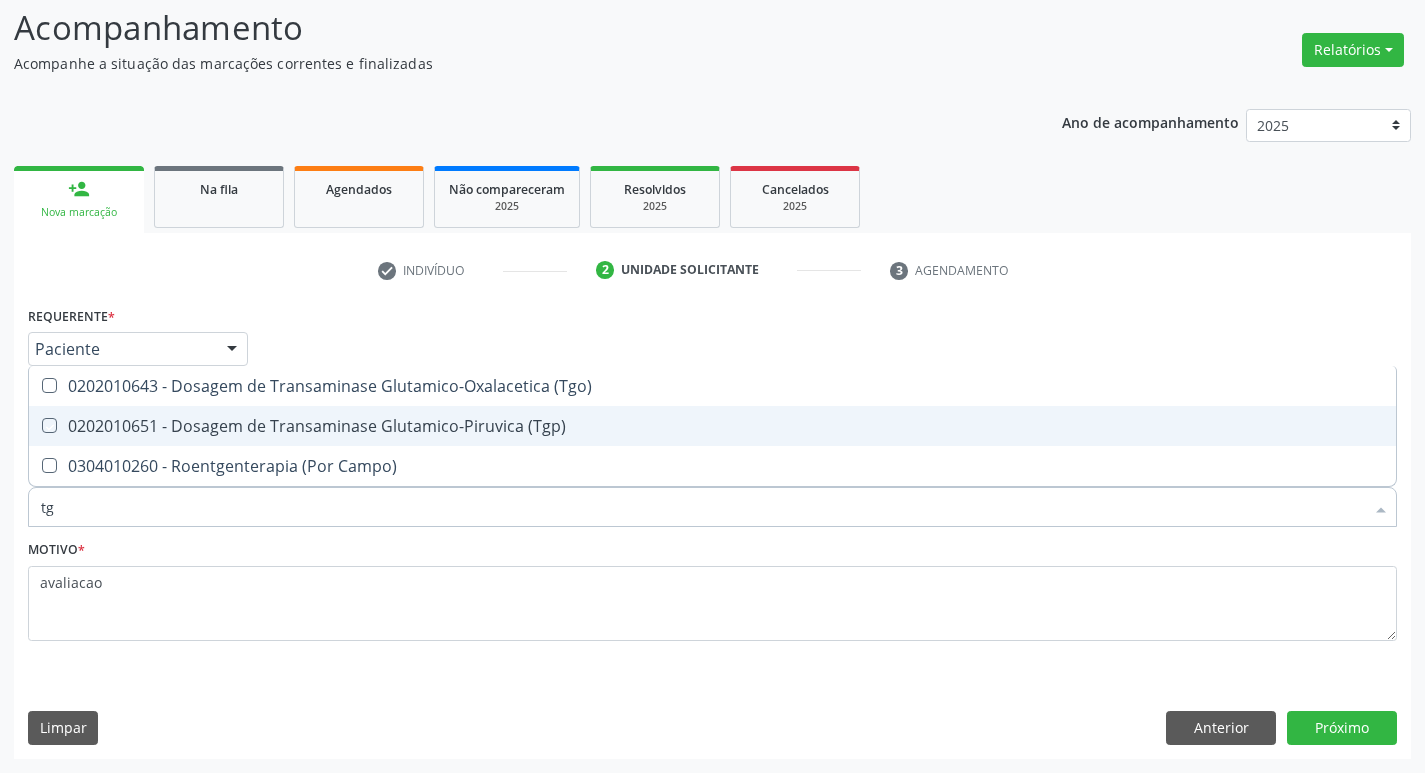 checkbox on "true" 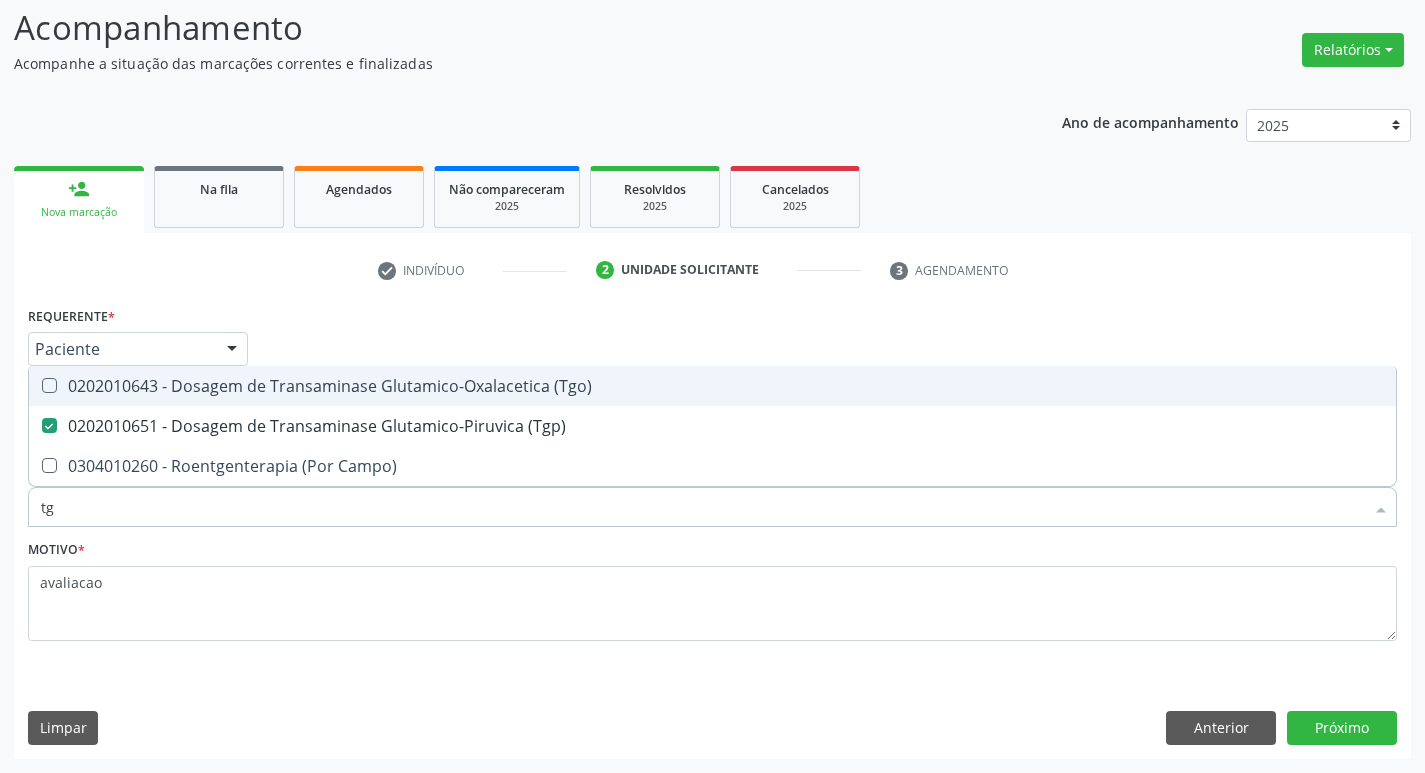 click on "0202010643 - Dosagem de Transaminase Glutamico-Oxalacetica (Tgo)" at bounding box center [712, 386] 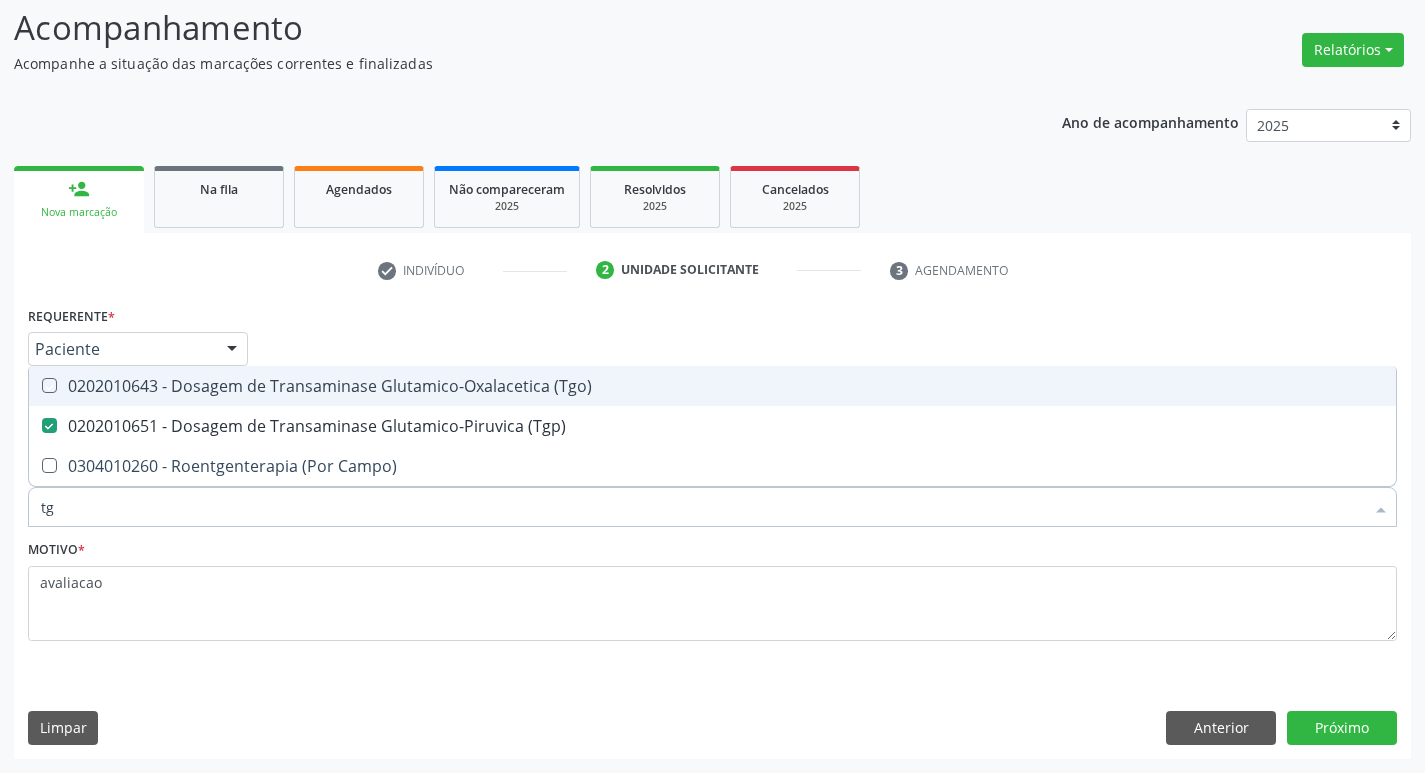 checkbox on "true" 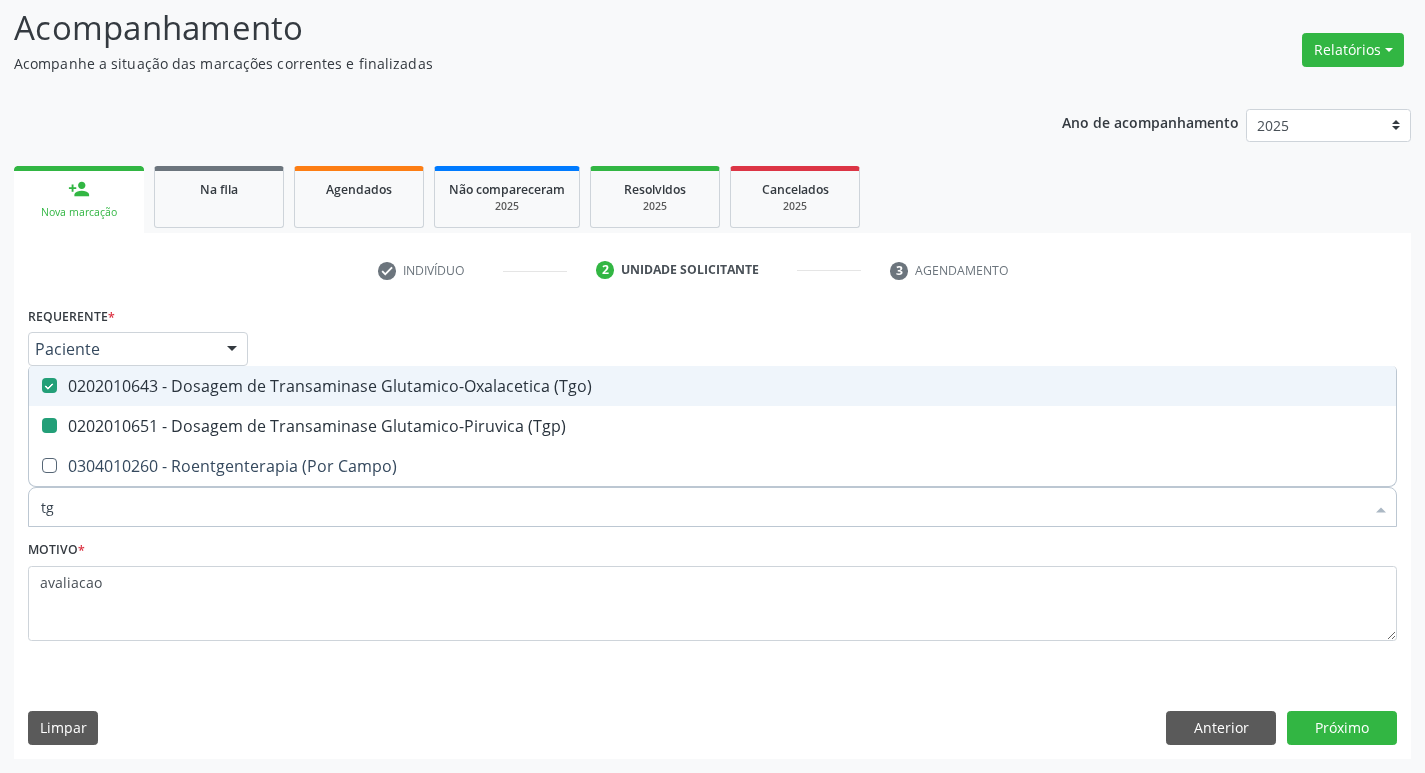 type on "t" 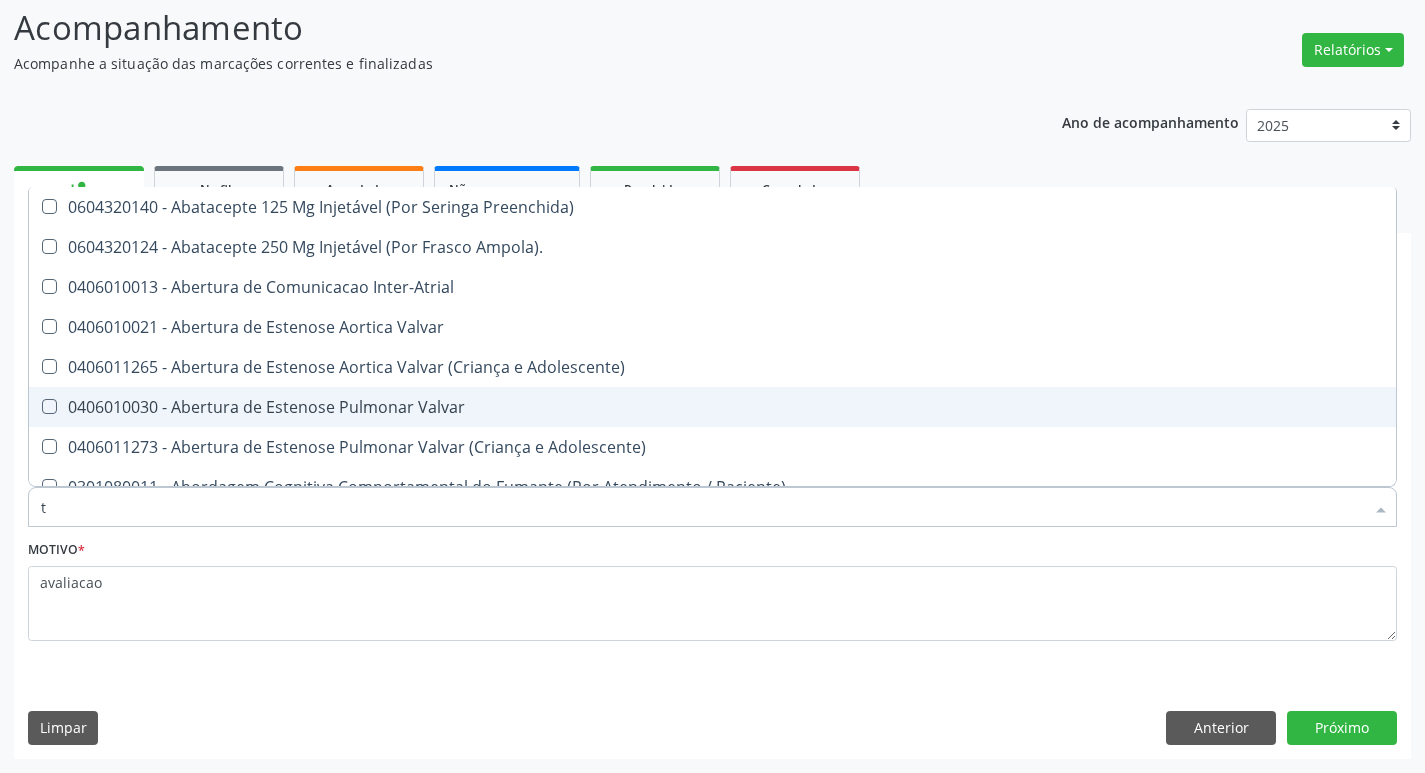 type on "t3" 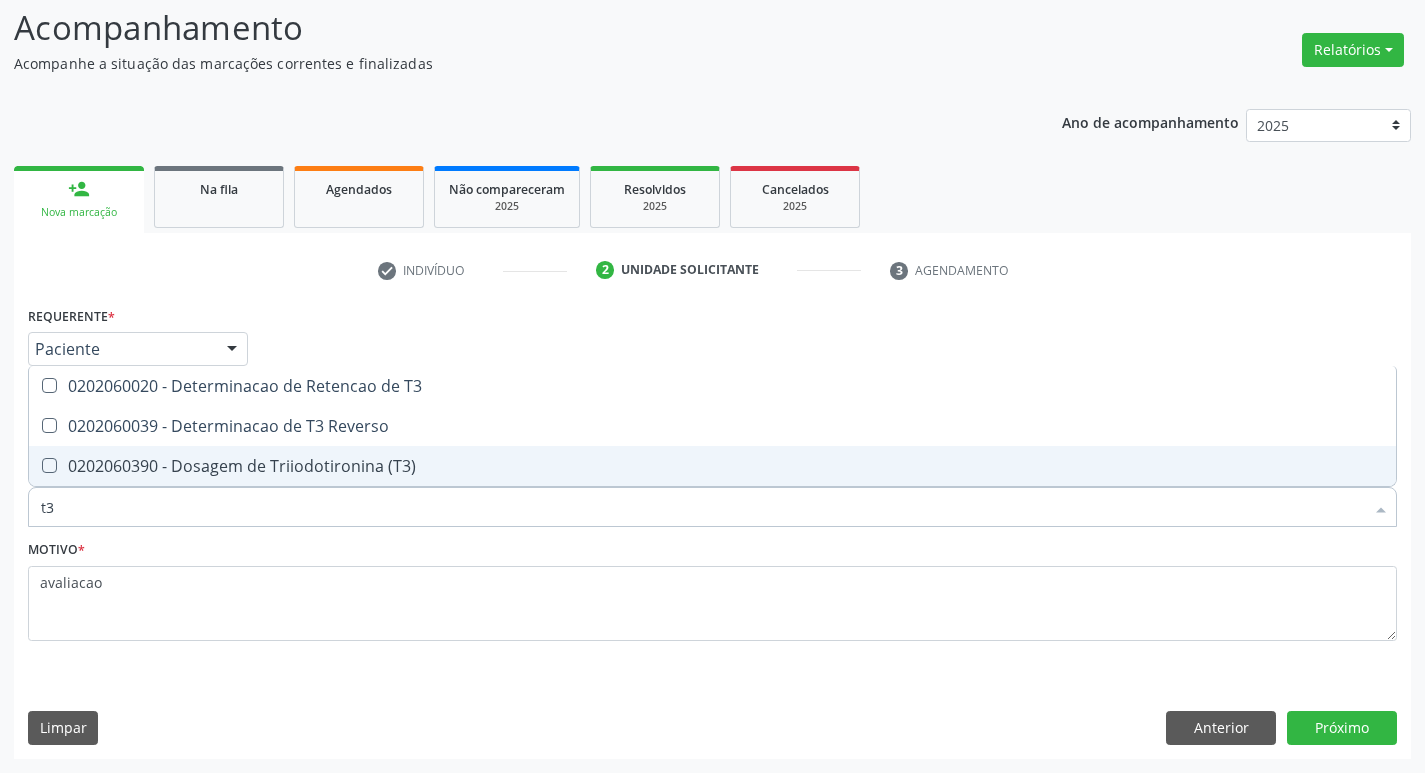 drag, startPoint x: 271, startPoint y: 464, endPoint x: 236, endPoint y: 443, distance: 40.81666 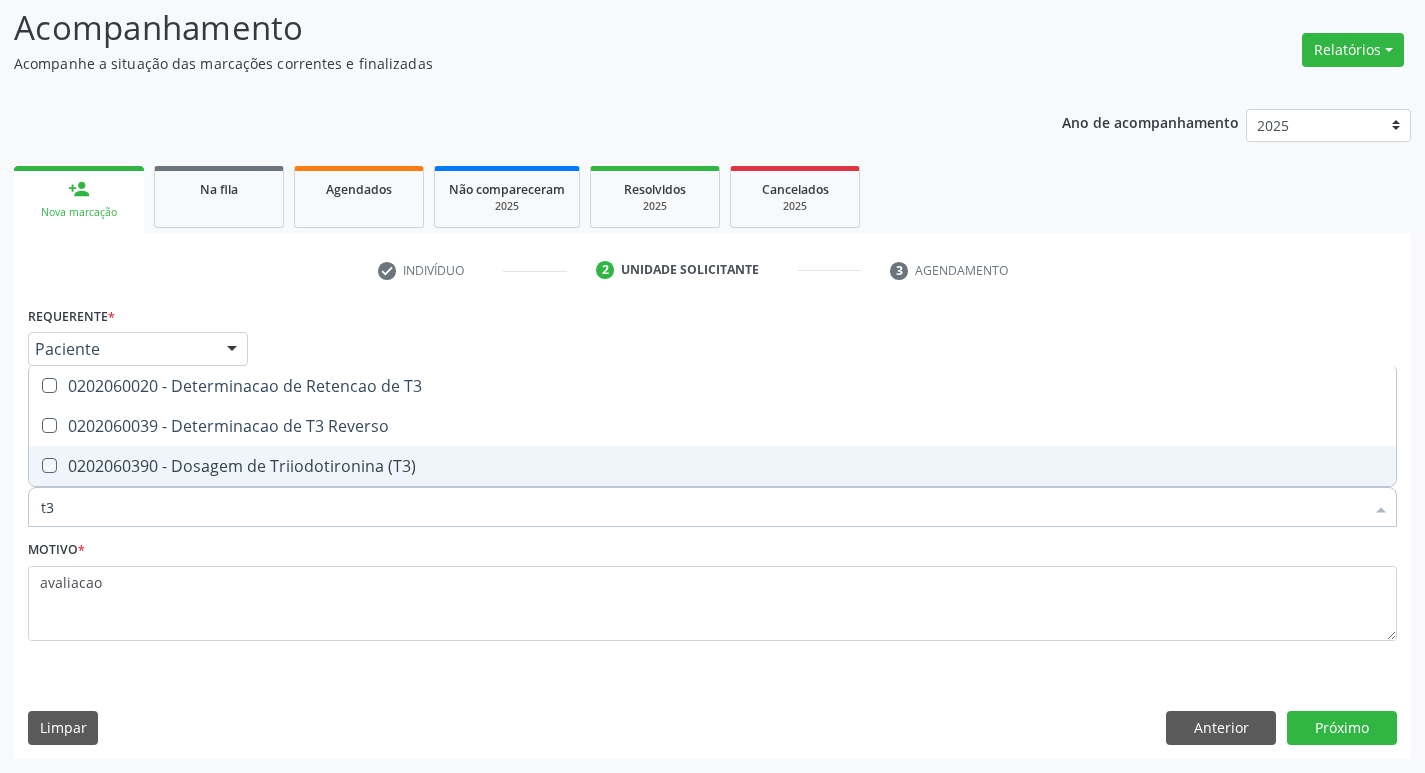 checkbox on "true" 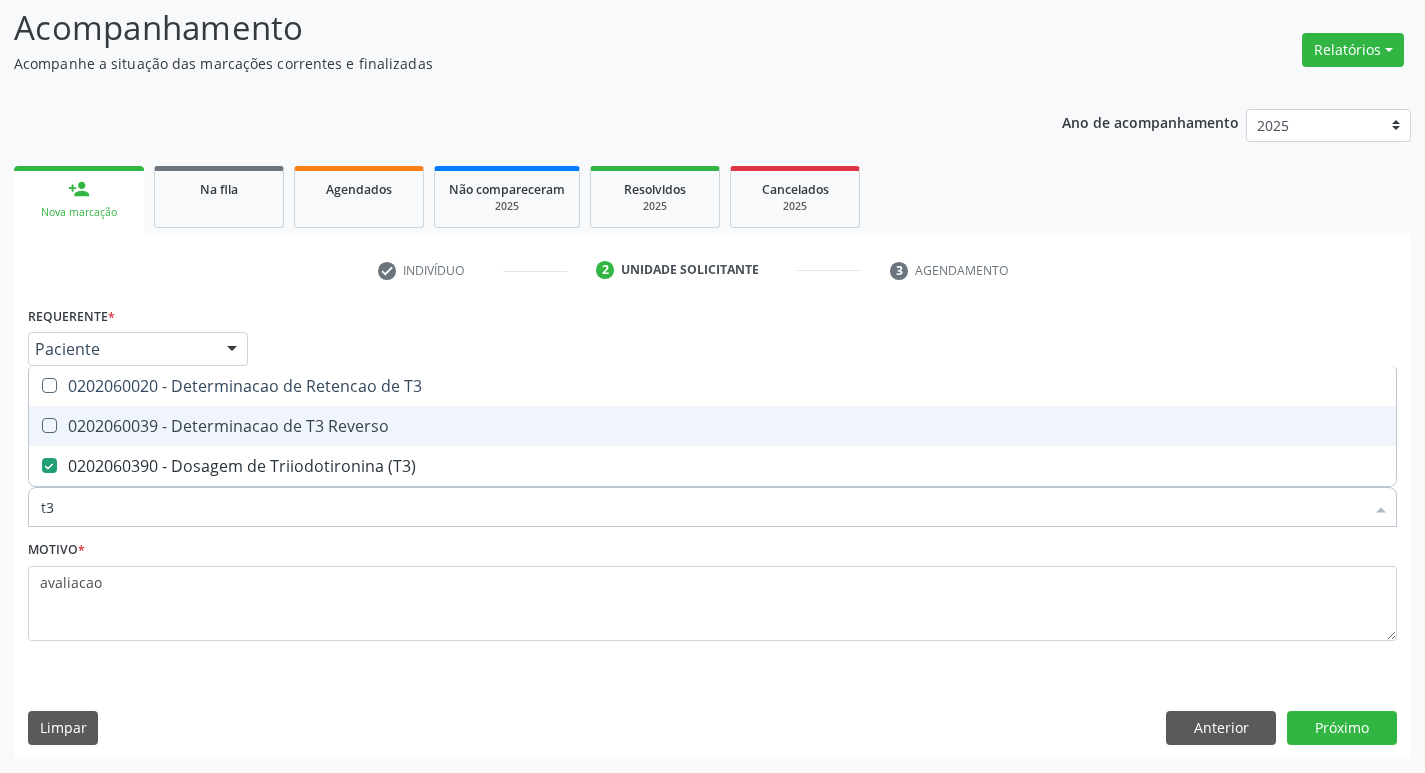 type on "t" 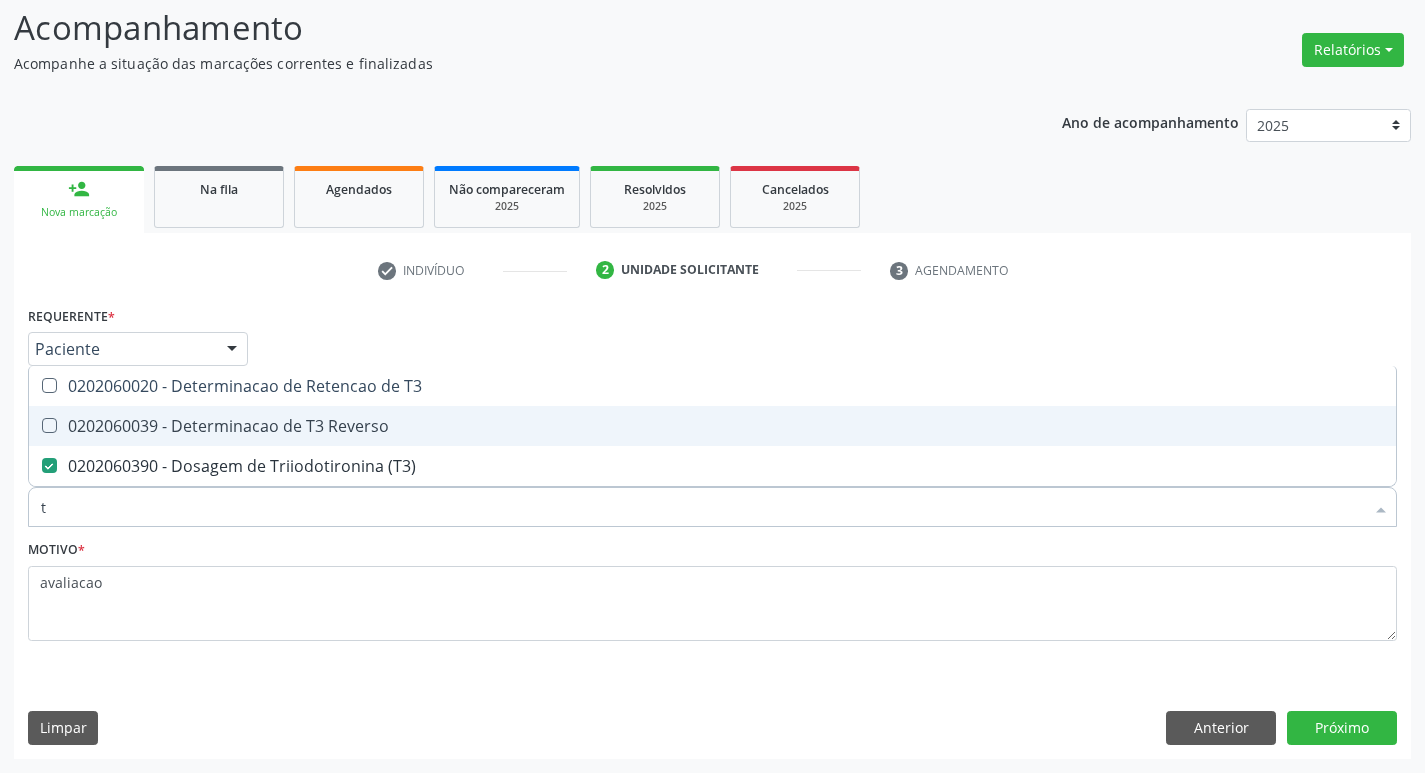 checkbox on "false" 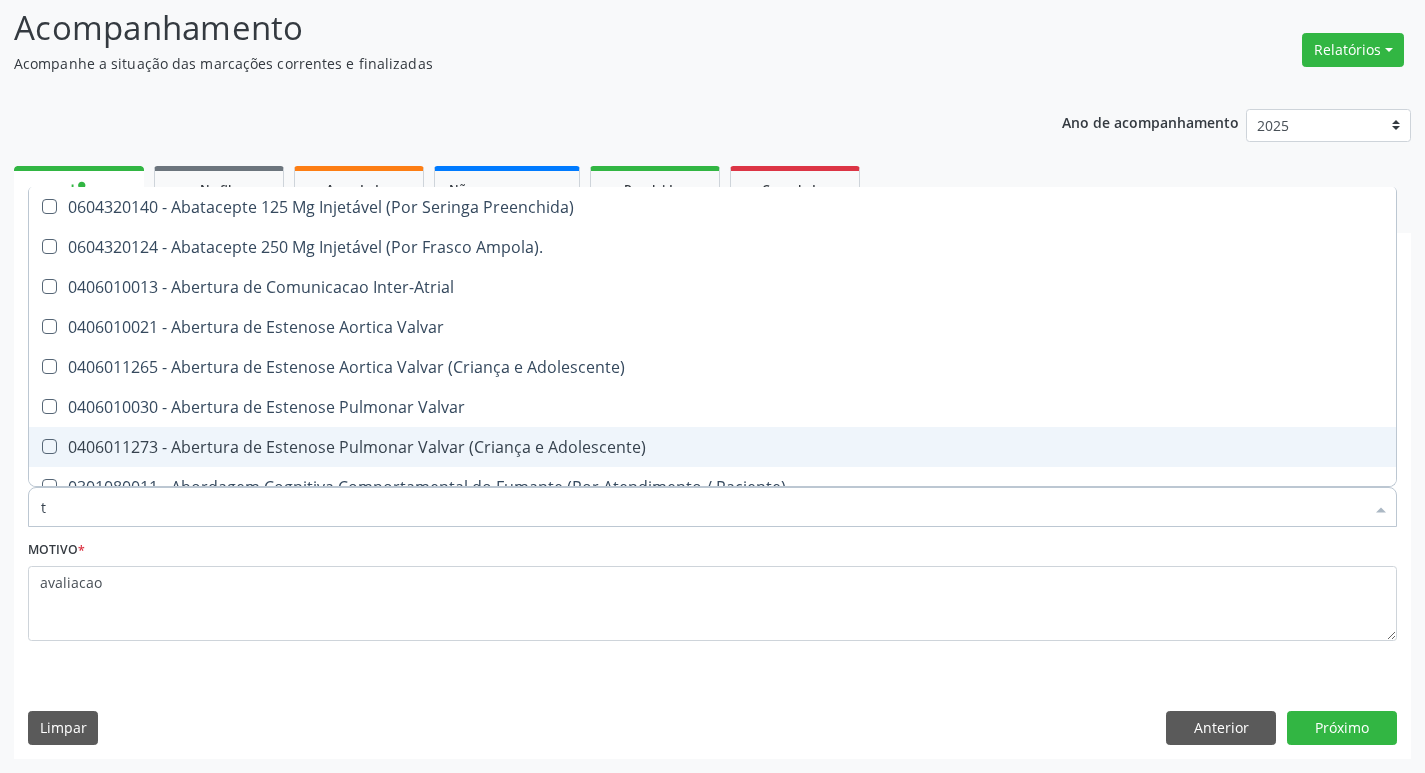 type on "t4" 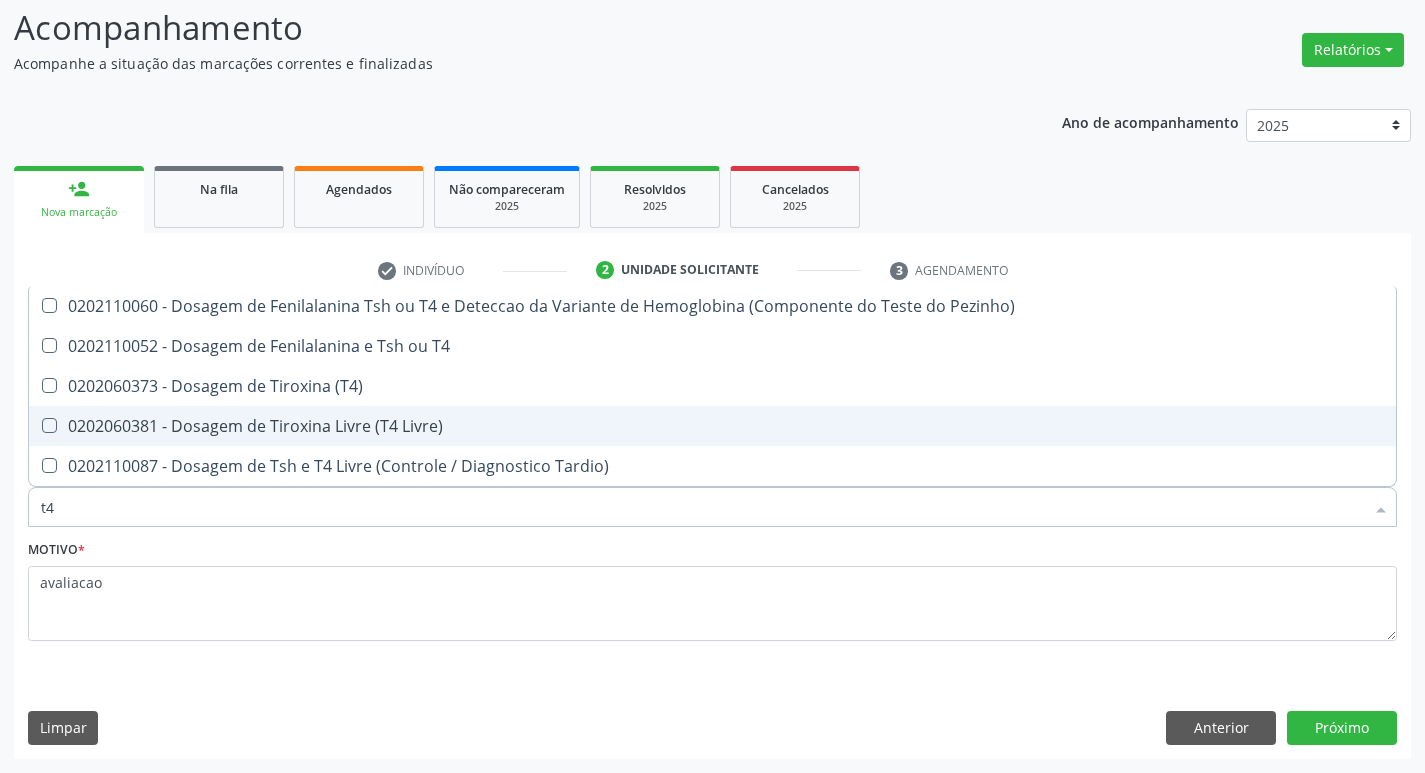 click on "0202060381 - Dosagem de Tiroxina Livre (T4 Livre)" at bounding box center [712, 426] 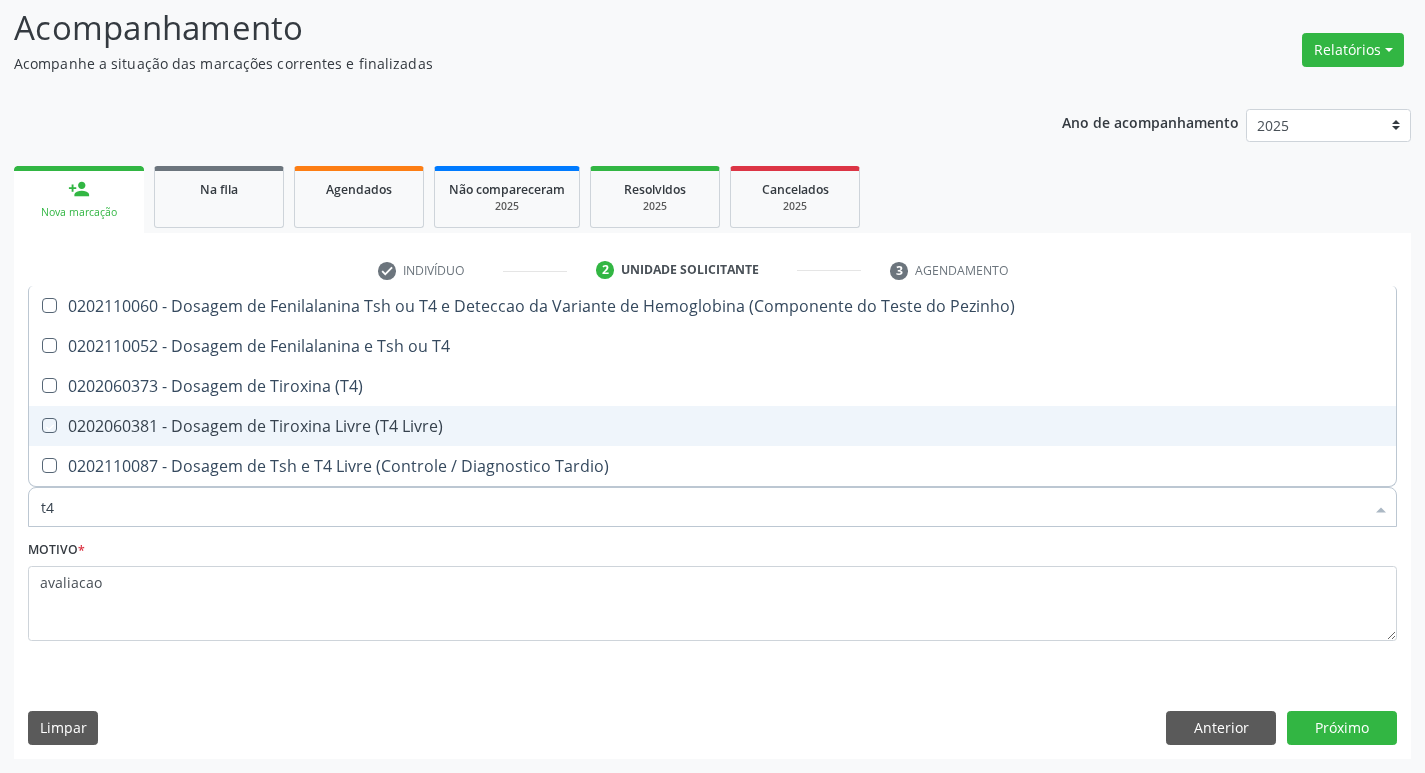 checkbox on "true" 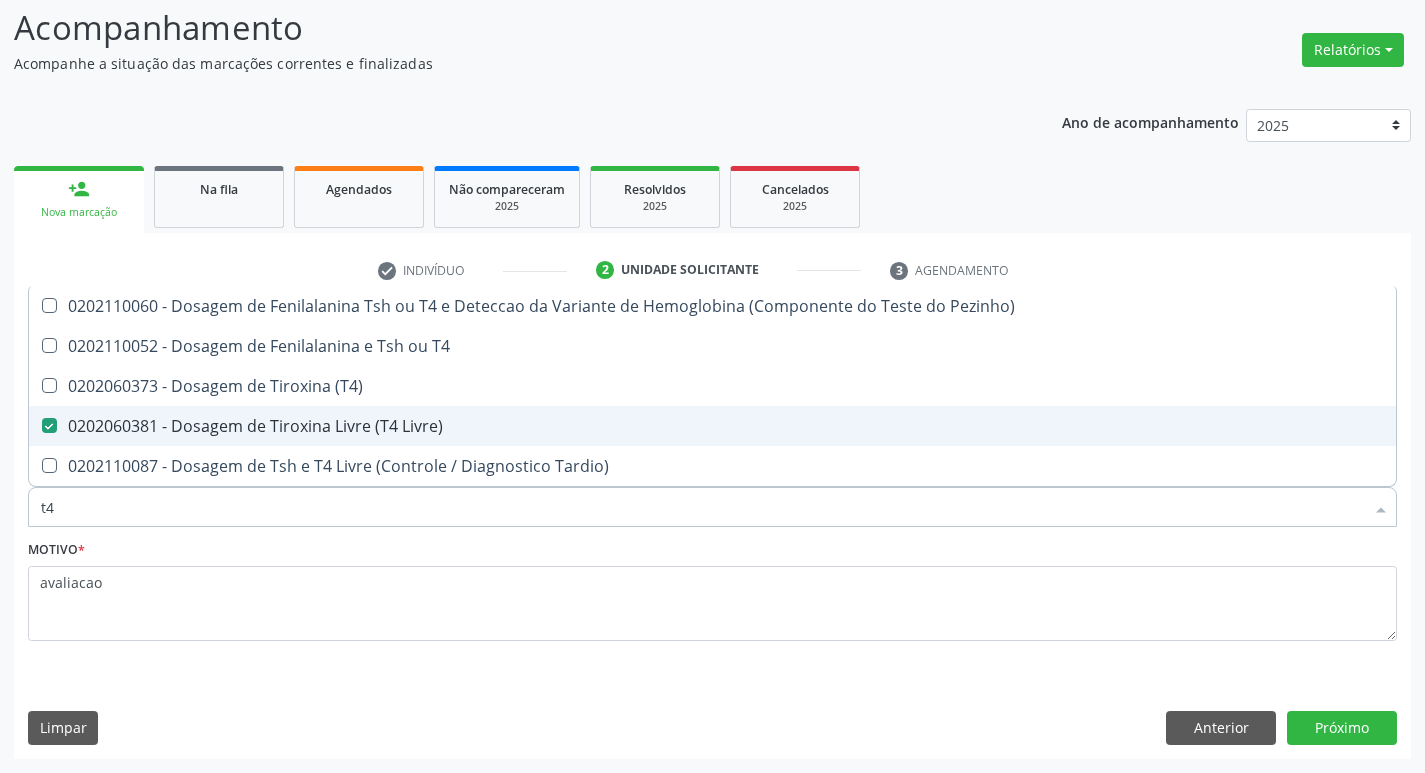 type on "t" 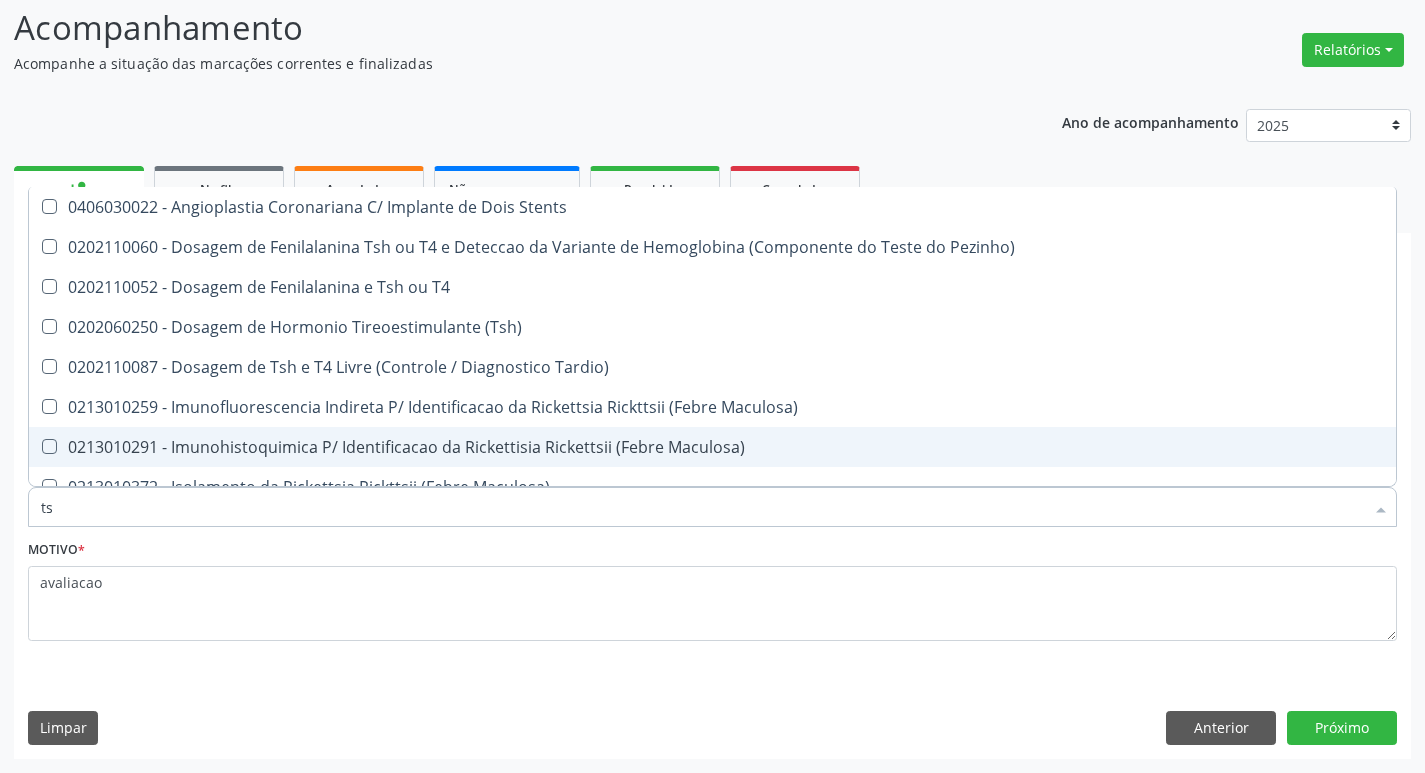 type on "tsh" 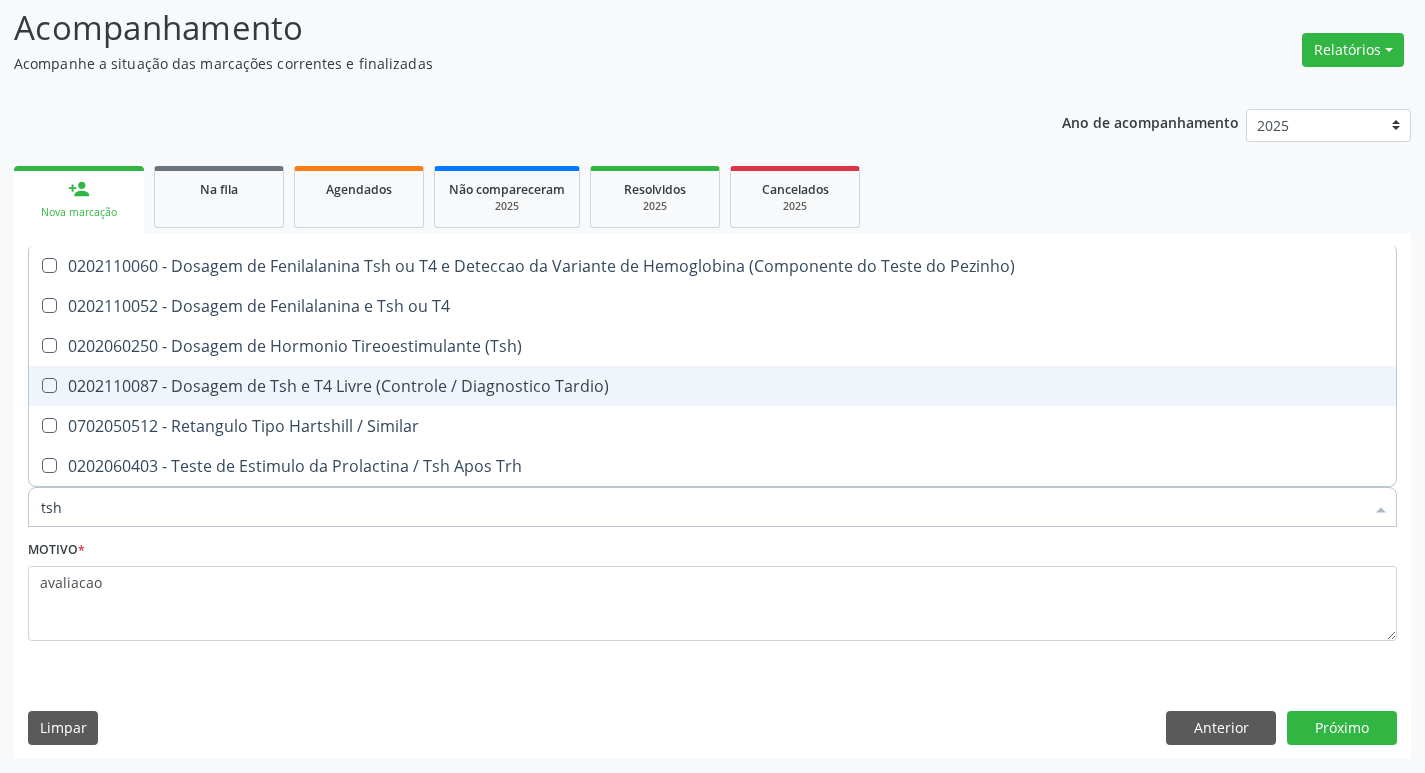 click on "0202060250 - Dosagem de Hormonio Tireoestimulante (Tsh)" at bounding box center (712, 346) 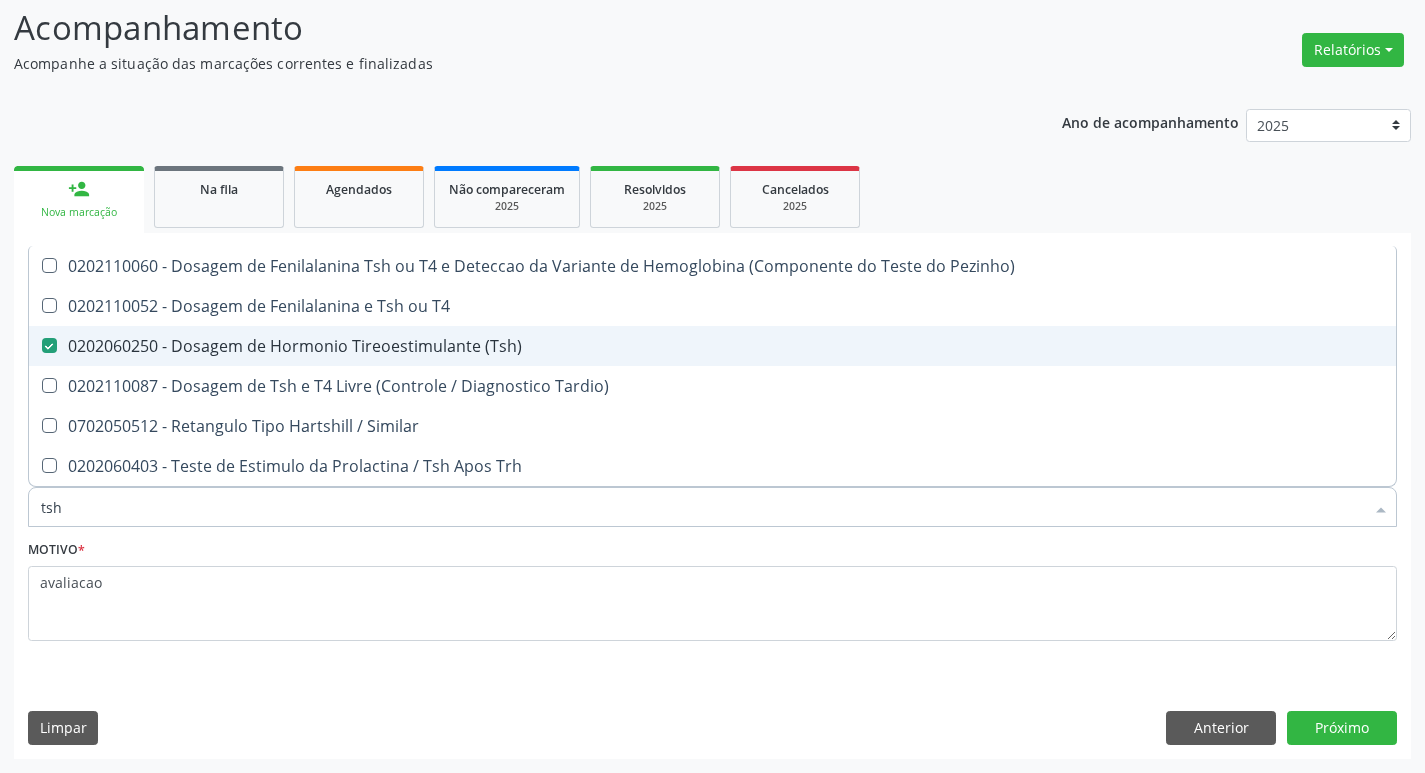 type on "ts" 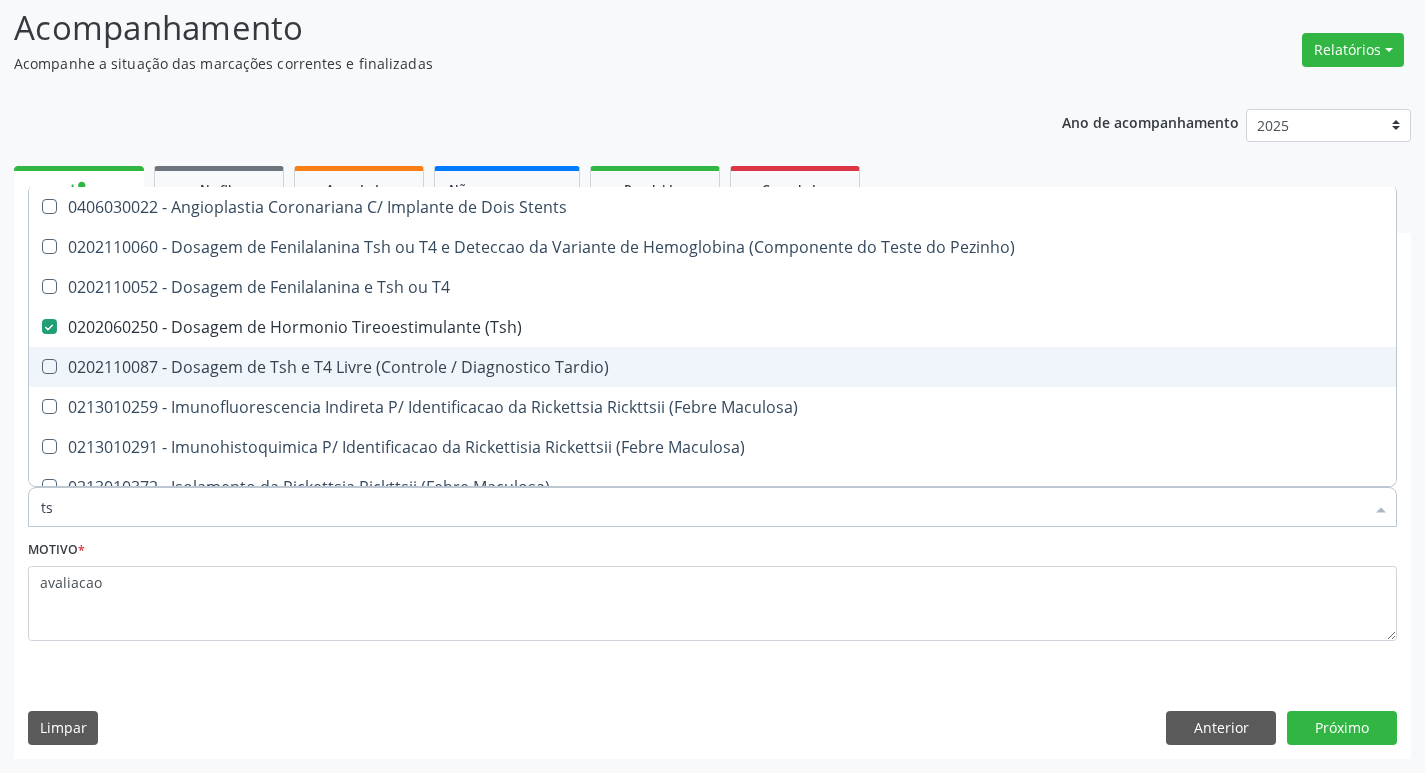 type on "t" 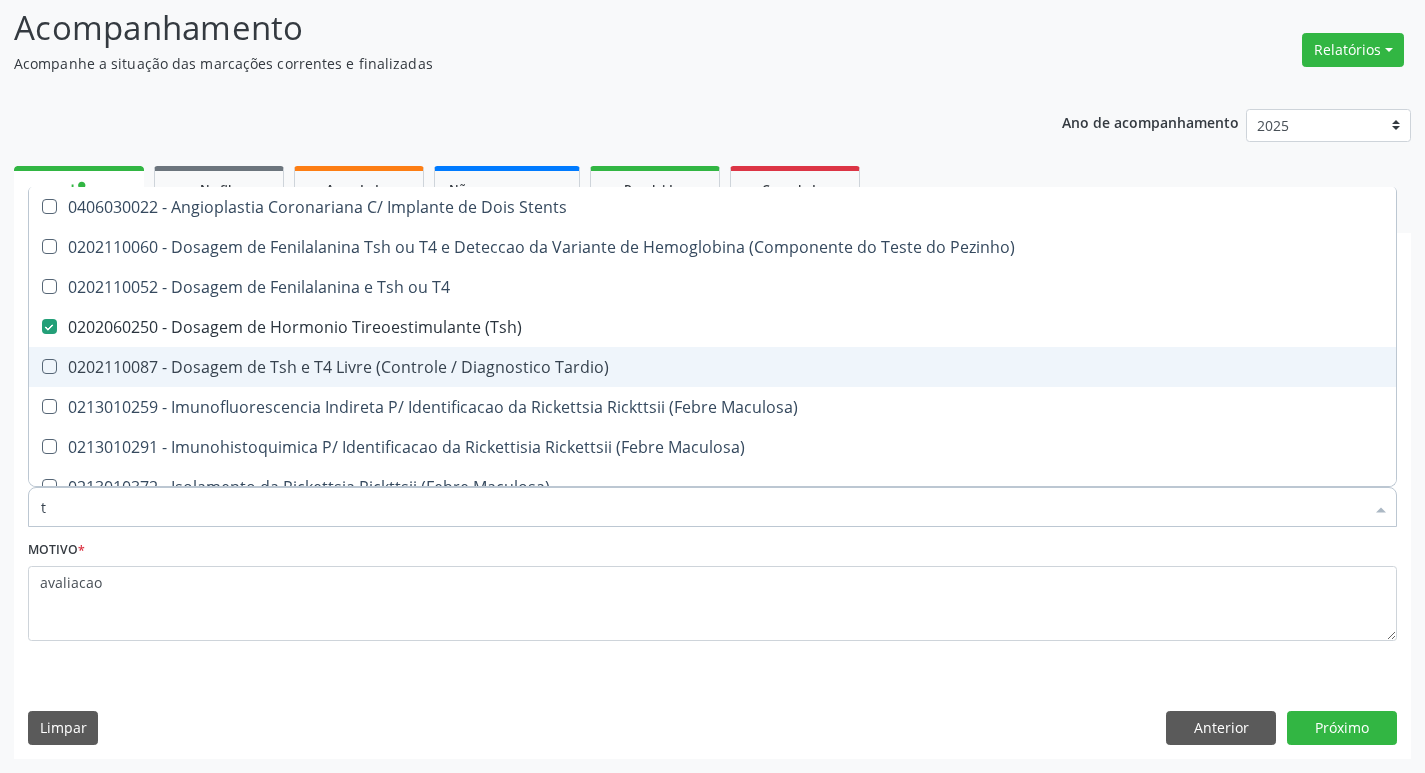 type 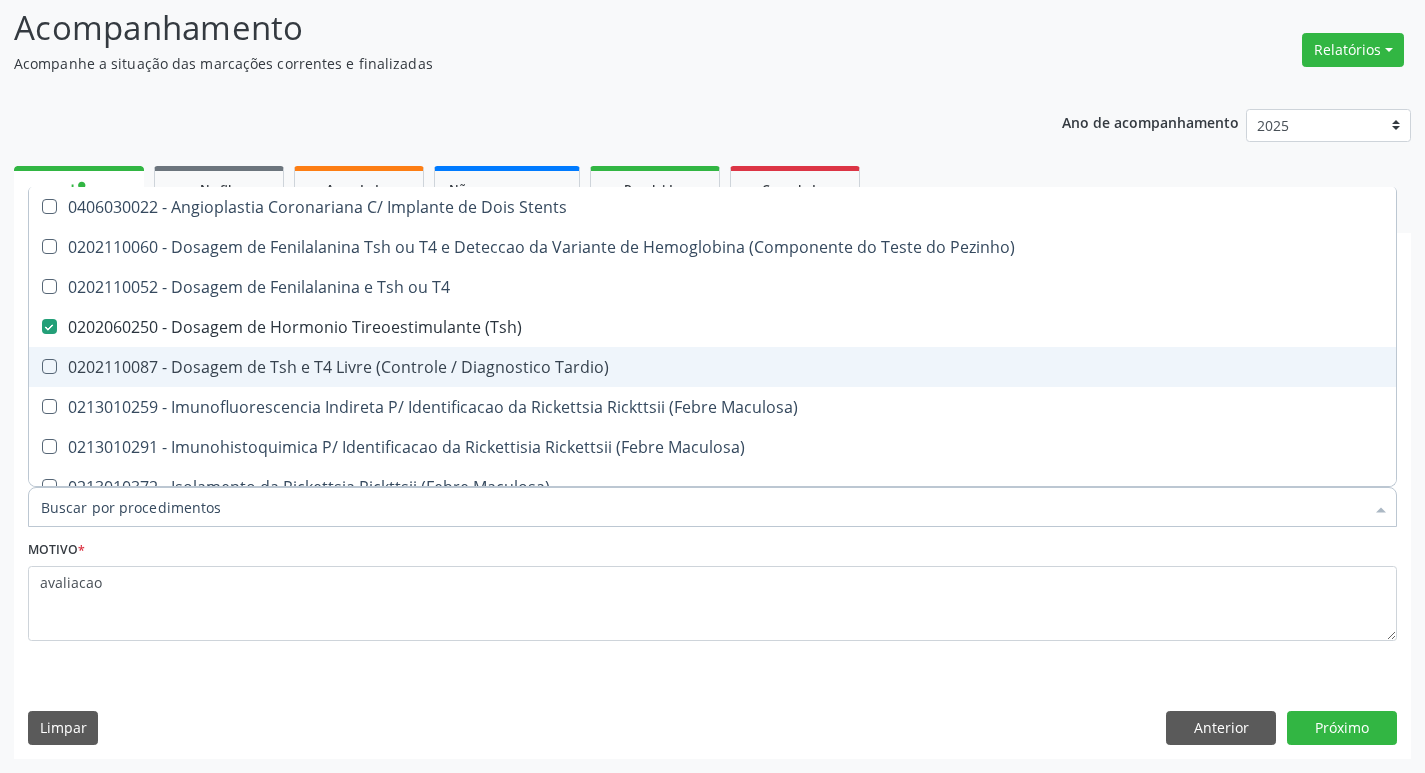 checkbox on "false" 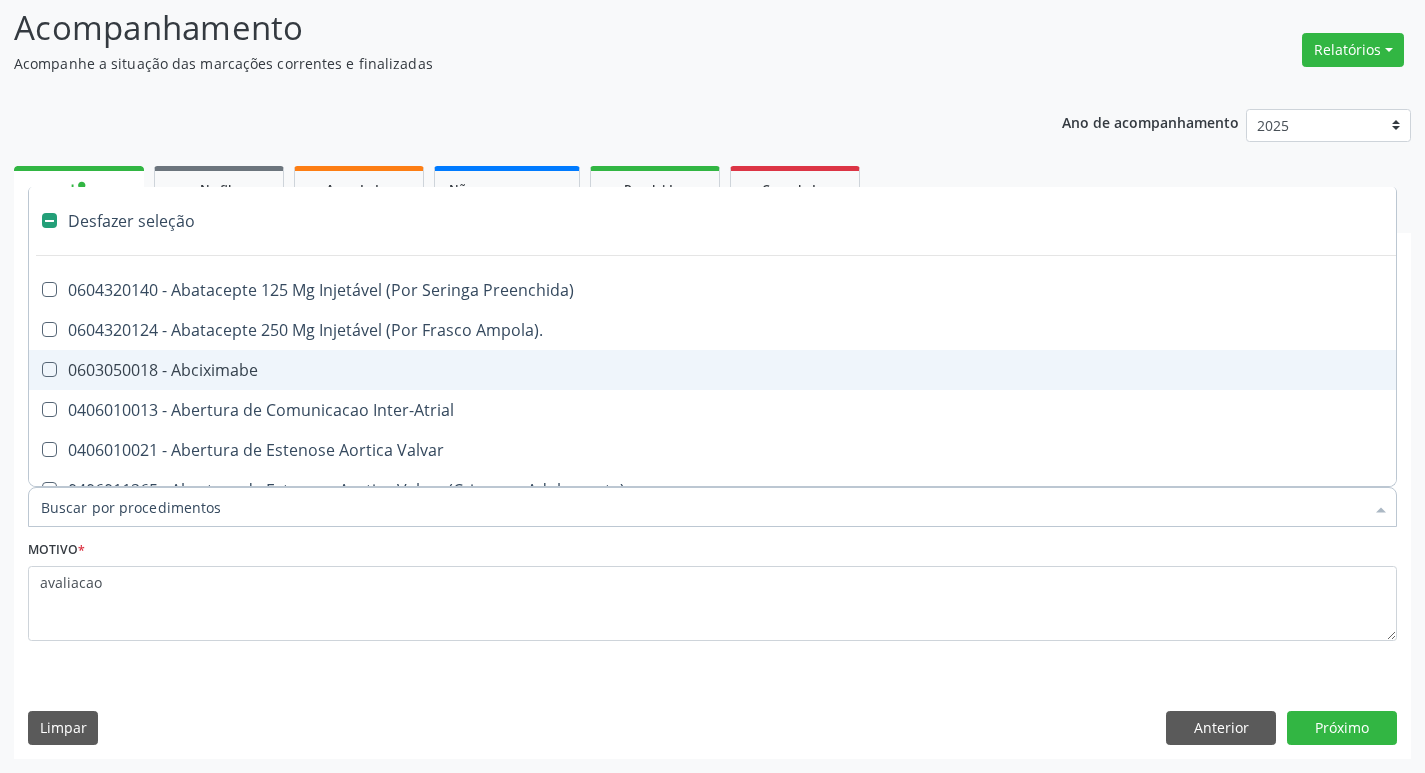 type on "2" 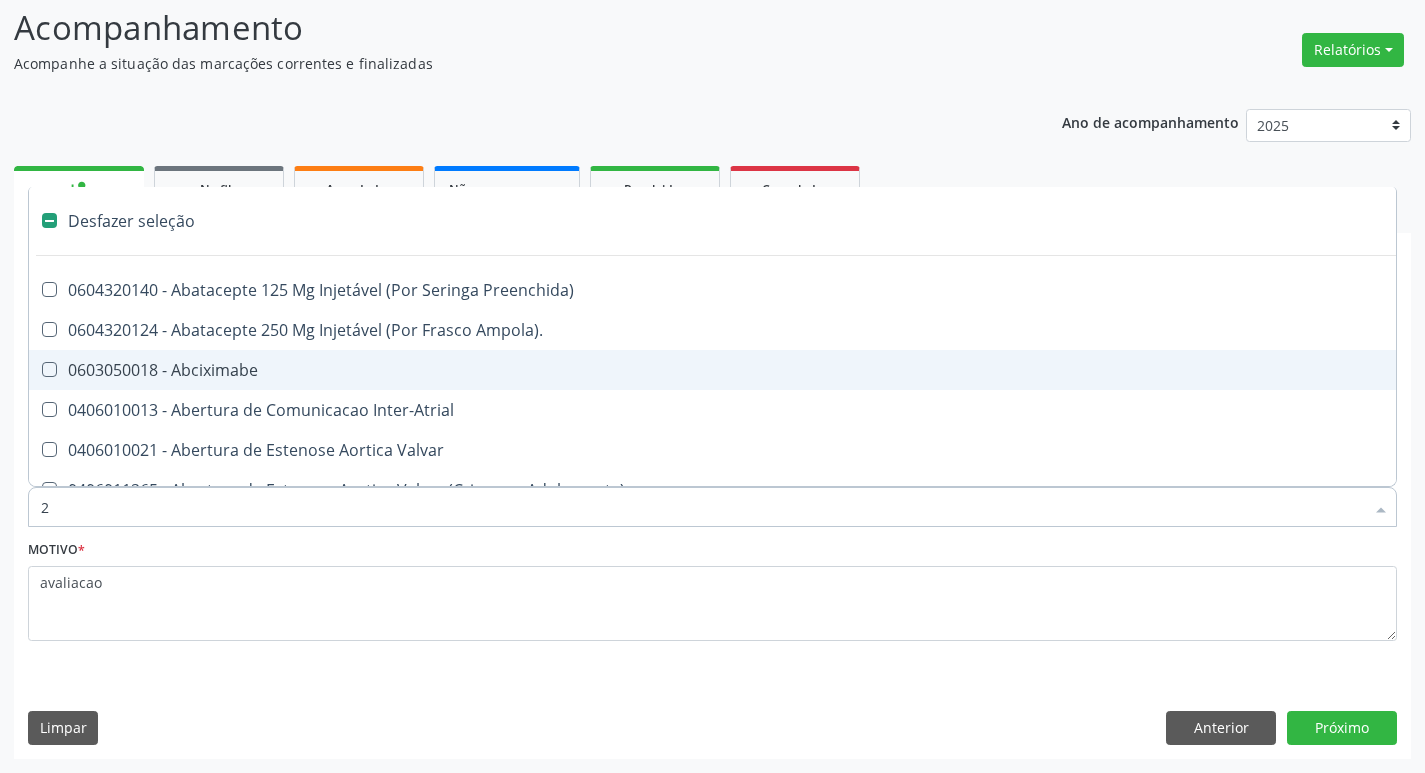 checkbox on "true" 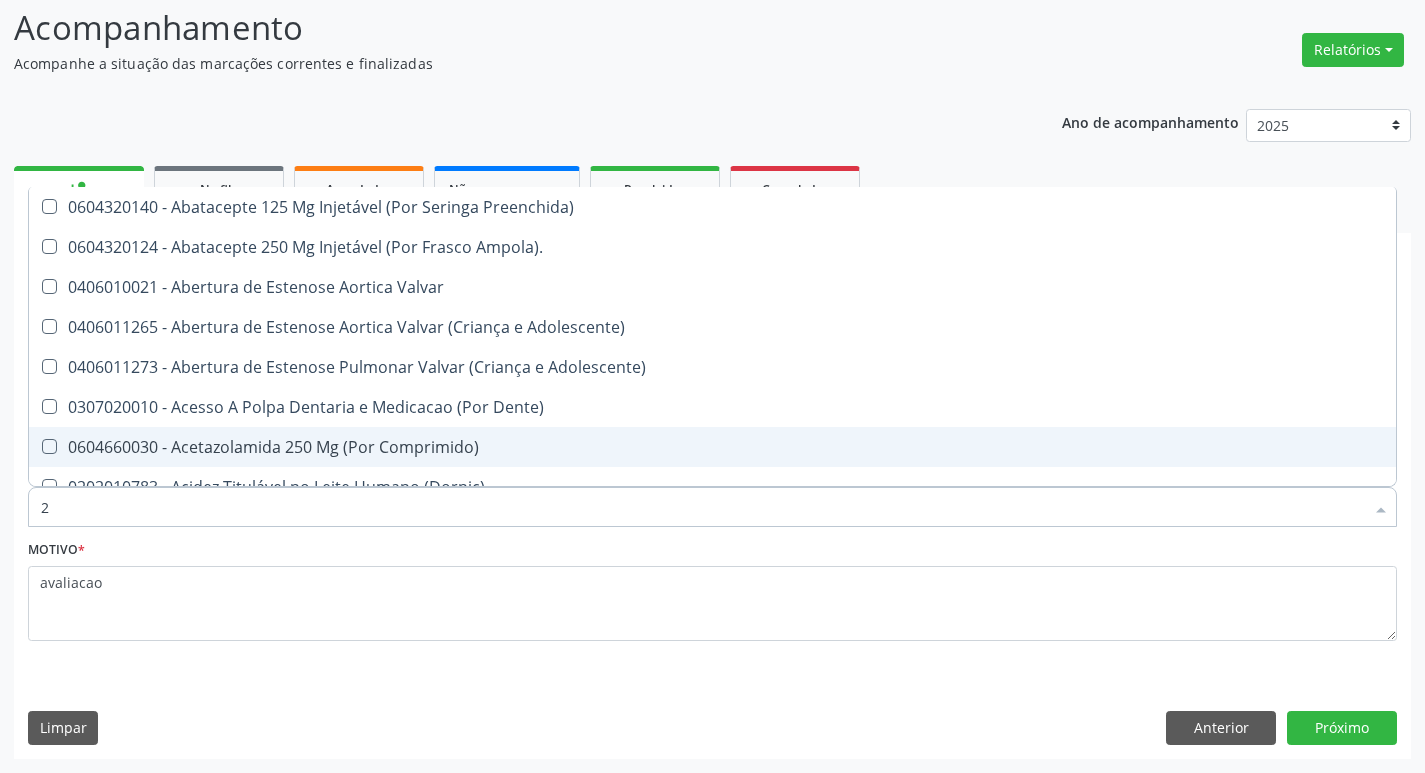 type on "20204003" 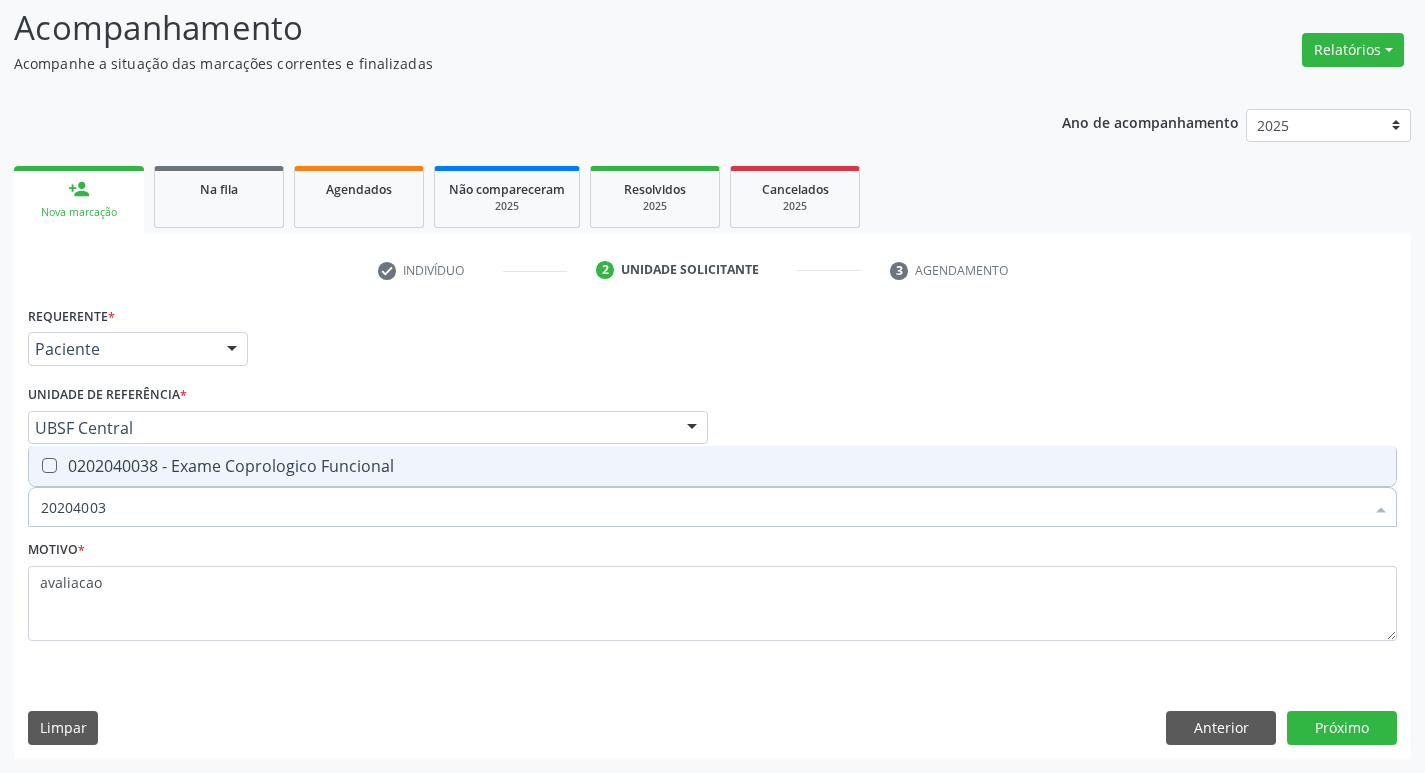 click on "0202040038 - Exame Coprologico Funcional" at bounding box center [712, 466] 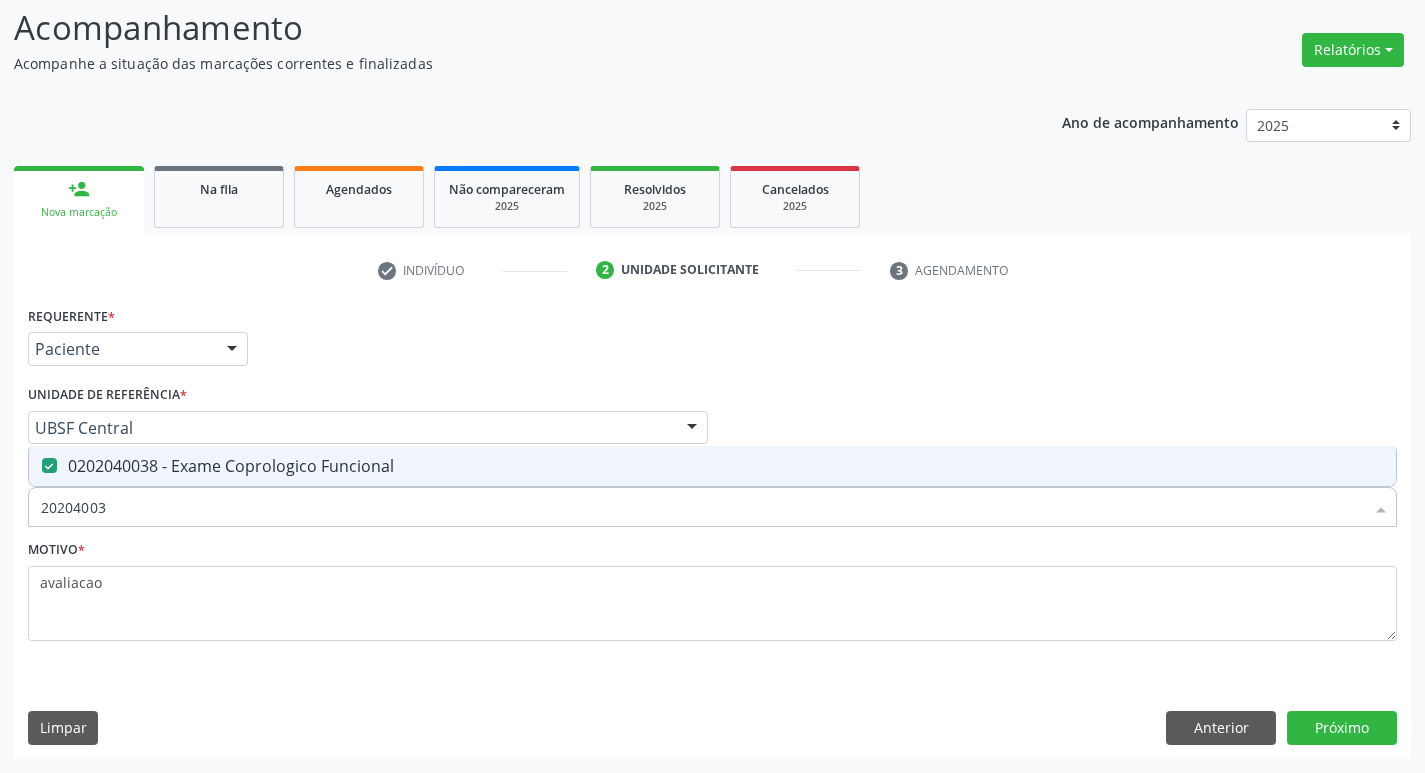 click on "0202040038 - Exame Coprologico Funcional" at bounding box center [712, 466] 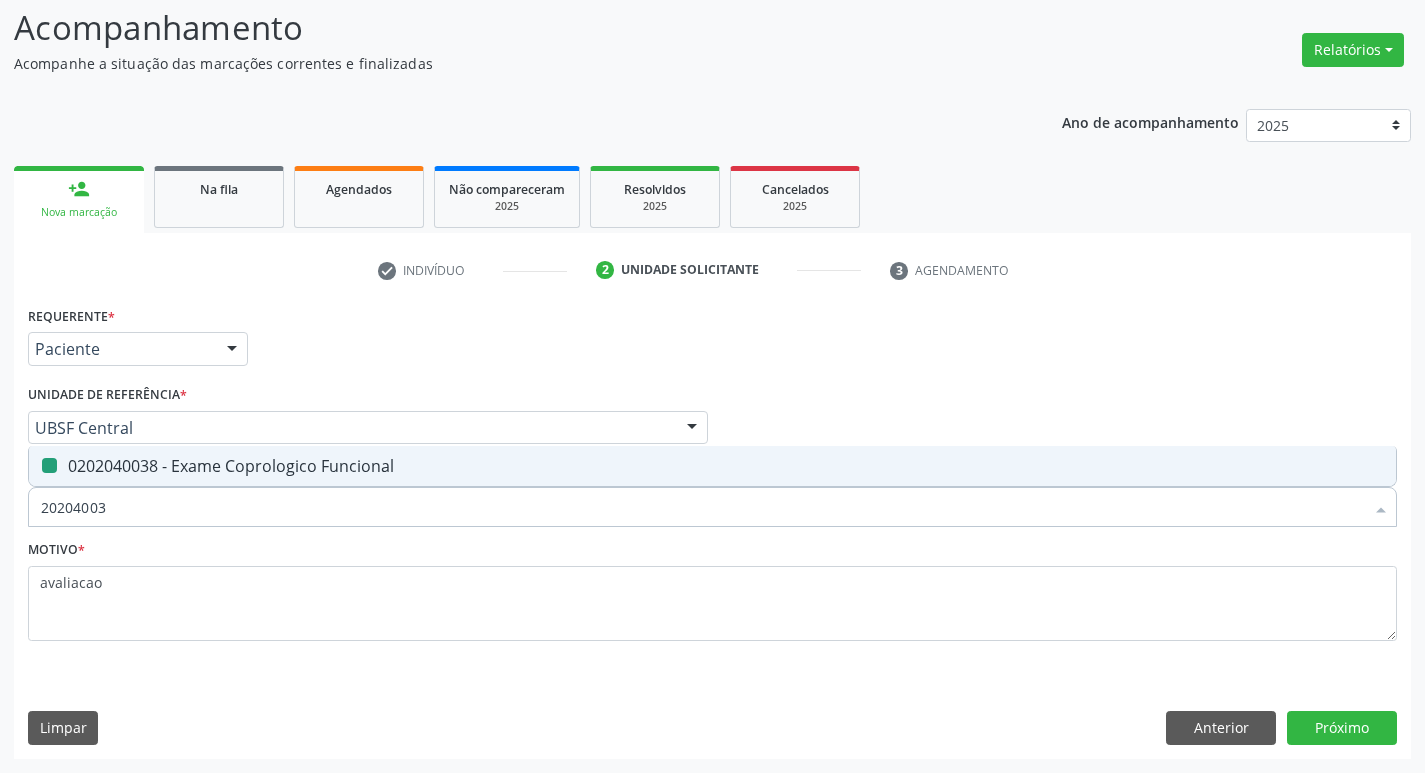 checkbox on "false" 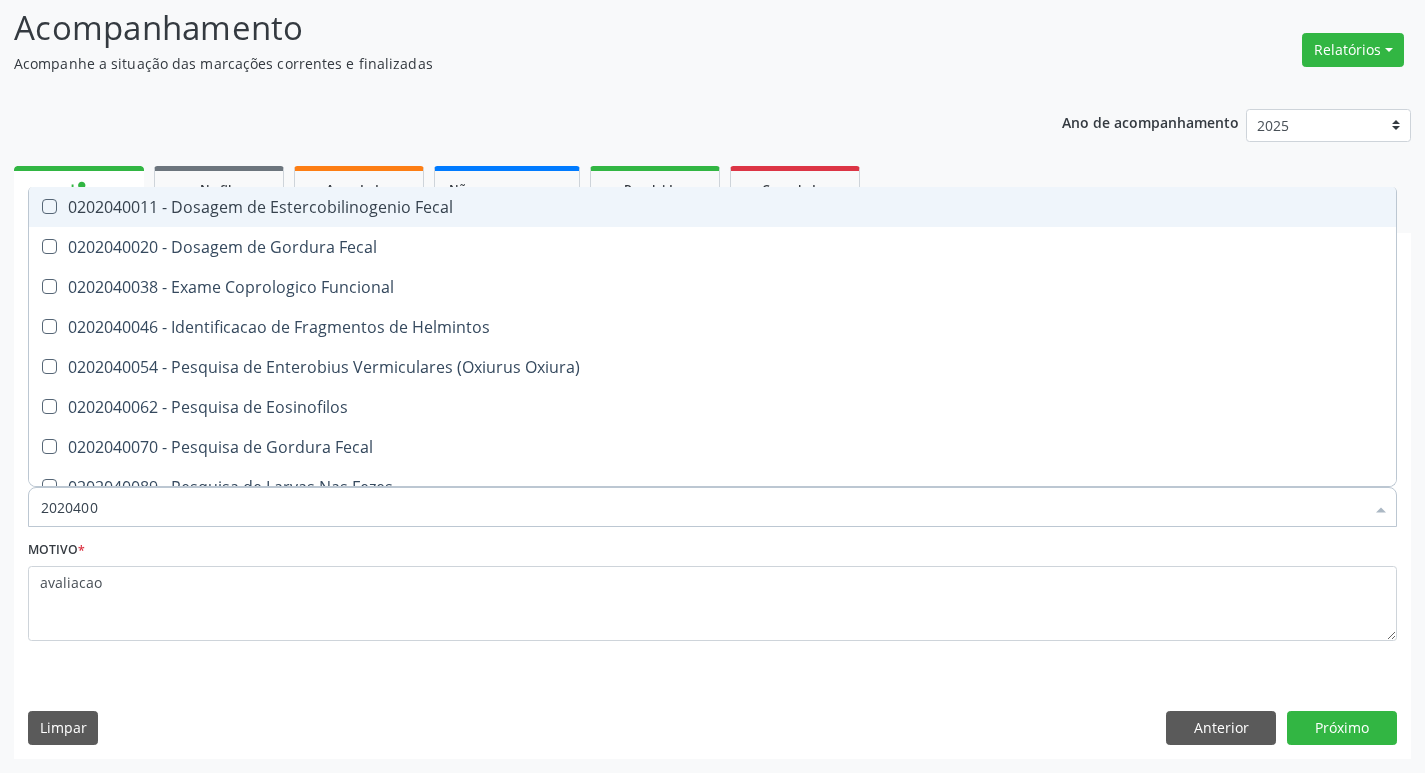type on "[NUMBER]" 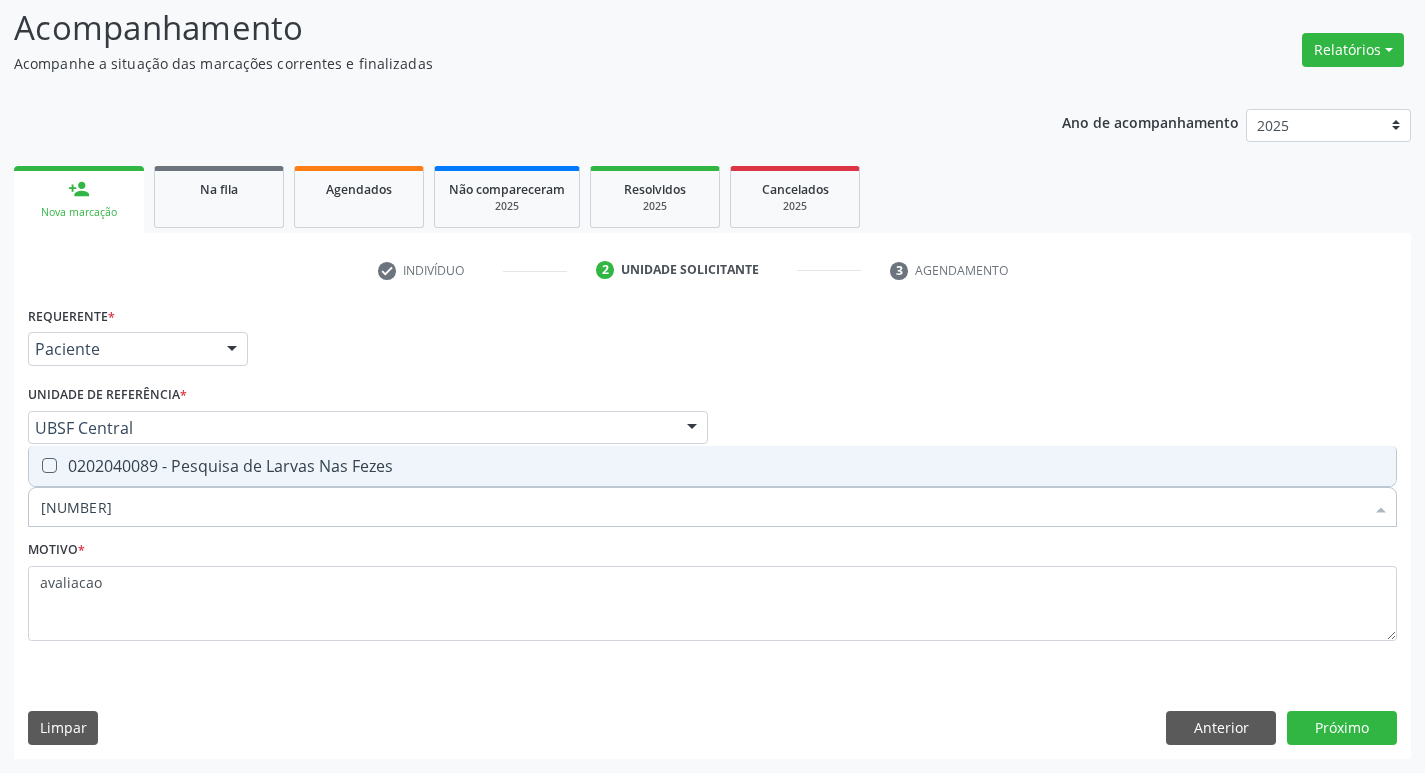 click on "0202040089 - Pesquisa de Larvas Nas Fezes" at bounding box center (712, 466) 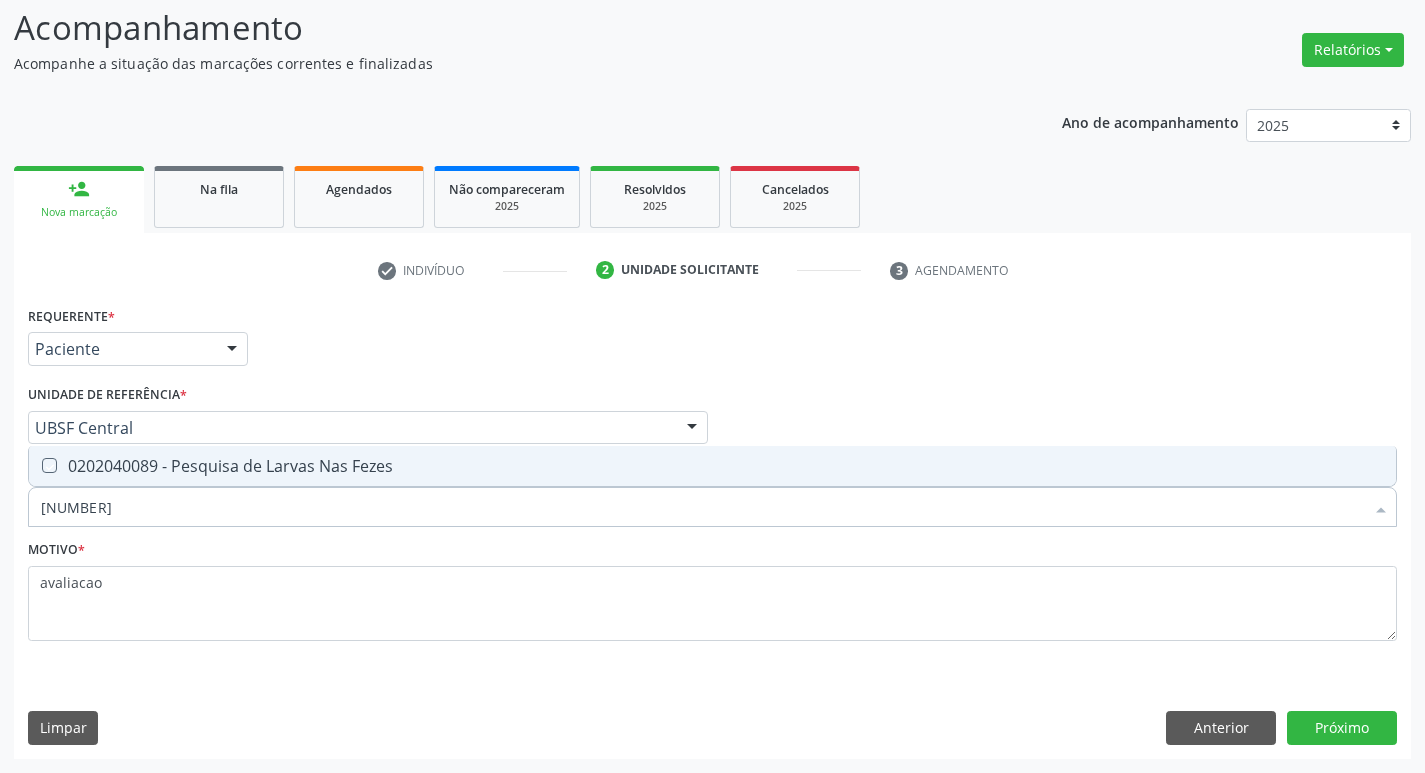checkbox on "true" 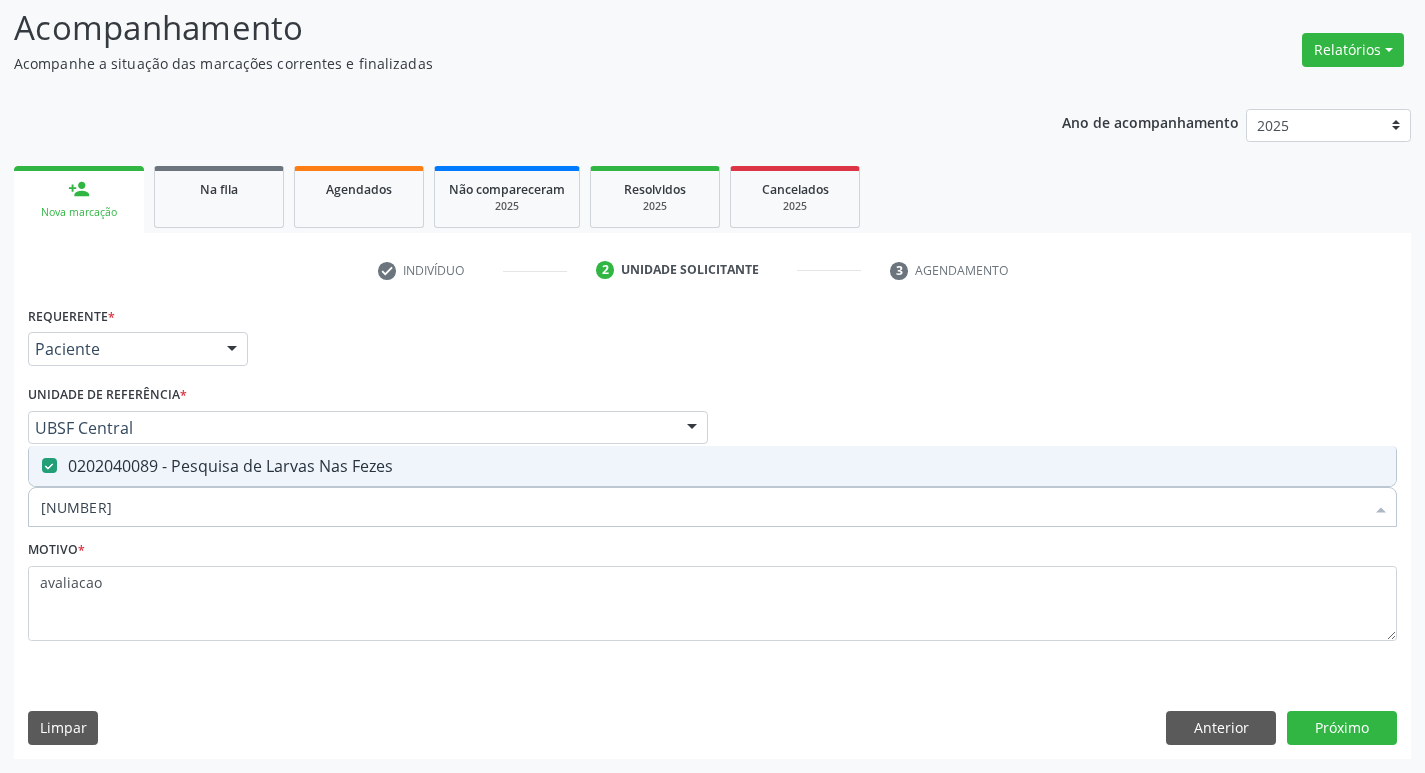 type on "2020400" 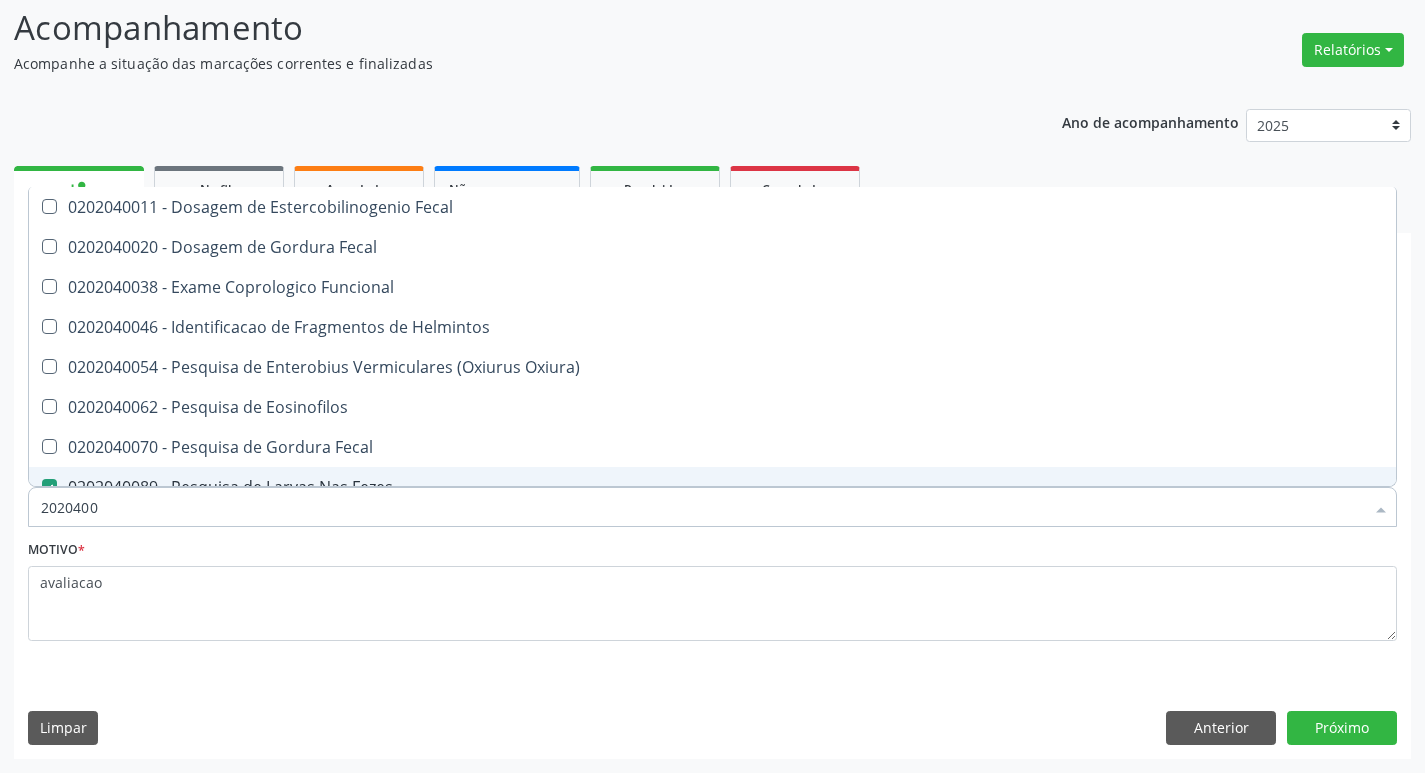 type on "202040" 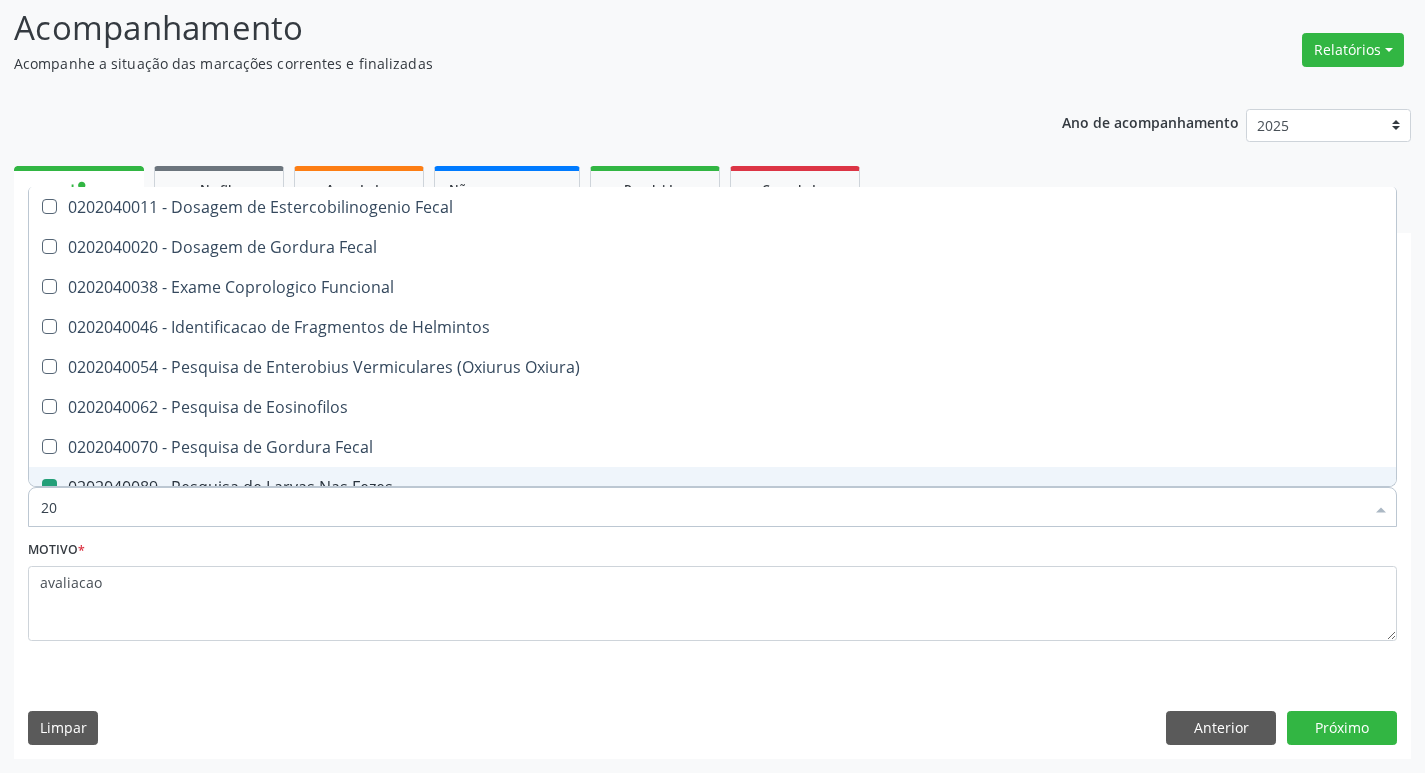 type on "2" 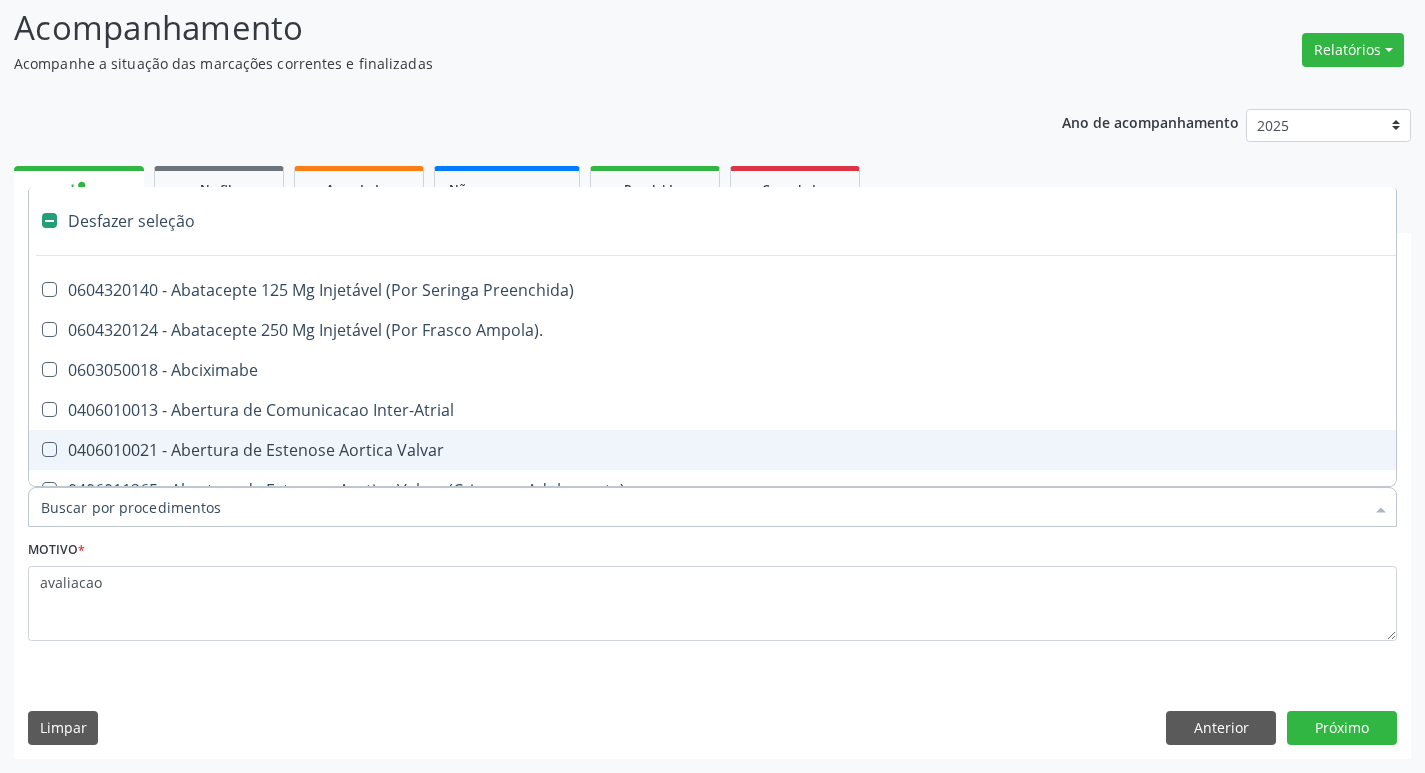 type on "u" 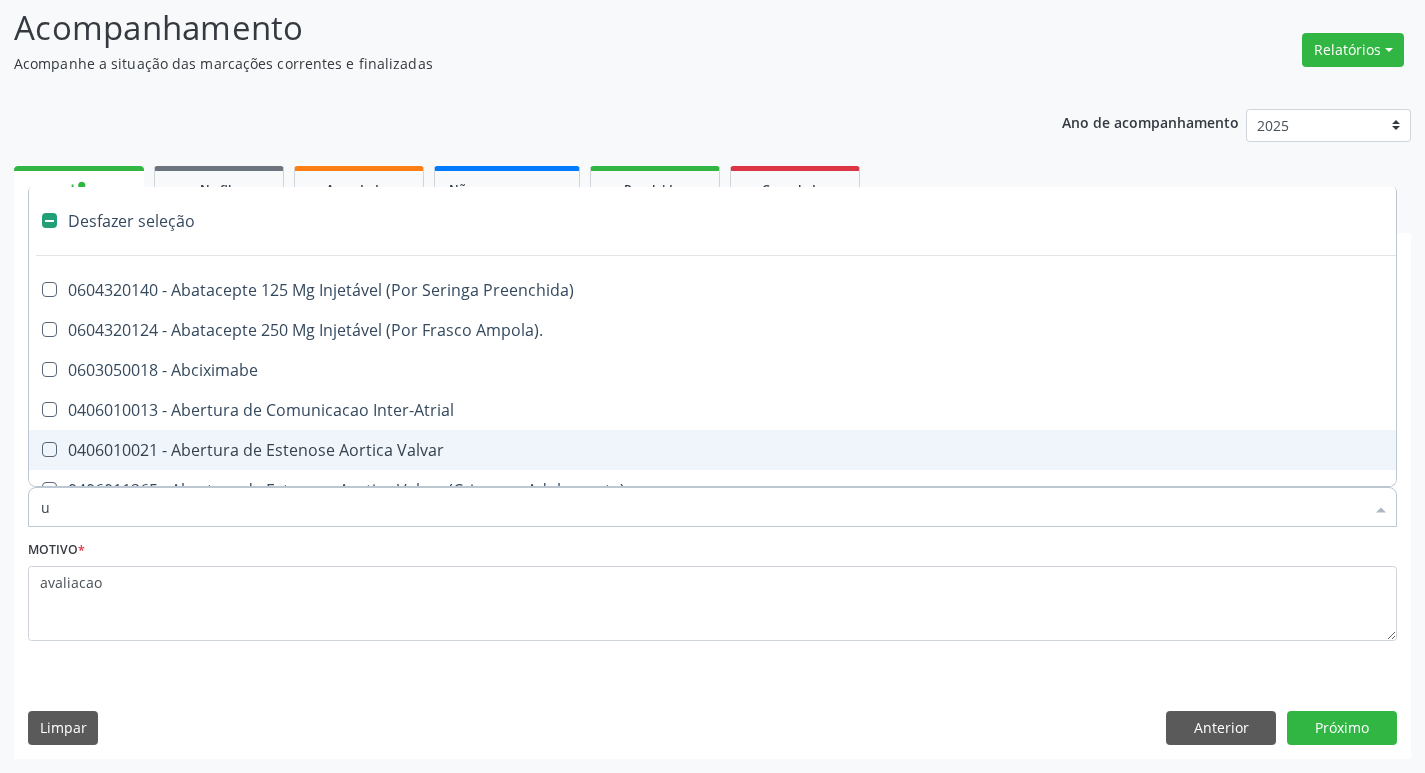 checkbox on "true" 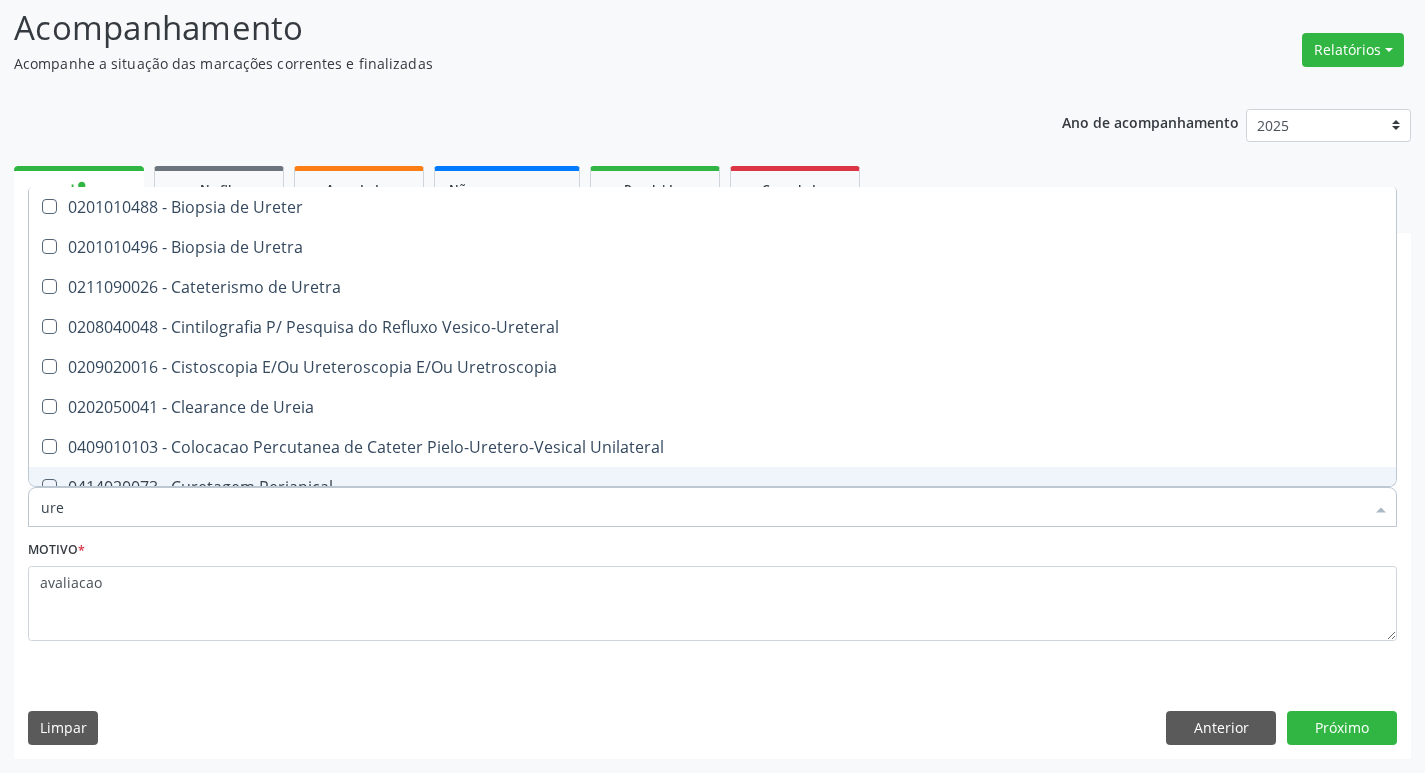 type on "urei" 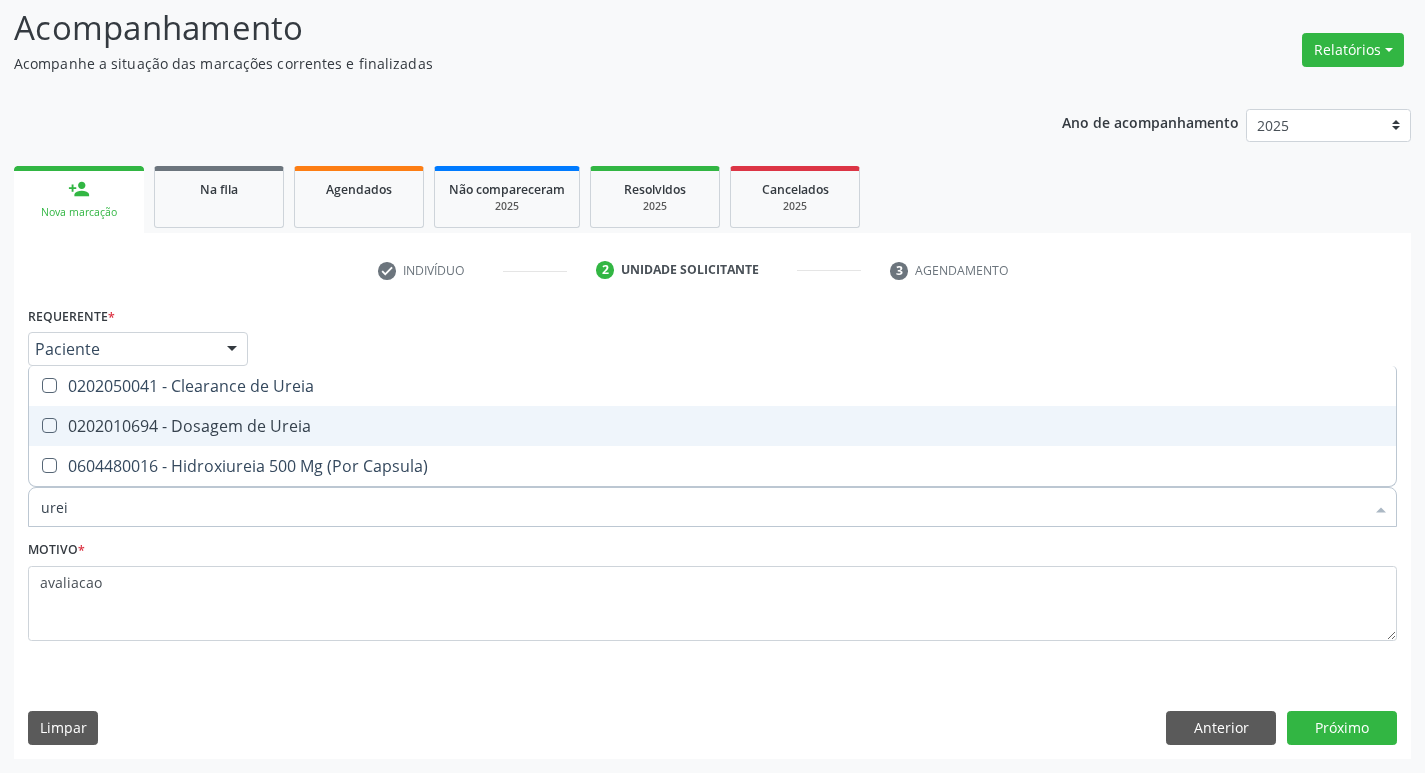 click on "0202010694 - Dosagem de Ureia" at bounding box center [712, 426] 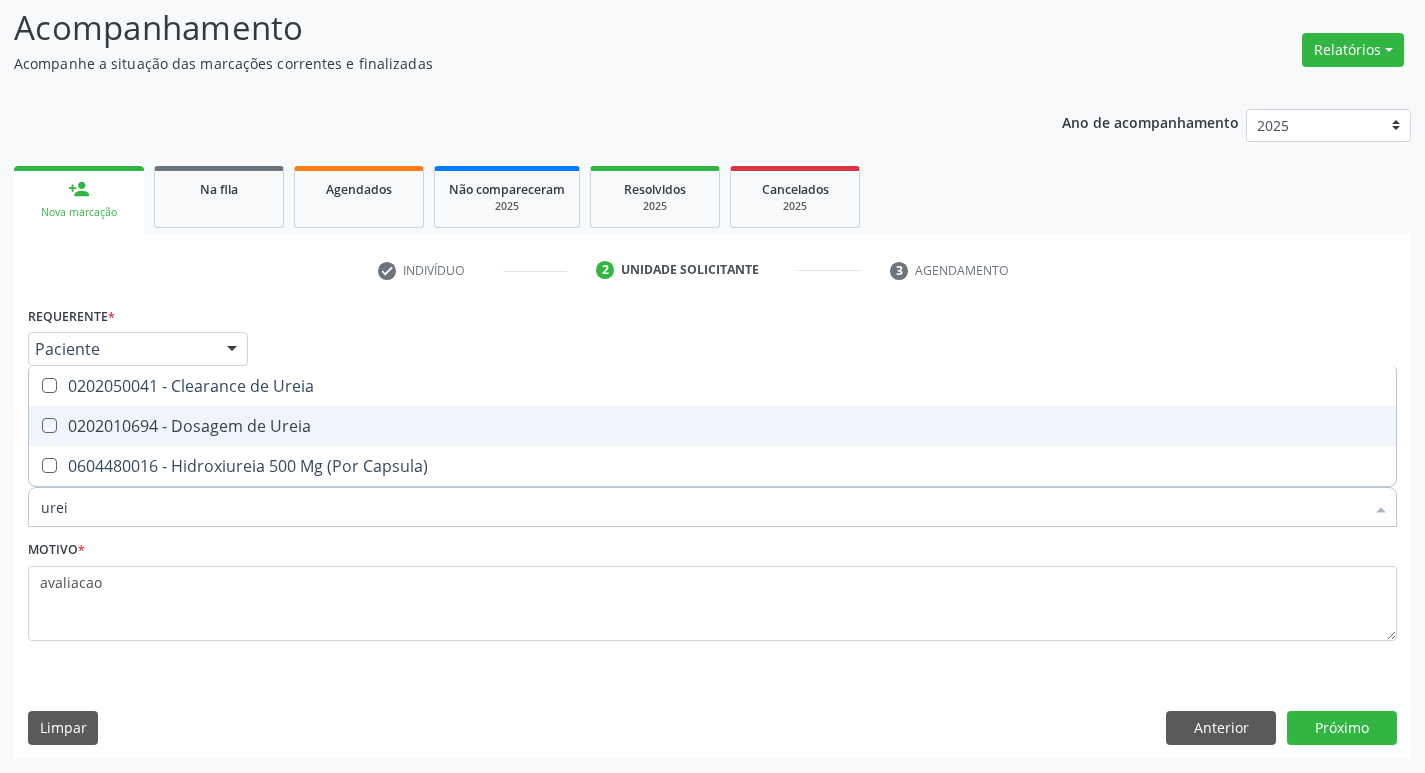 checkbox on "true" 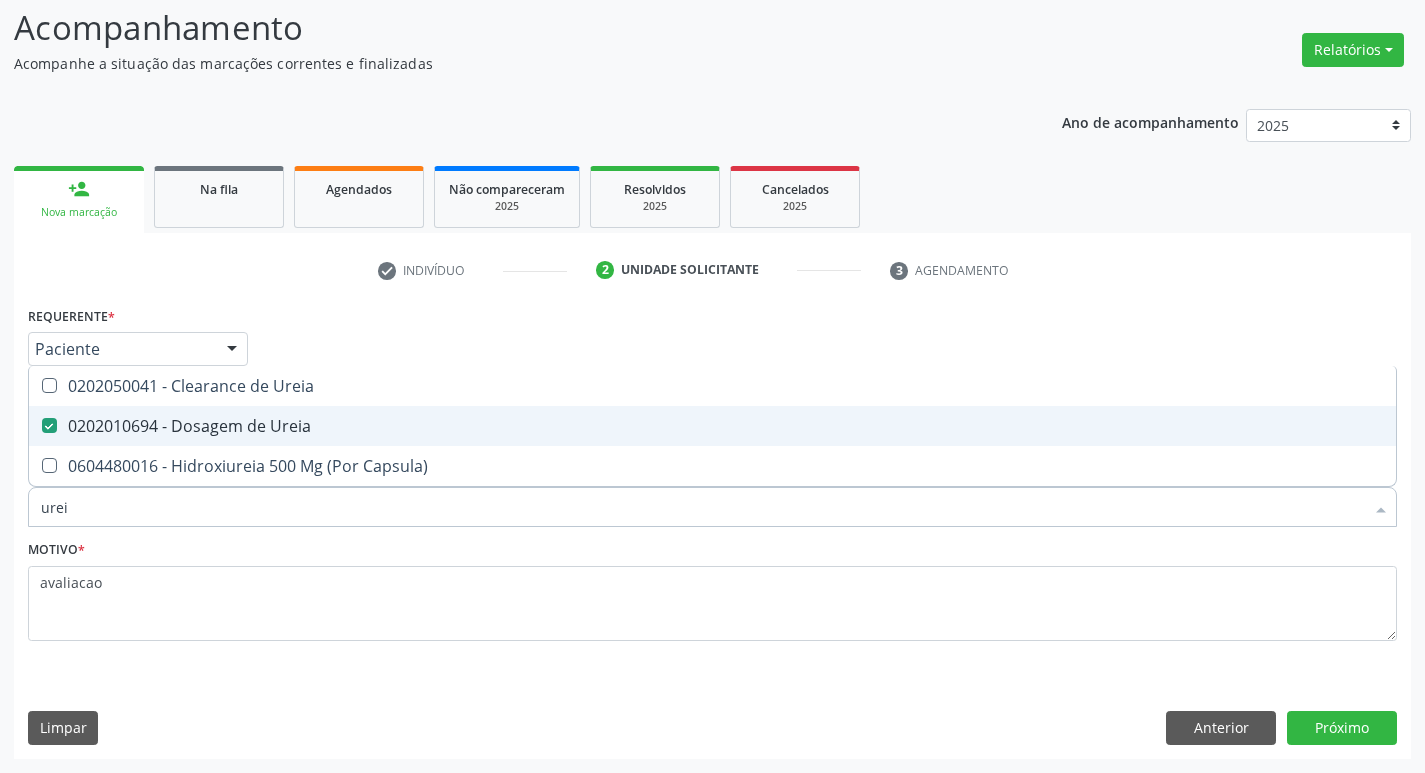 type on "ure" 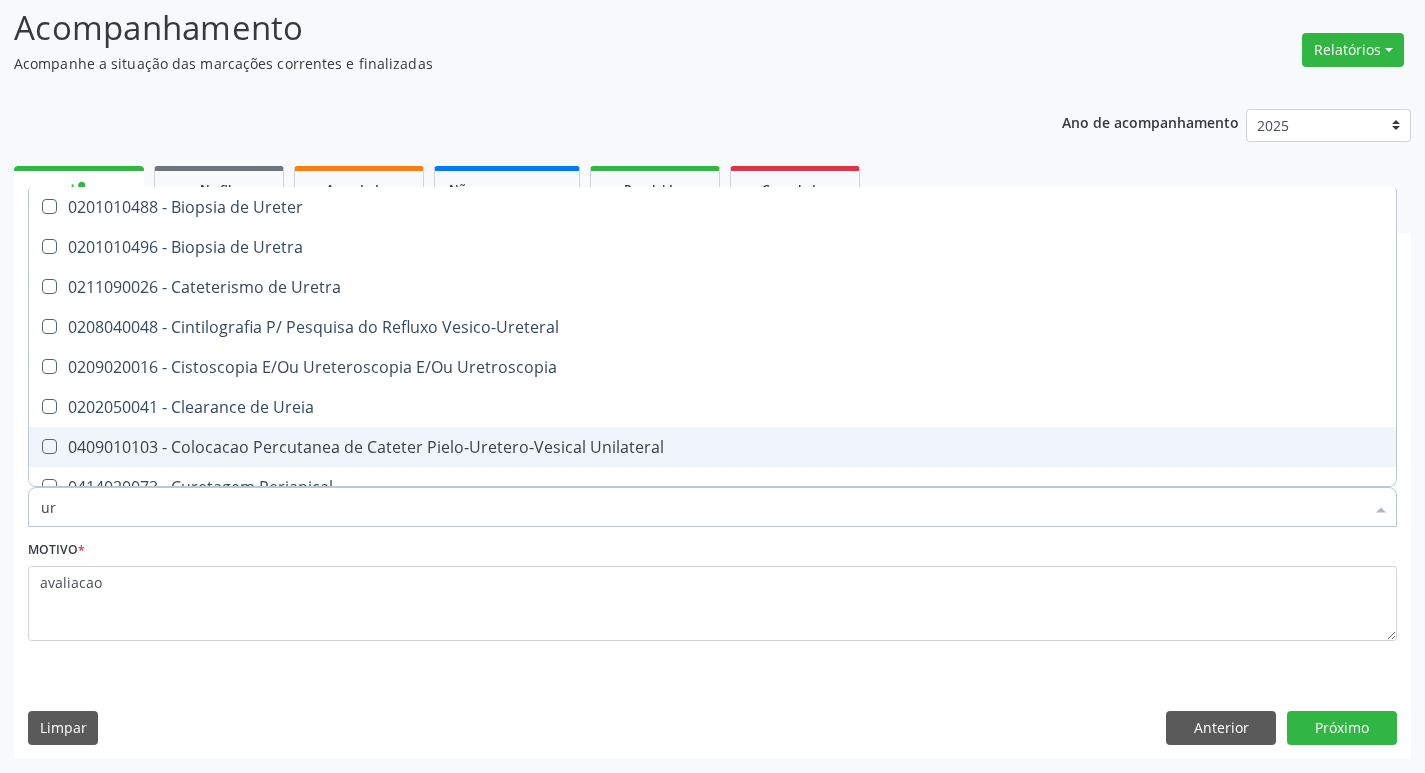 type on "u" 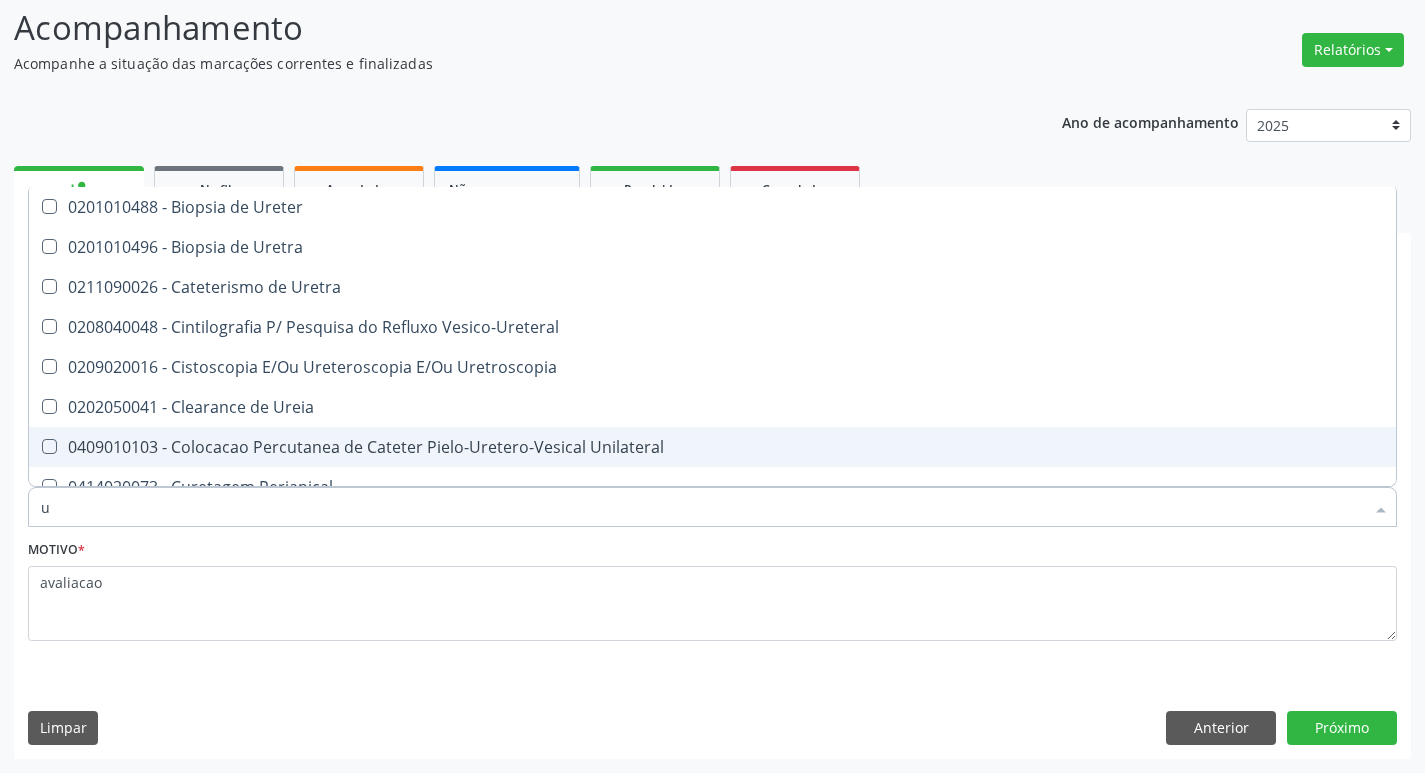 type 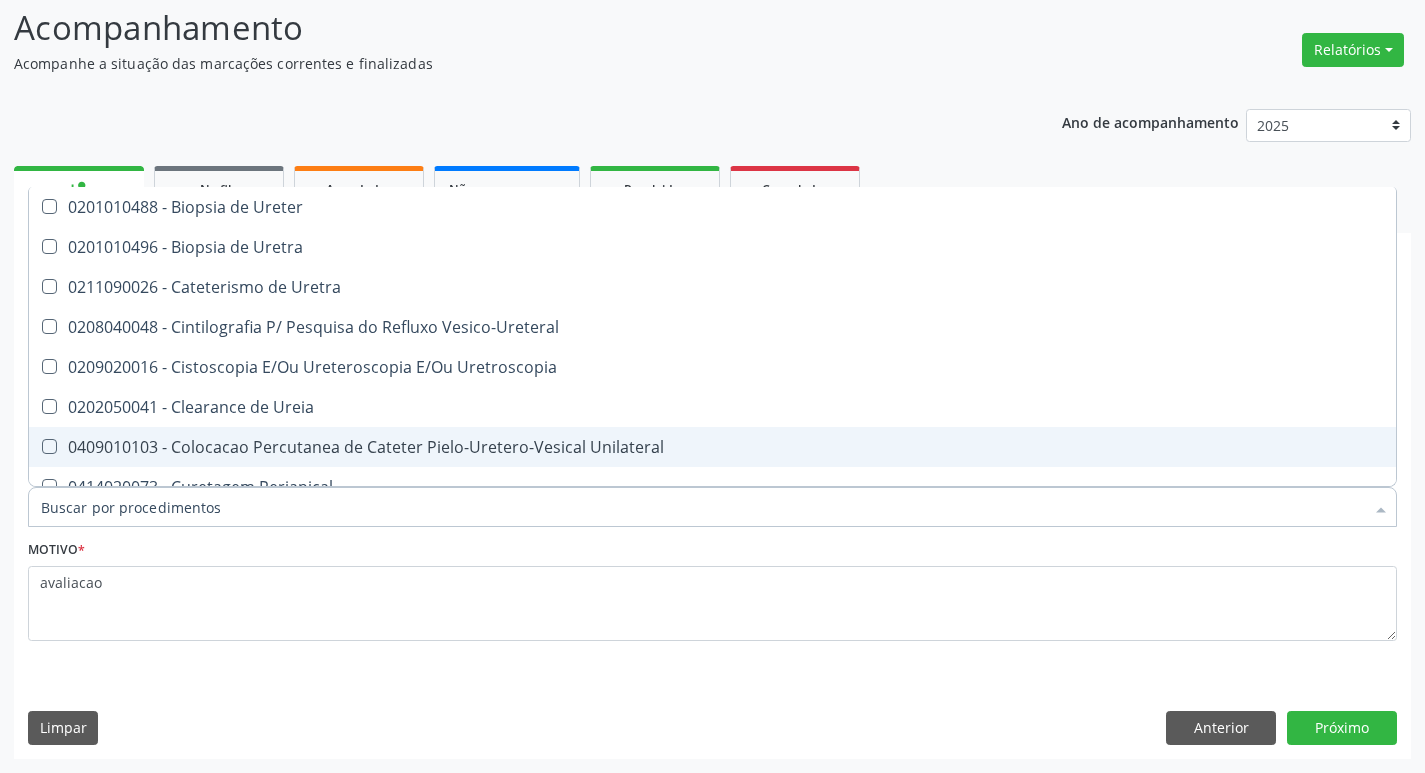checkbox on "false" 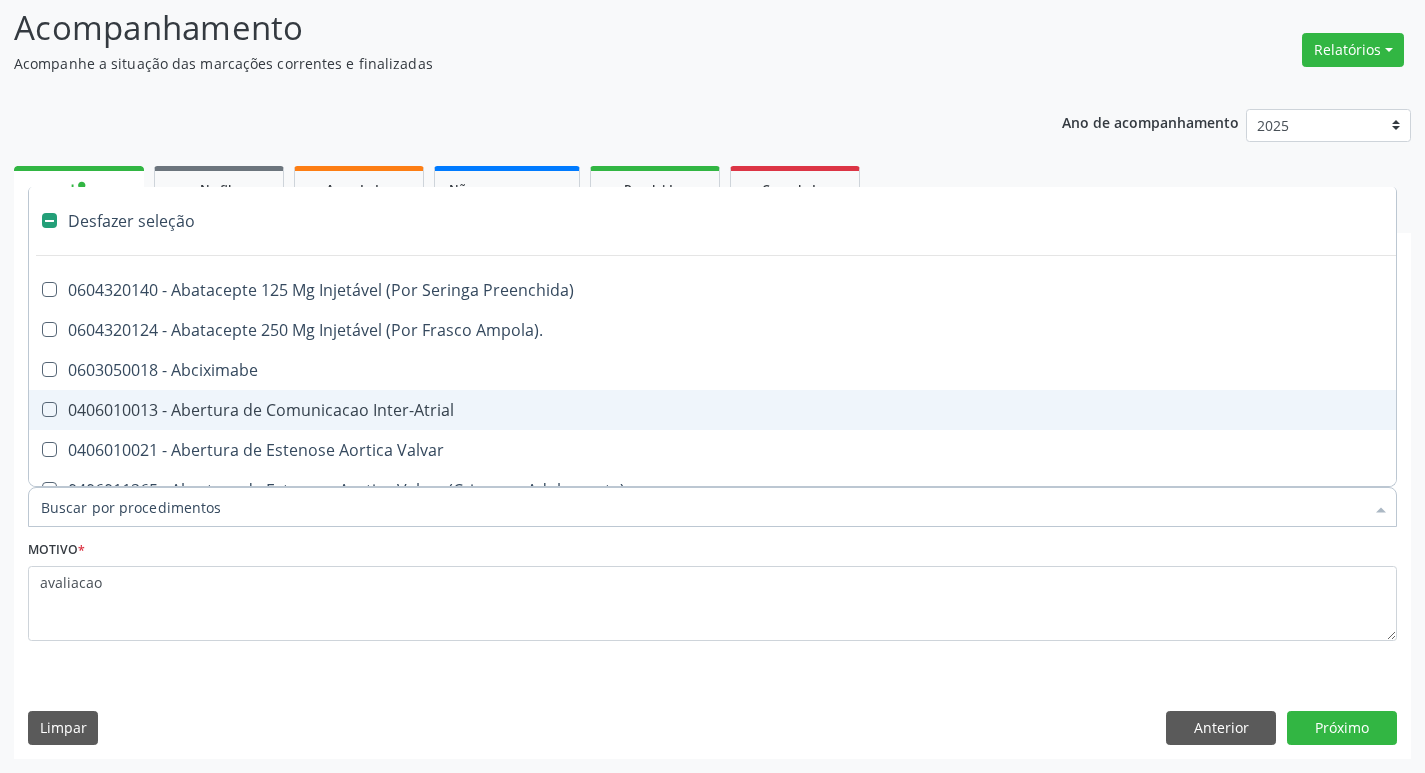 type on "v" 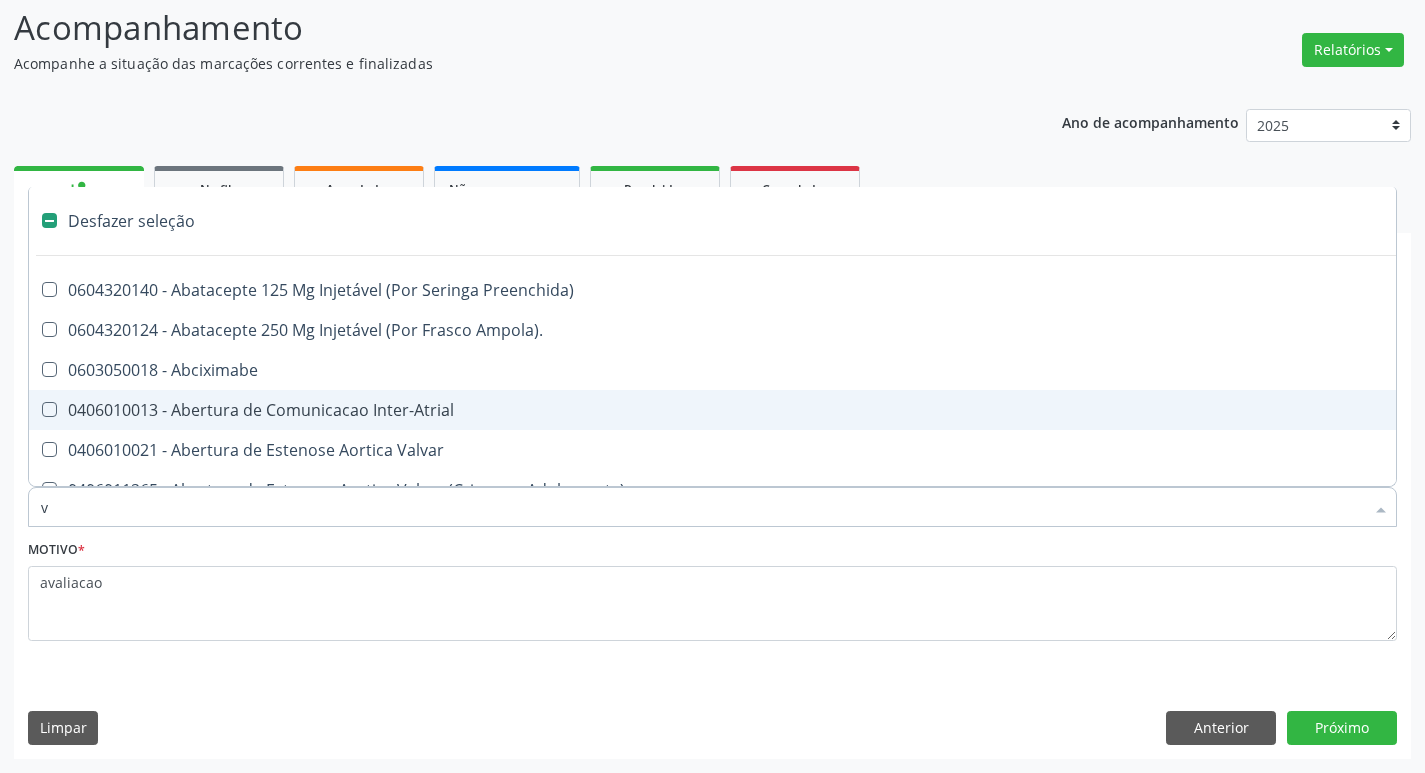 checkbox on "true" 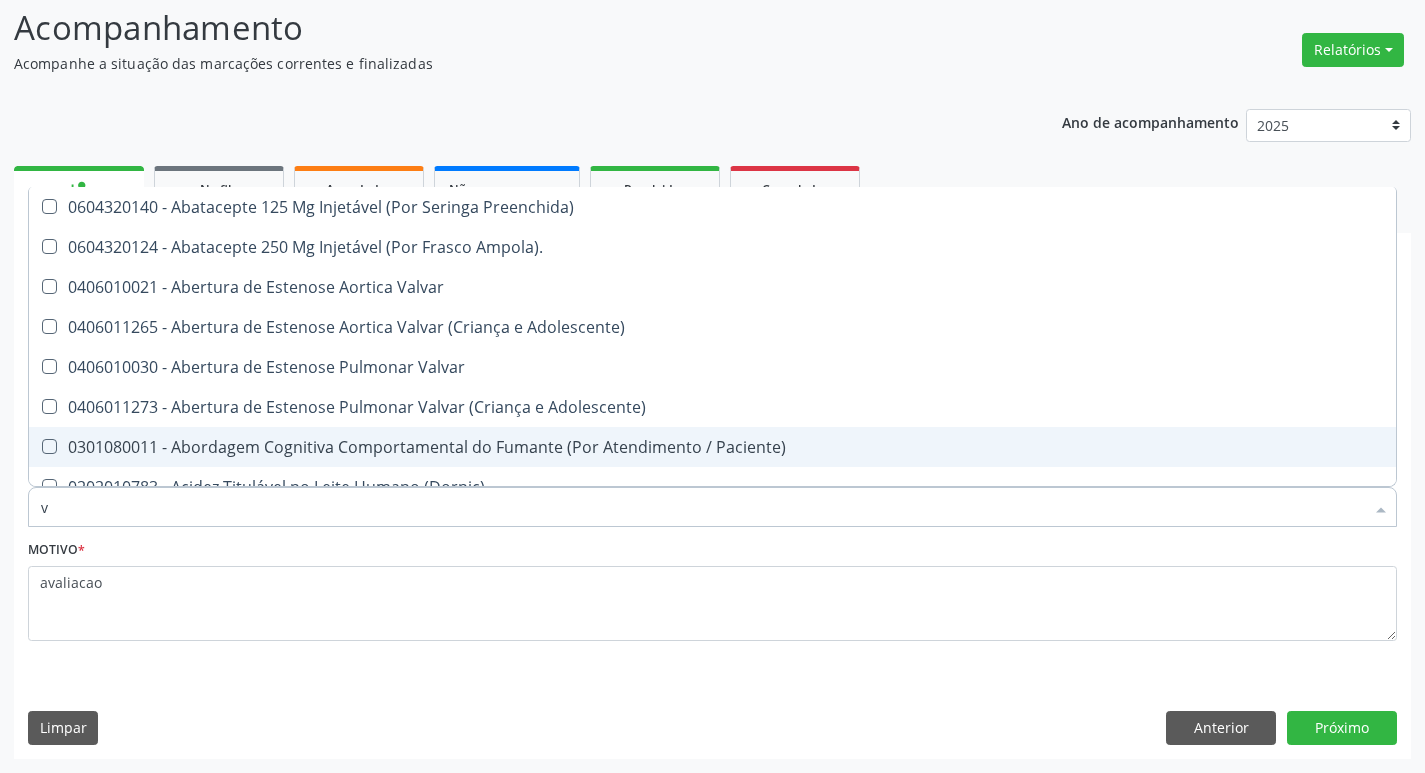 type on "vi" 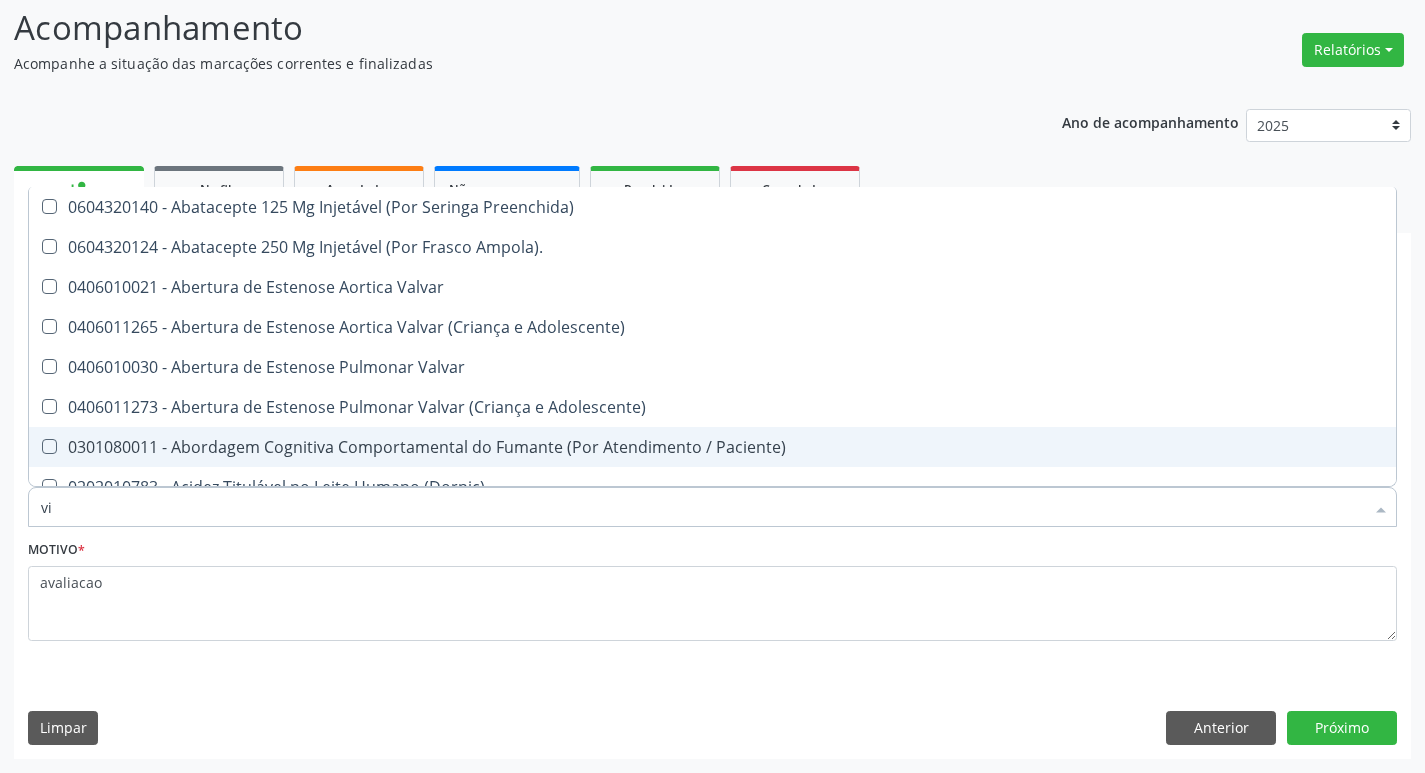 checkbox on "true" 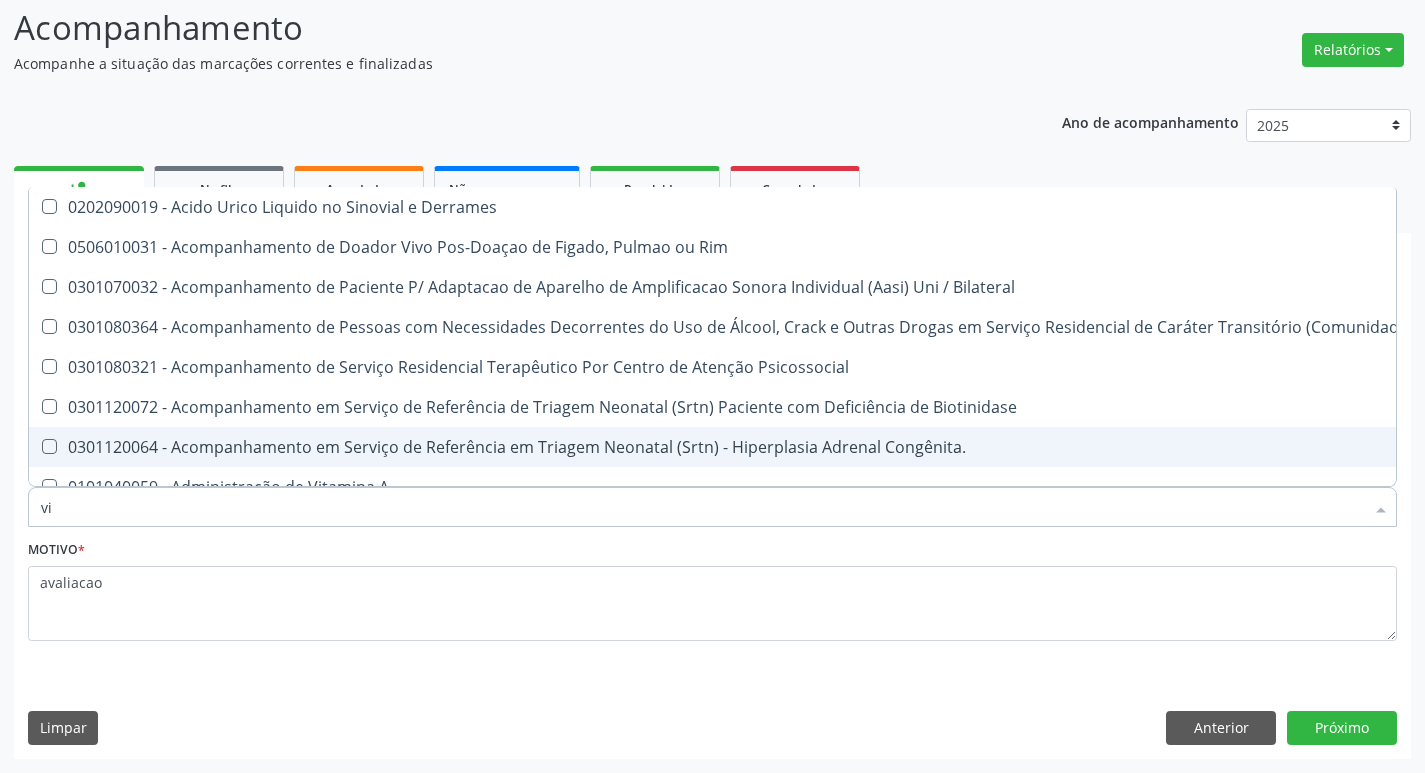 type on "vit" 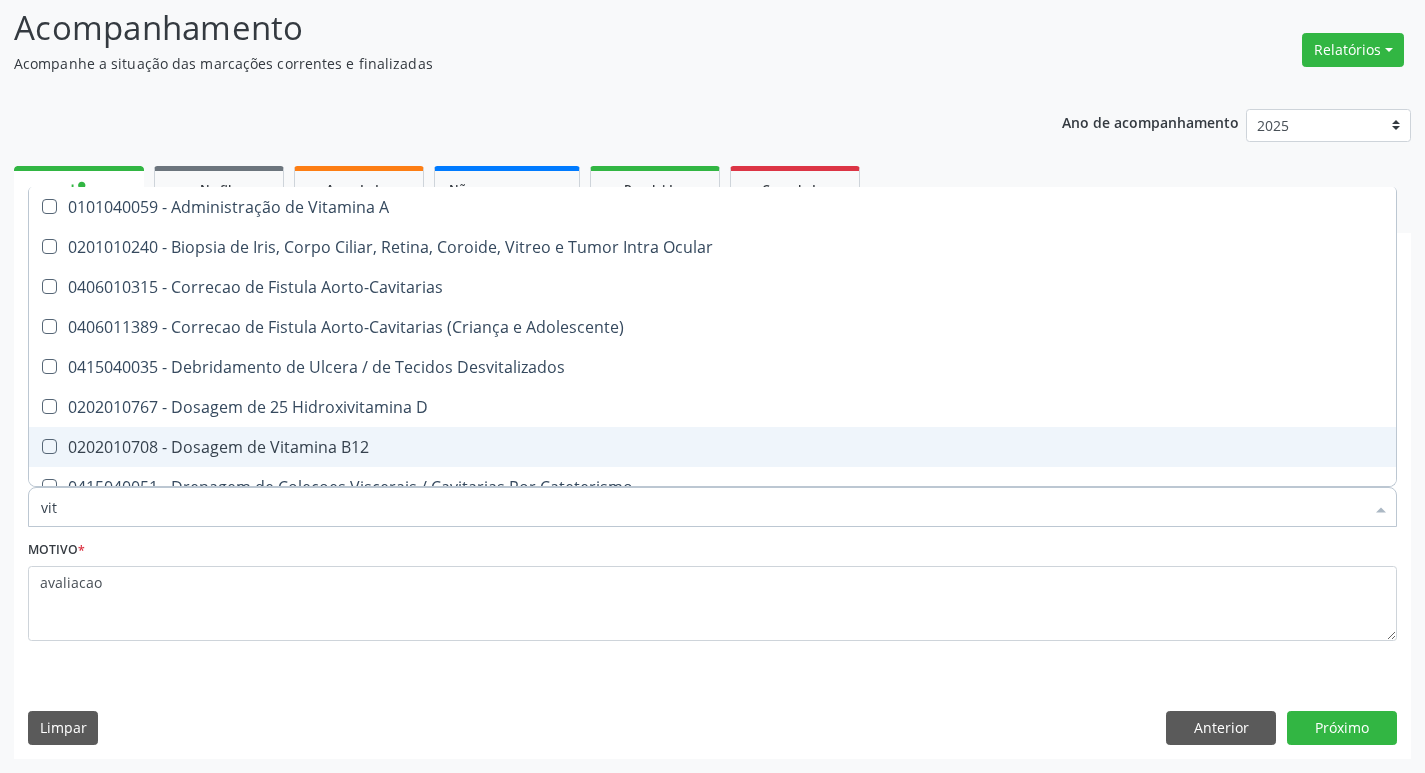 click on "0202010708 - Dosagem de Vitamina B12" at bounding box center (712, 447) 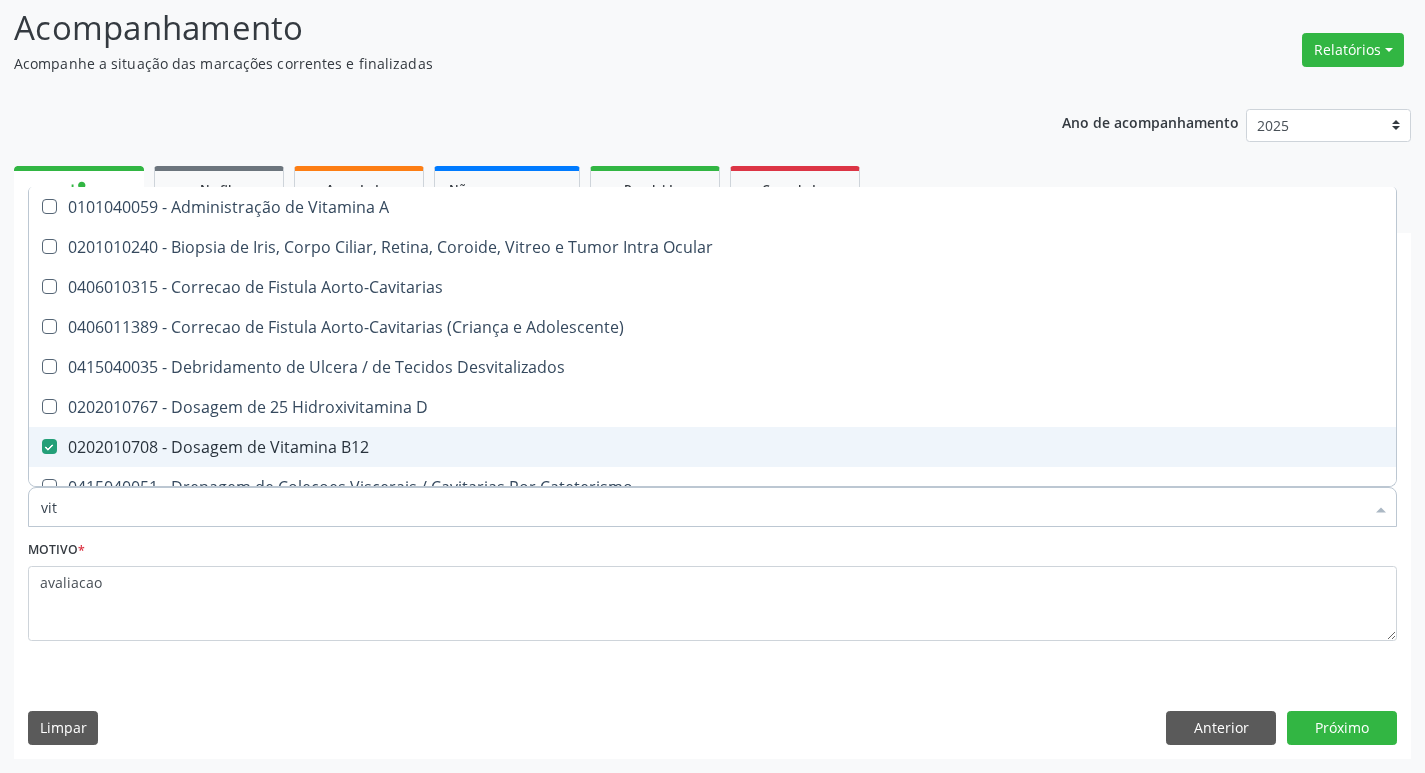click on "0202010708 - Dosagem de Vitamina B12" at bounding box center [712, 447] 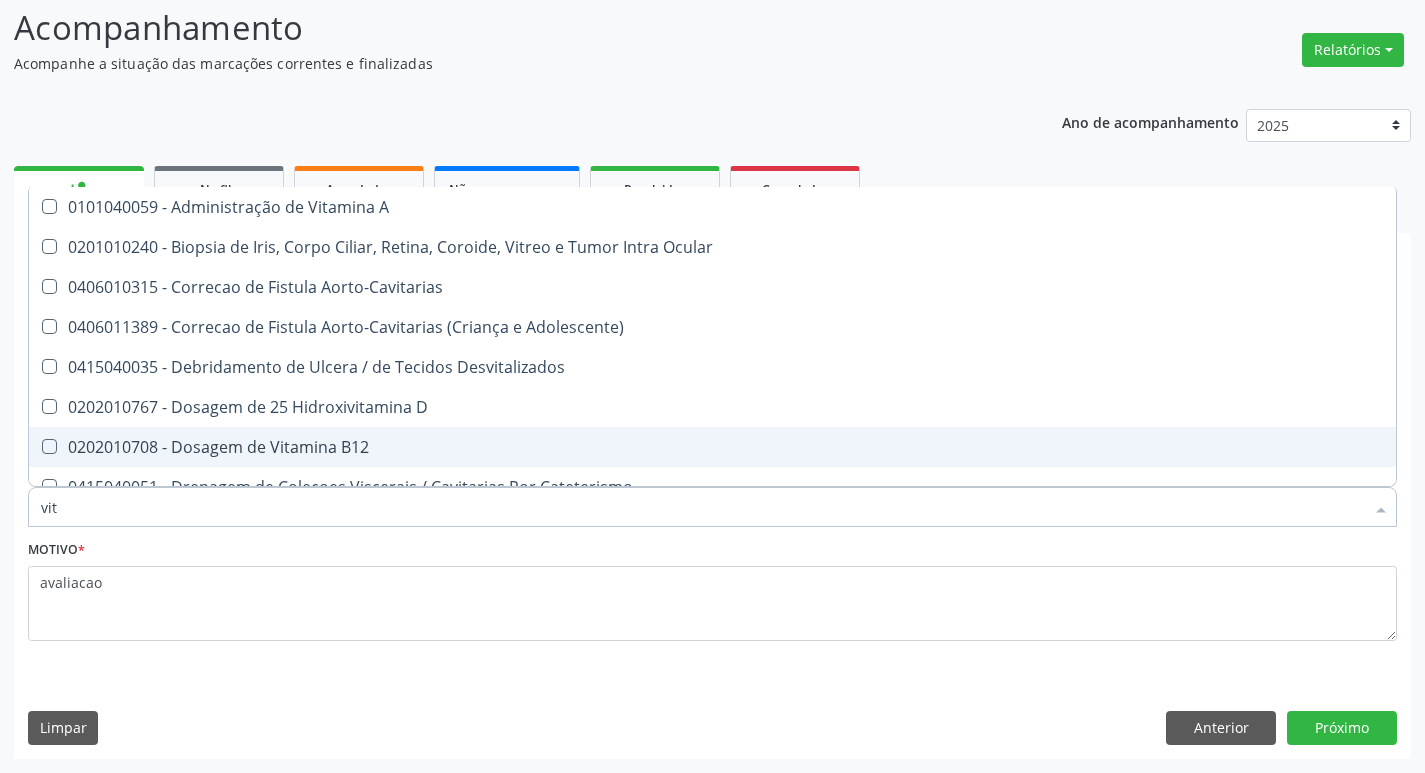 click on "0202010708 - Dosagem de Vitamina B12" at bounding box center [712, 447] 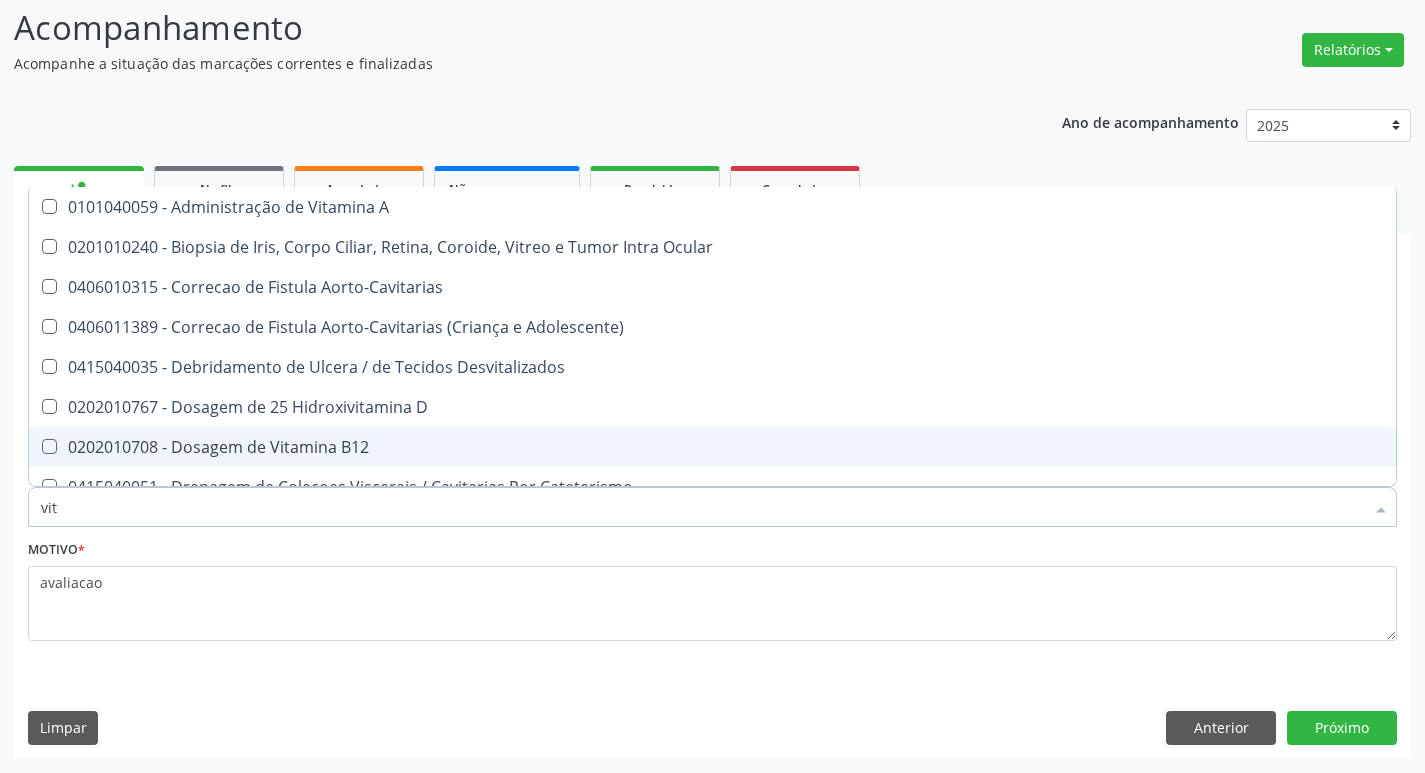 checkbox on "true" 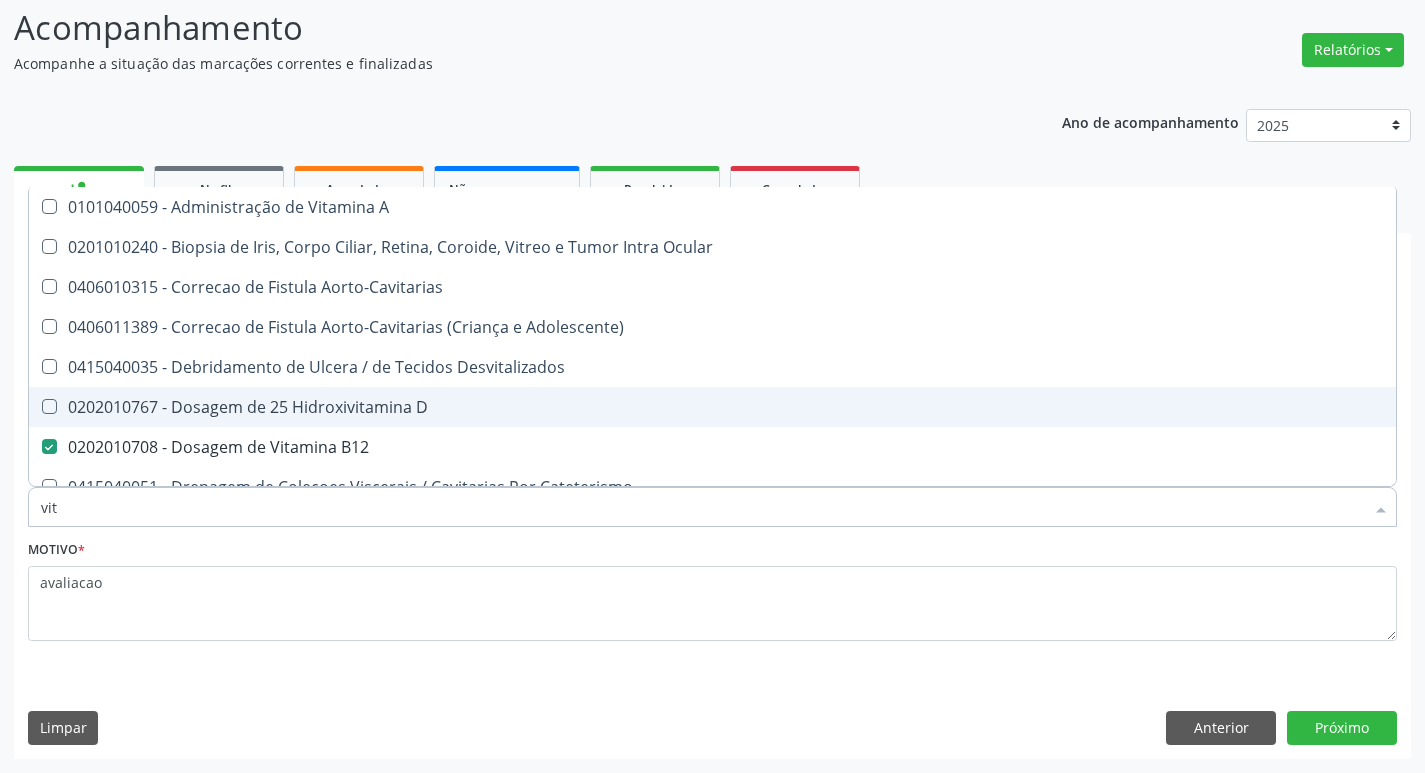 click on "0202010767 - Dosagem de 25 Hidroxivitamina D" at bounding box center [712, 407] 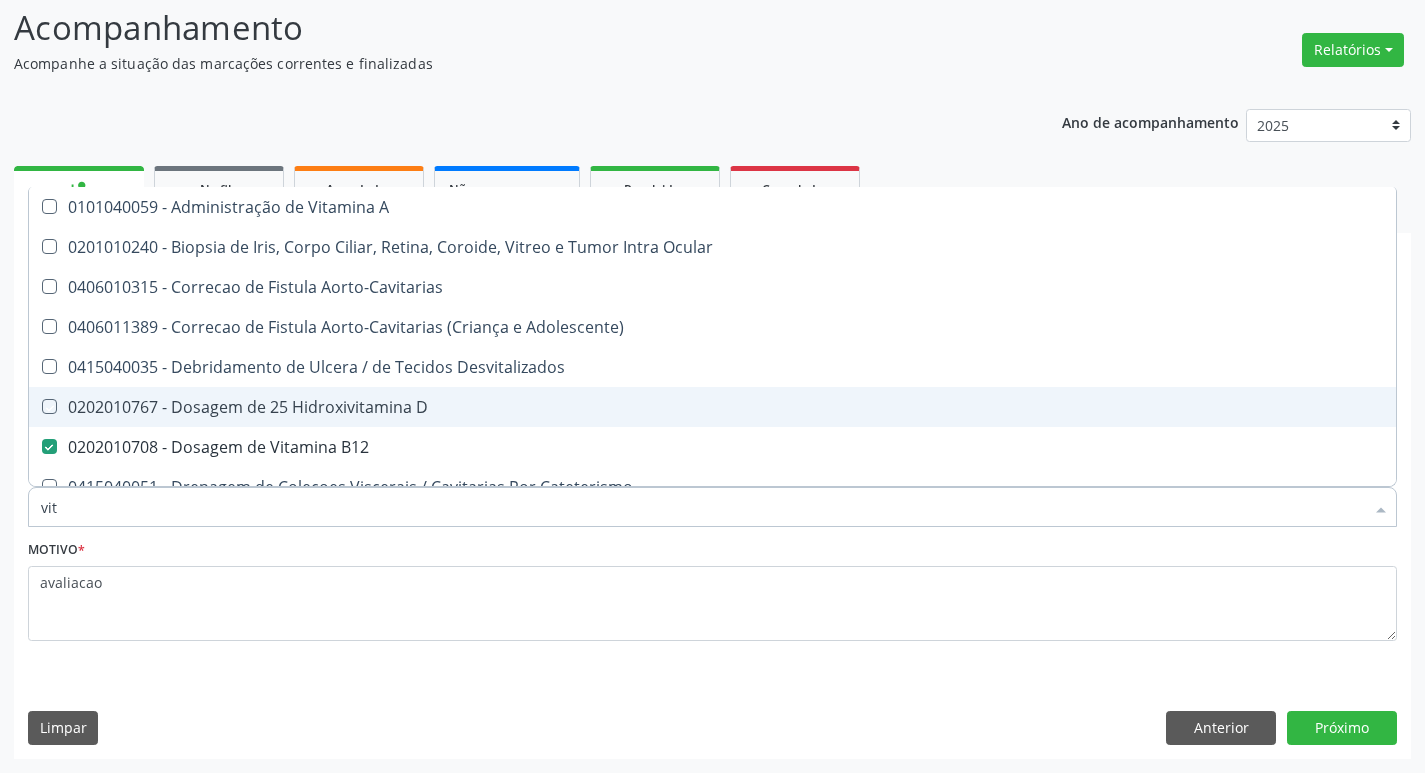 checkbox on "true" 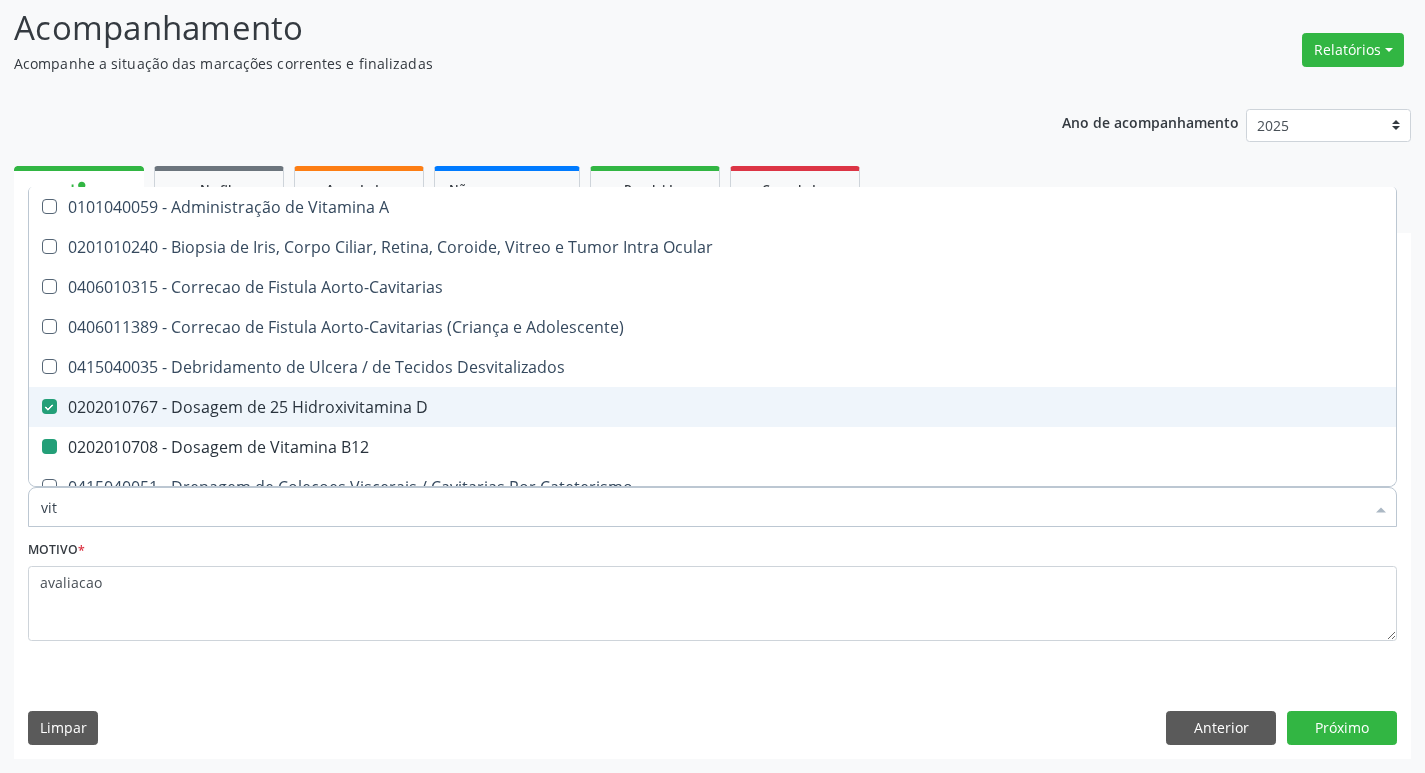 type on "vi" 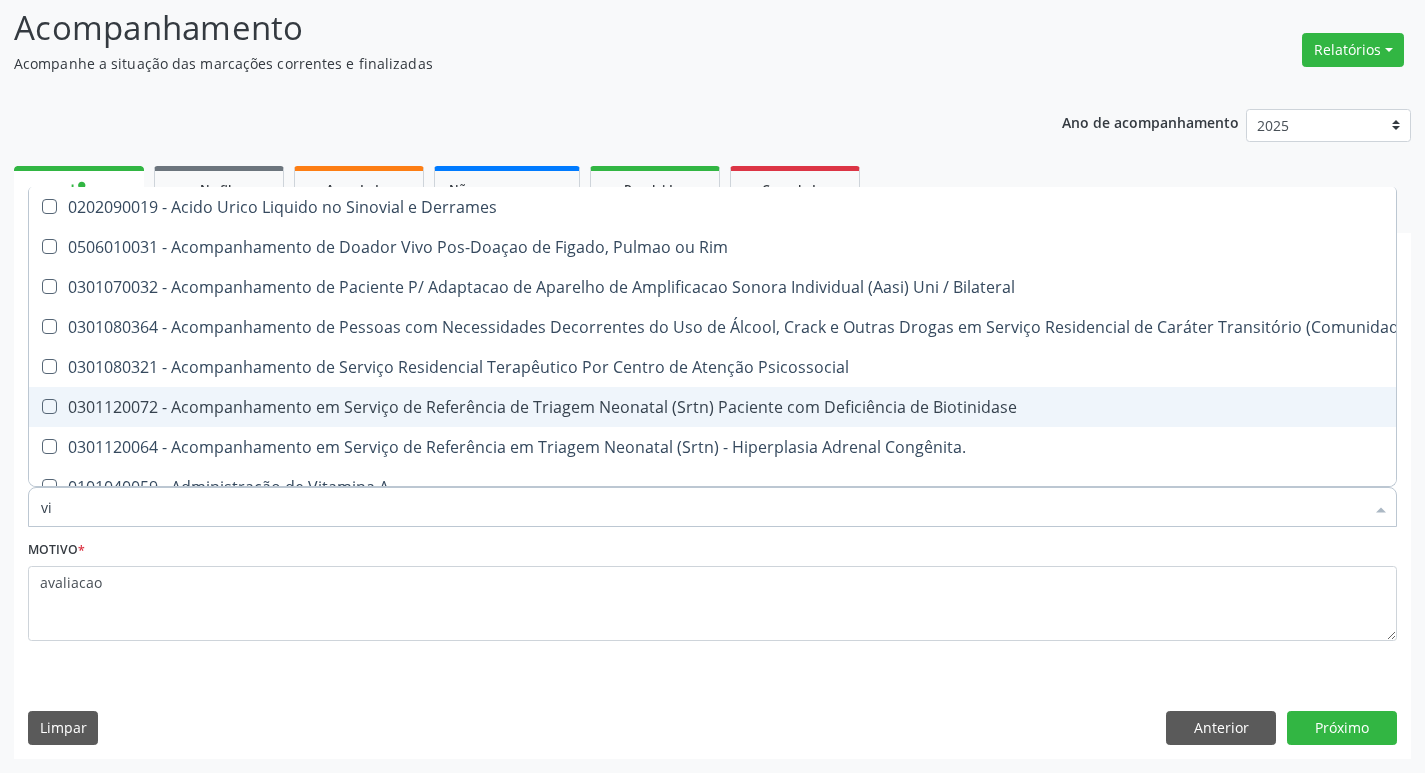 type on "v" 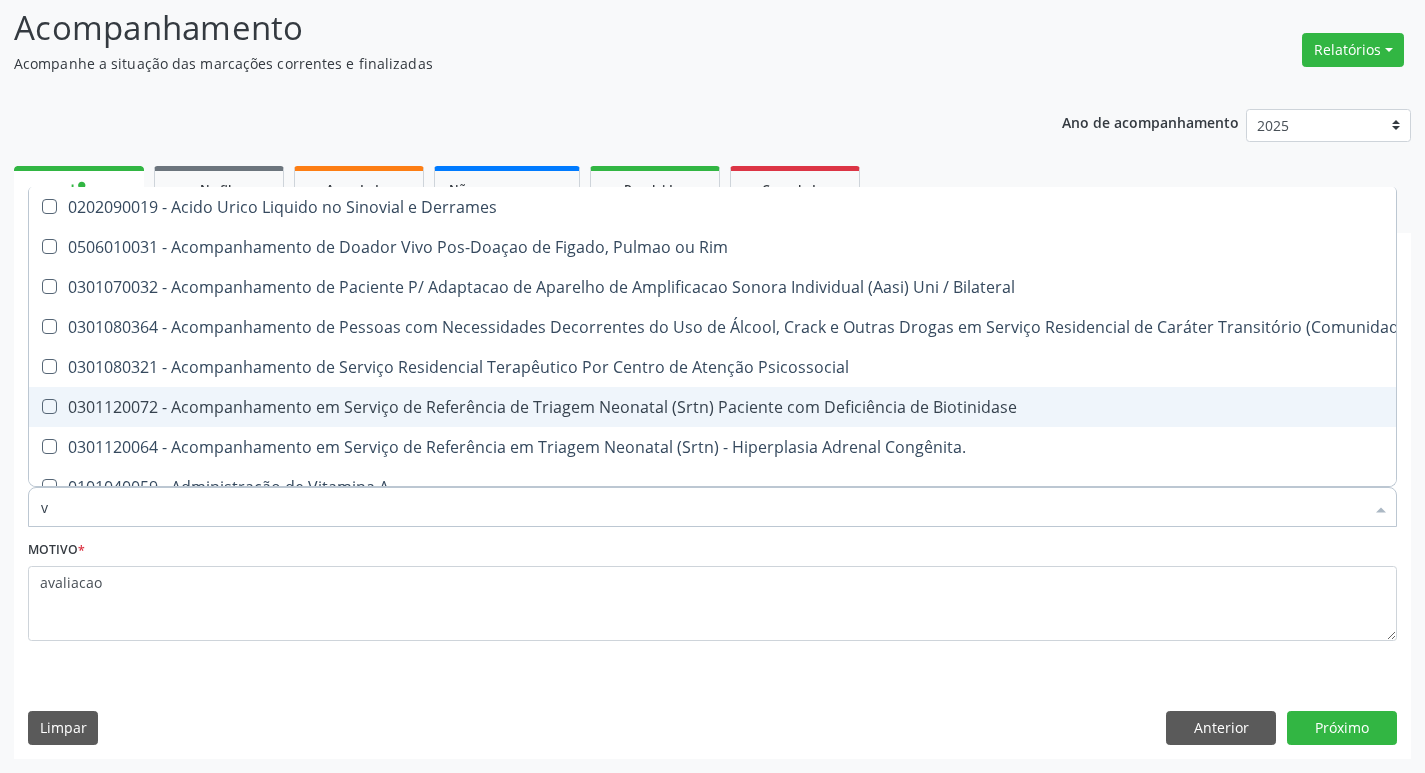 type 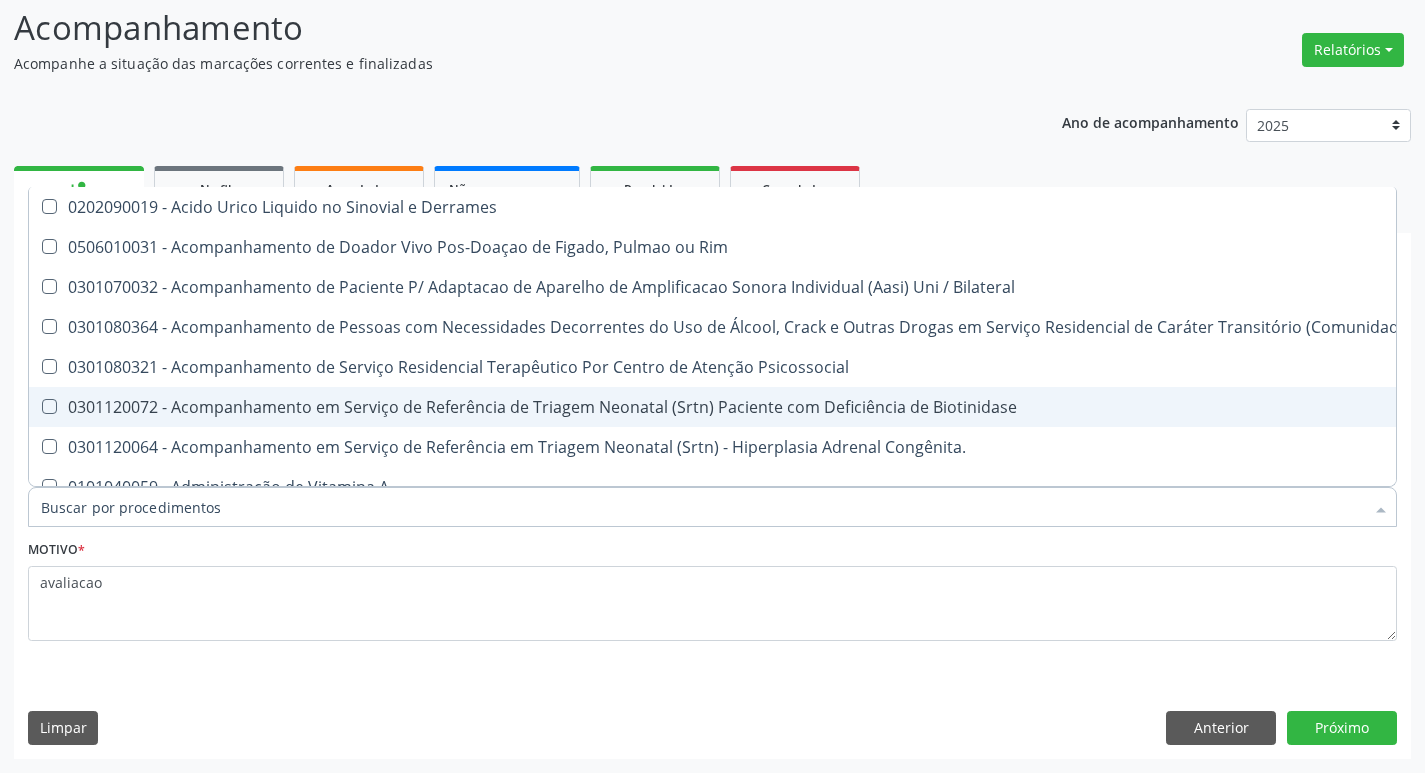 checkbox on "false" 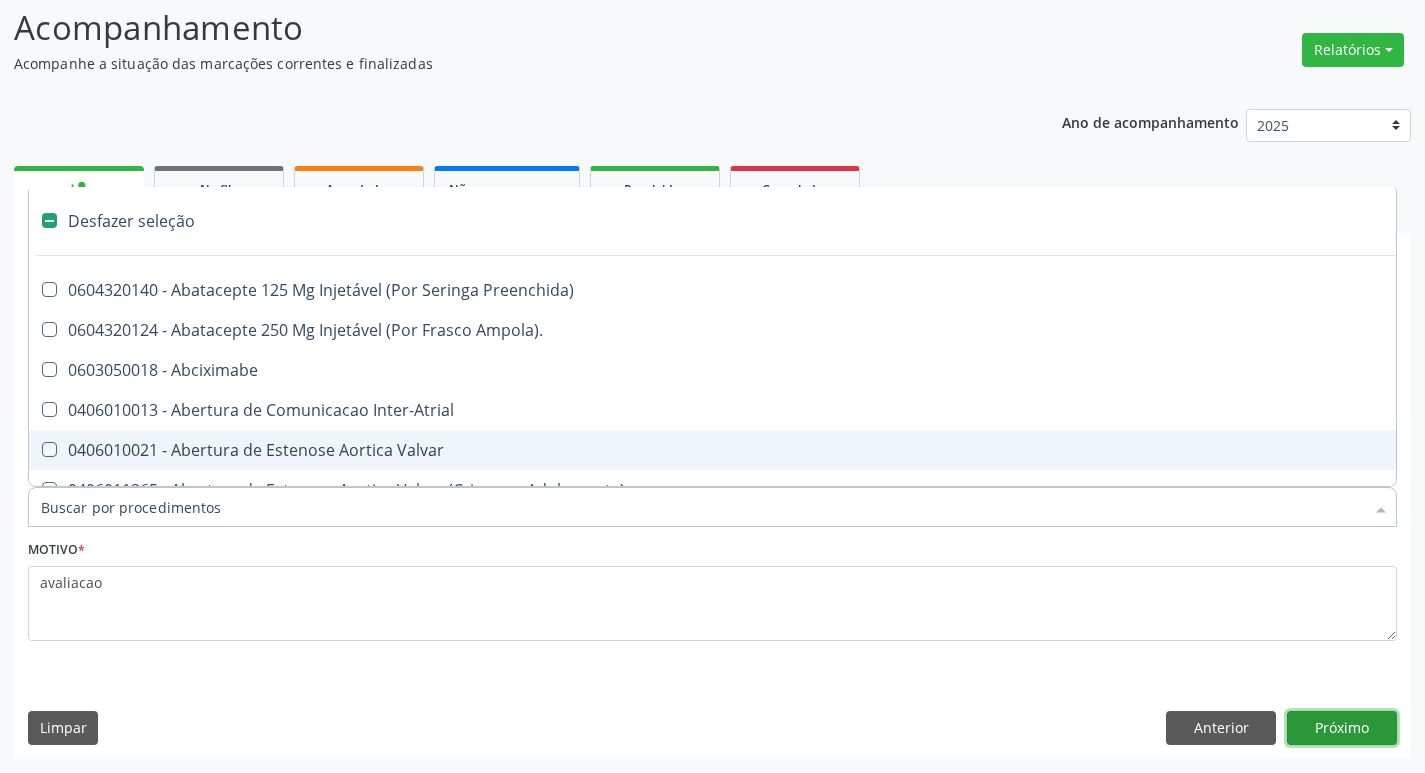 click on "Próximo" at bounding box center [1342, 728] 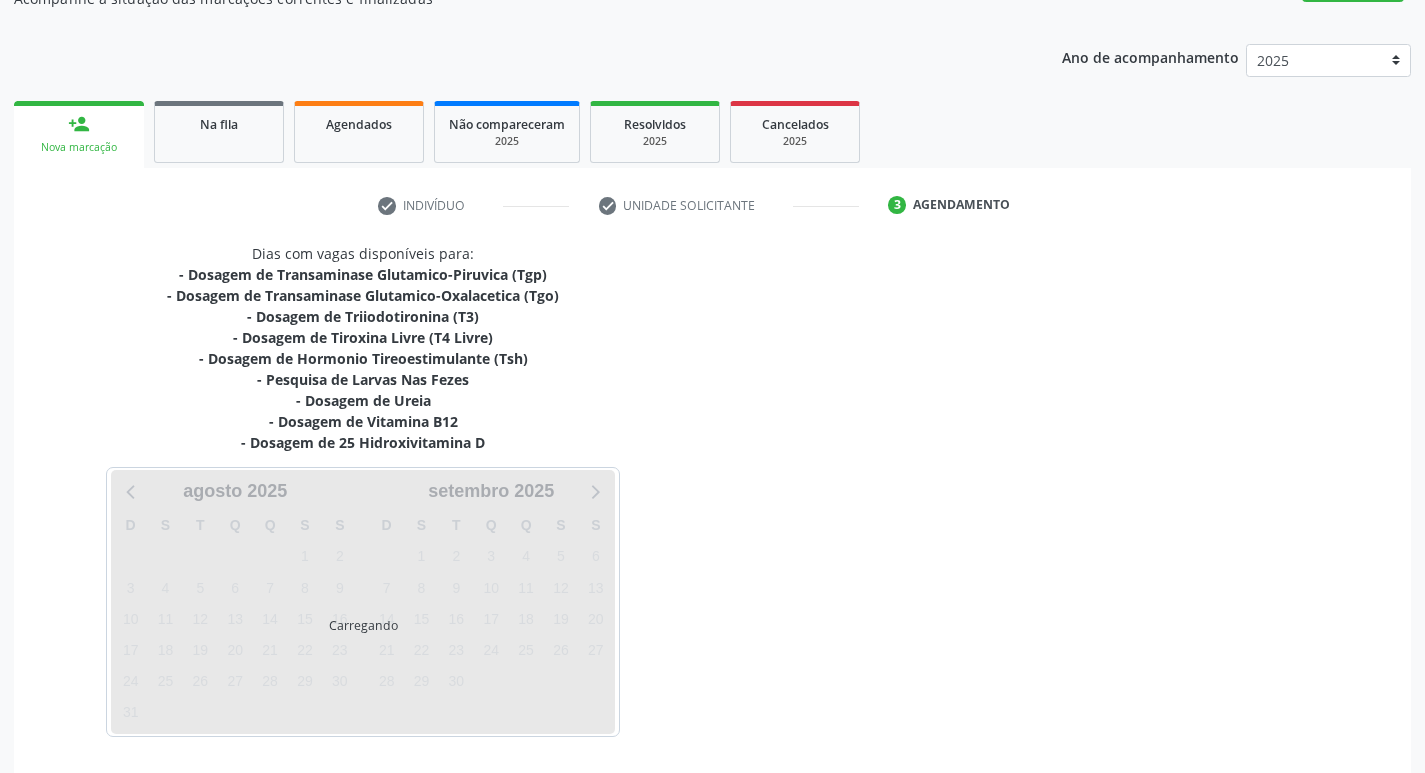 scroll, scrollTop: 265, scrollLeft: 0, axis: vertical 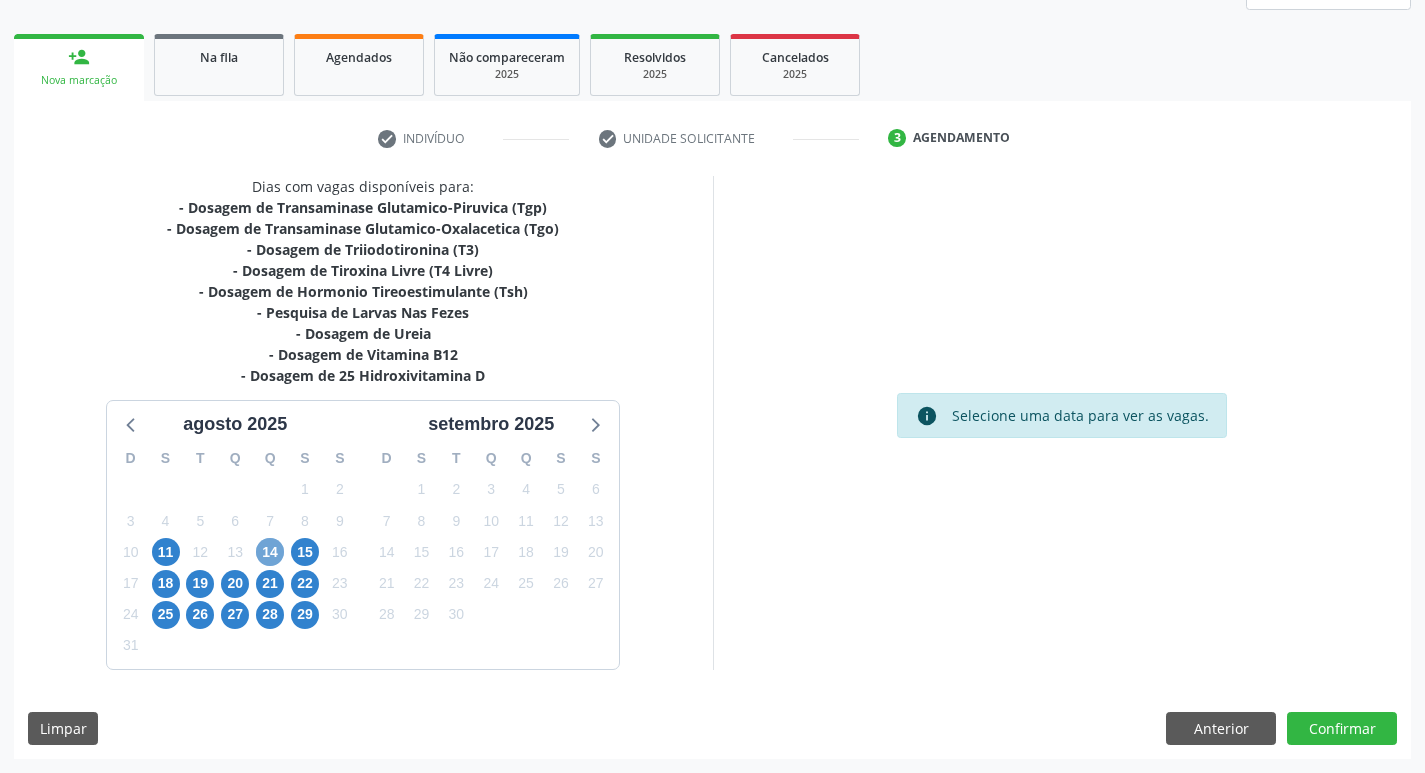 click on "14" at bounding box center [270, 552] 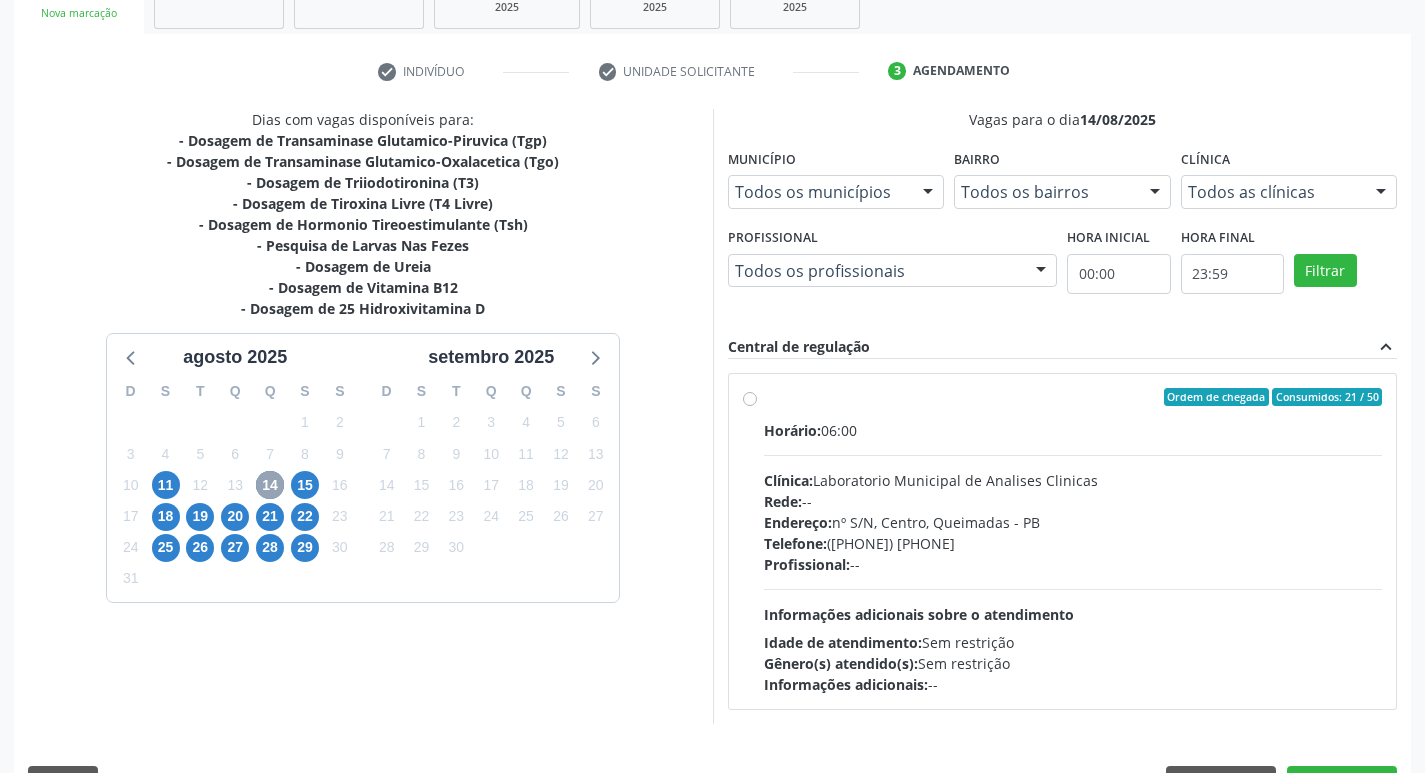 scroll, scrollTop: 386, scrollLeft: 0, axis: vertical 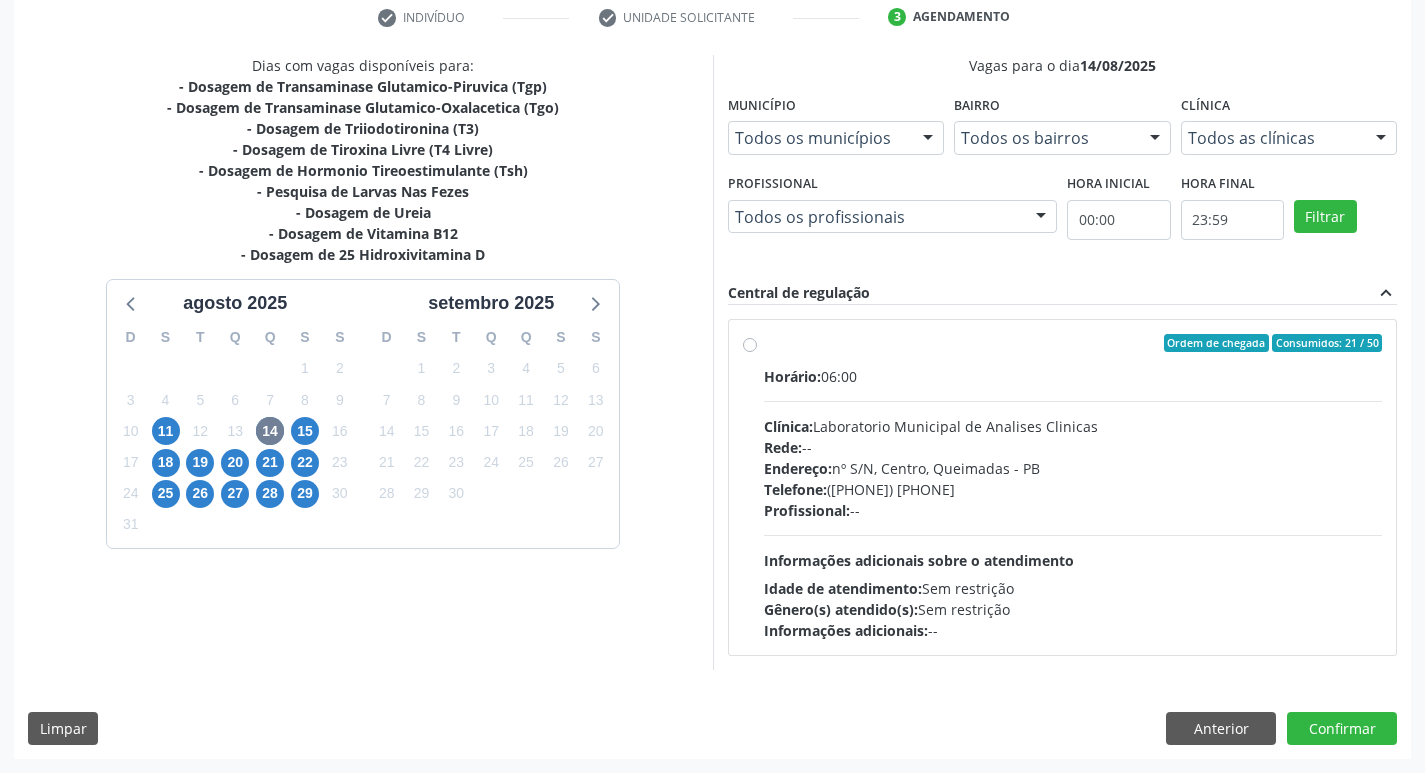 click on "Rede:
--" at bounding box center (1073, 447) 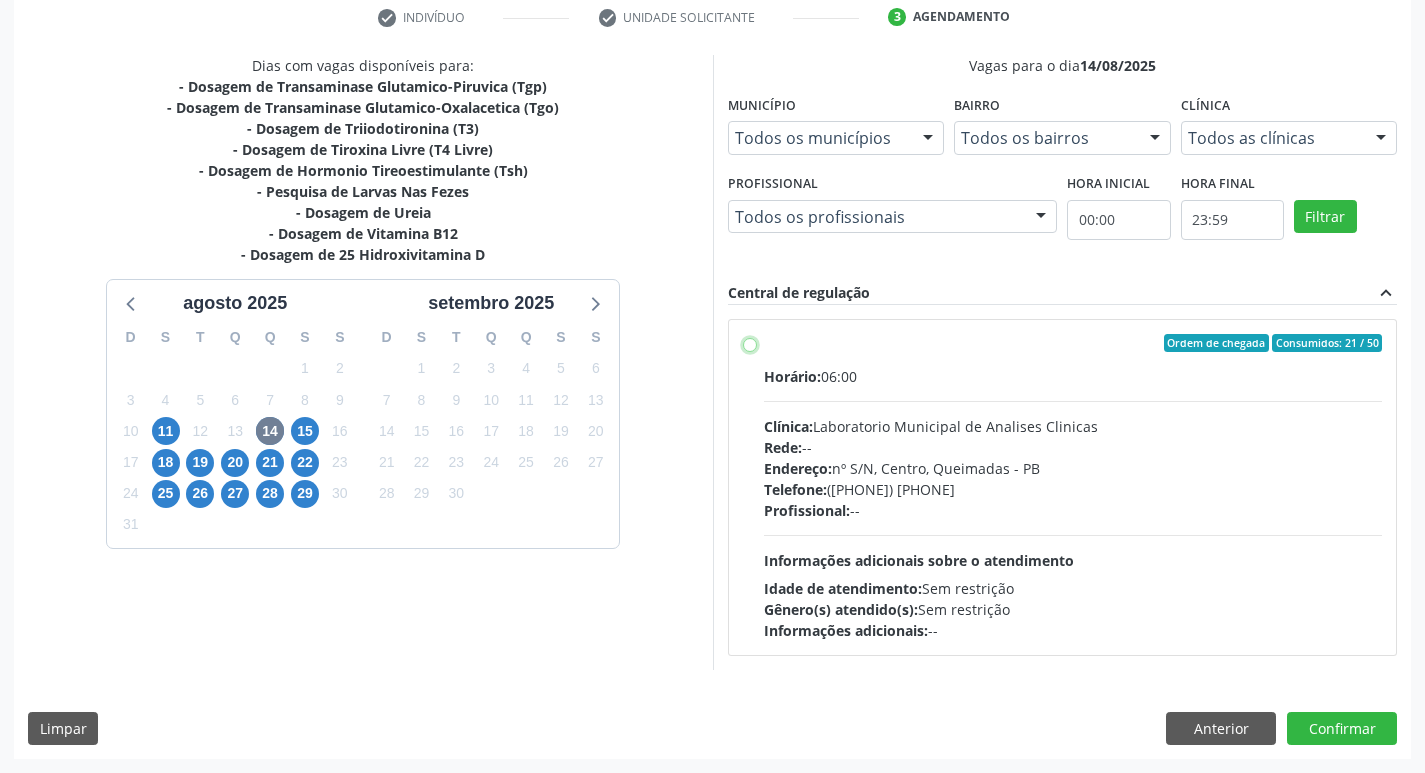 click on "Endereço:   nº S/N, Centro, [CITY] - [STATE]
Telefone:   ([PHONE]) [PHONE]
Profissional:
--" at bounding box center (750, 343) 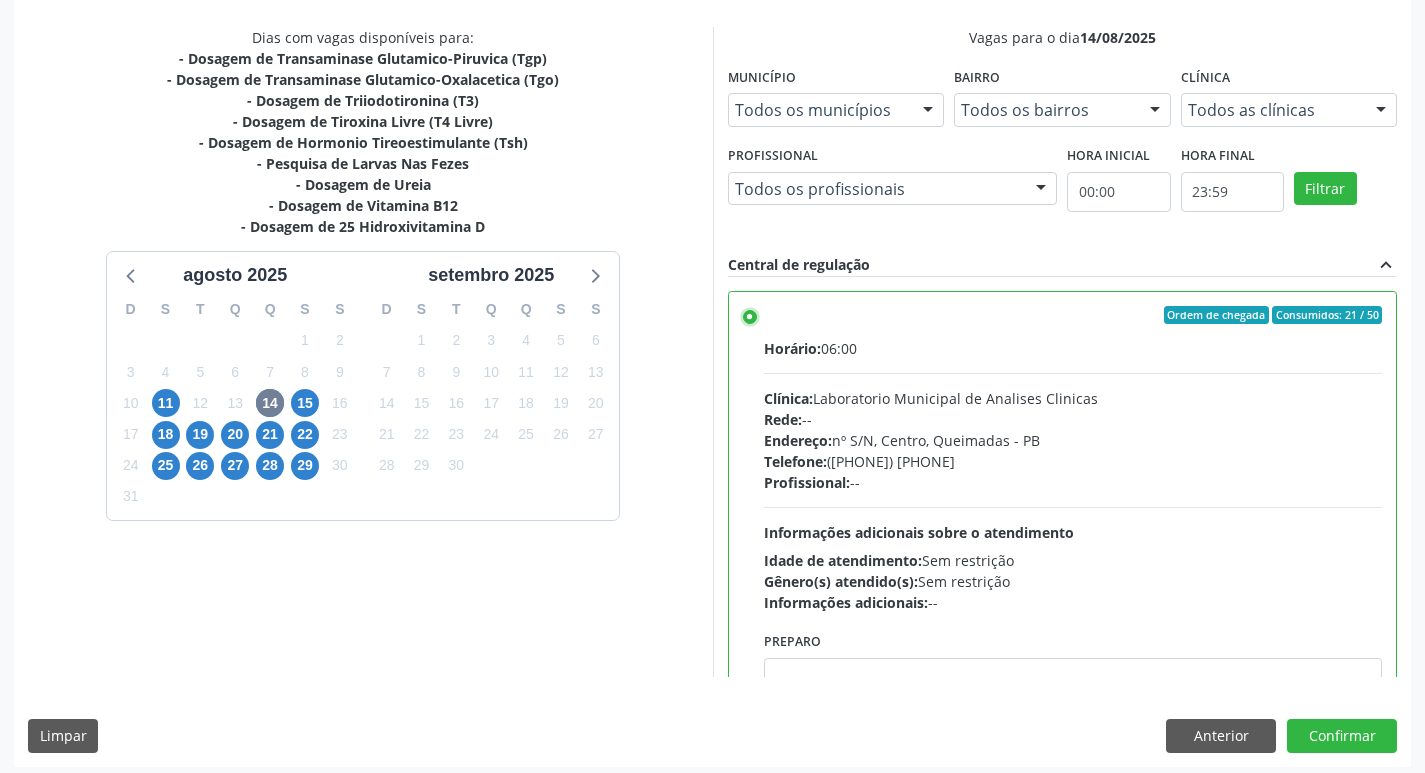 scroll, scrollTop: 422, scrollLeft: 0, axis: vertical 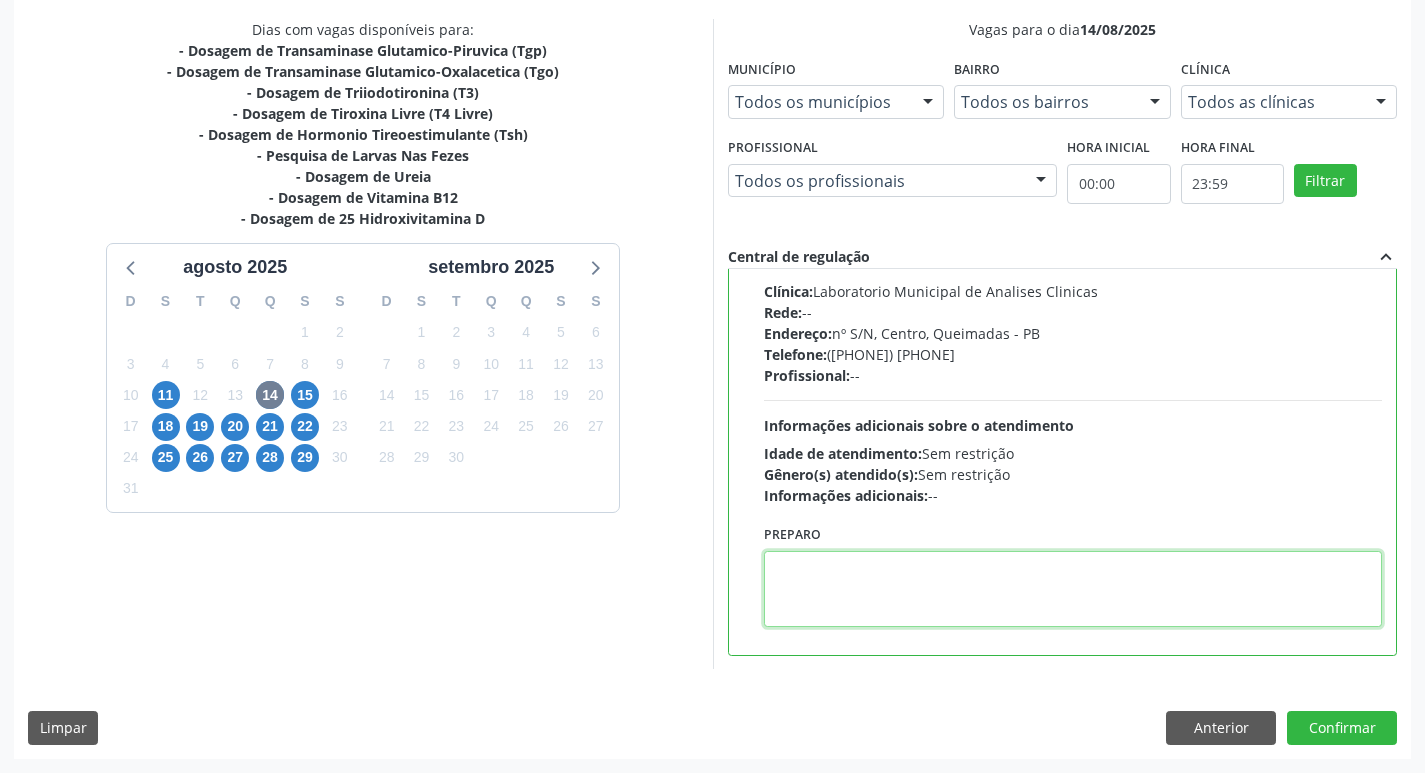 drag, startPoint x: 786, startPoint y: 595, endPoint x: 765, endPoint y: 609, distance: 25.23886 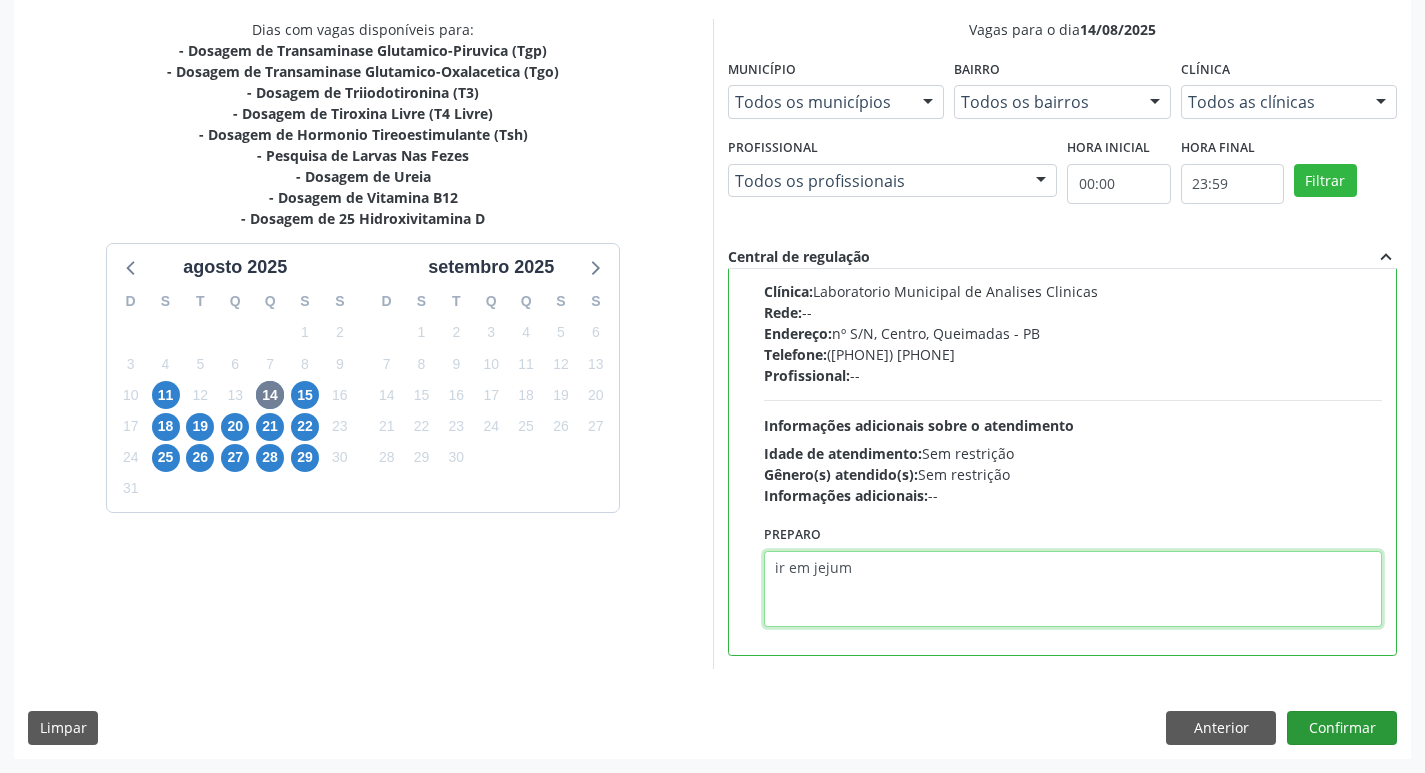 type on "ir em jejum" 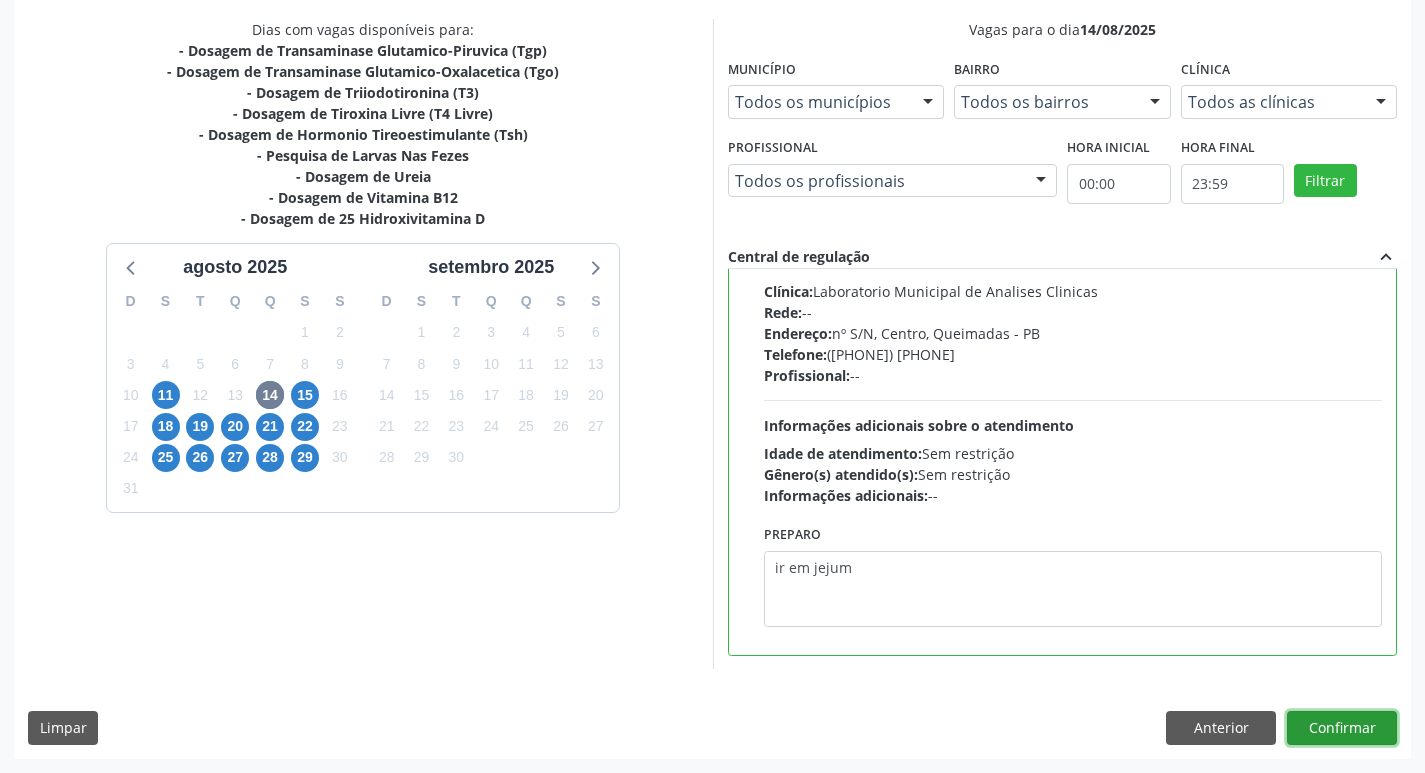 click on "Confirmar" at bounding box center (1342, 728) 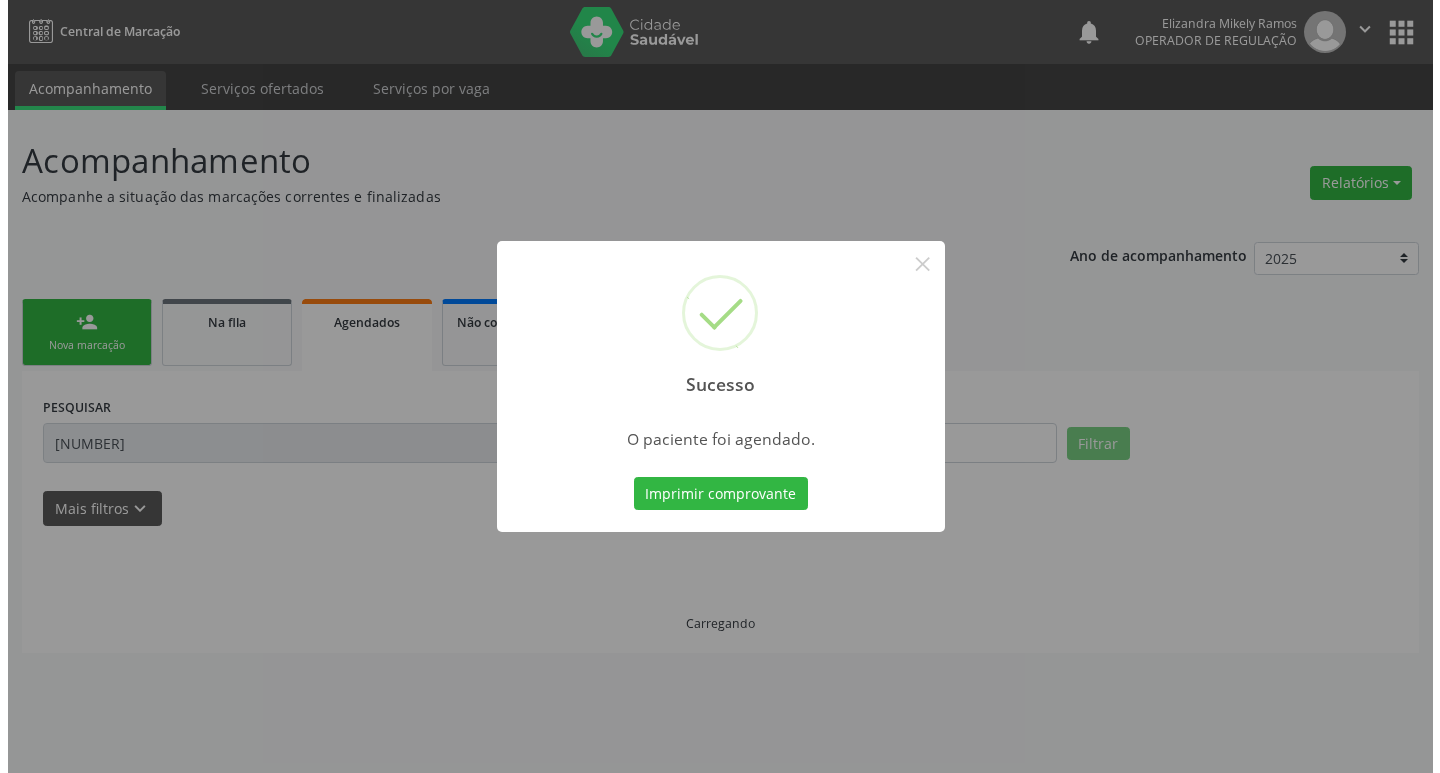 scroll, scrollTop: 0, scrollLeft: 0, axis: both 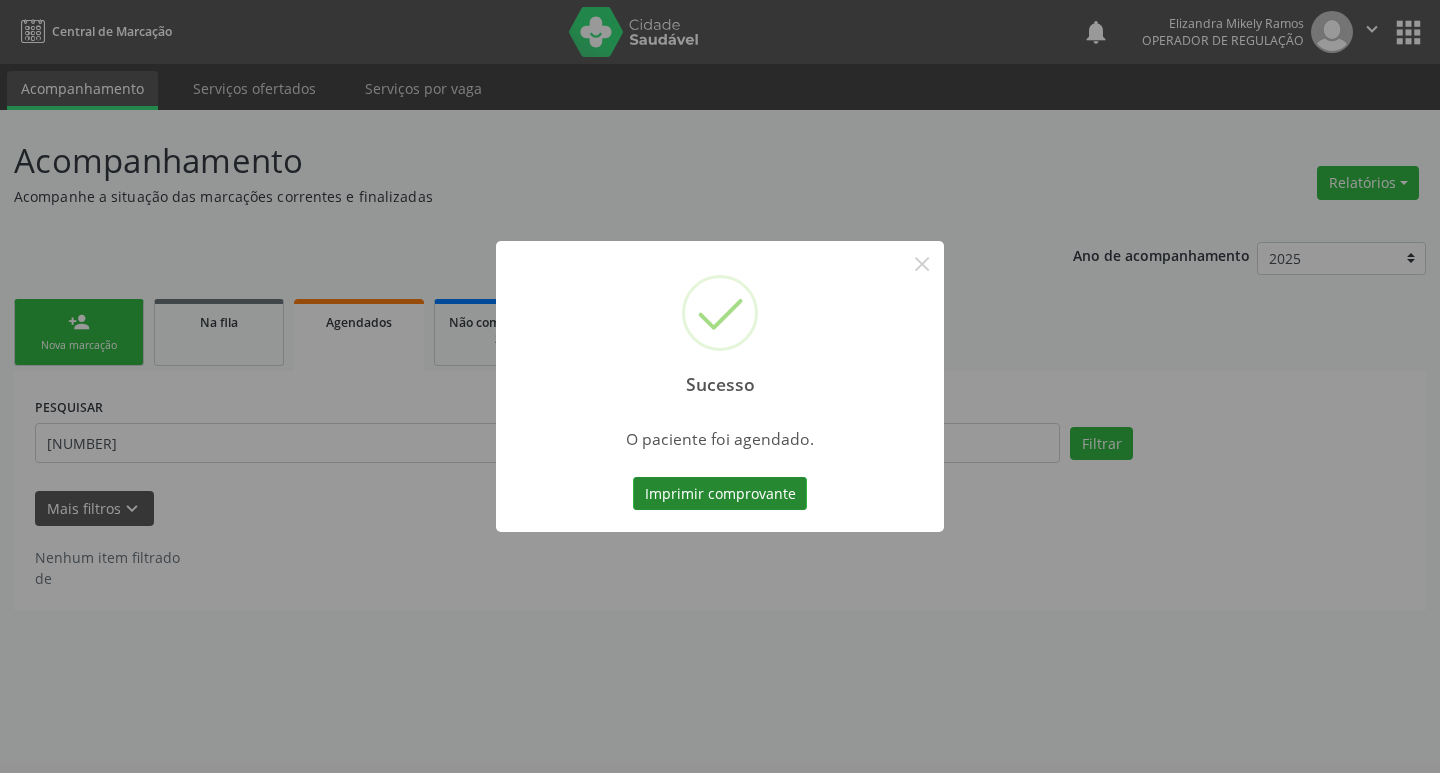 click on "Imprimir comprovante" at bounding box center (720, 494) 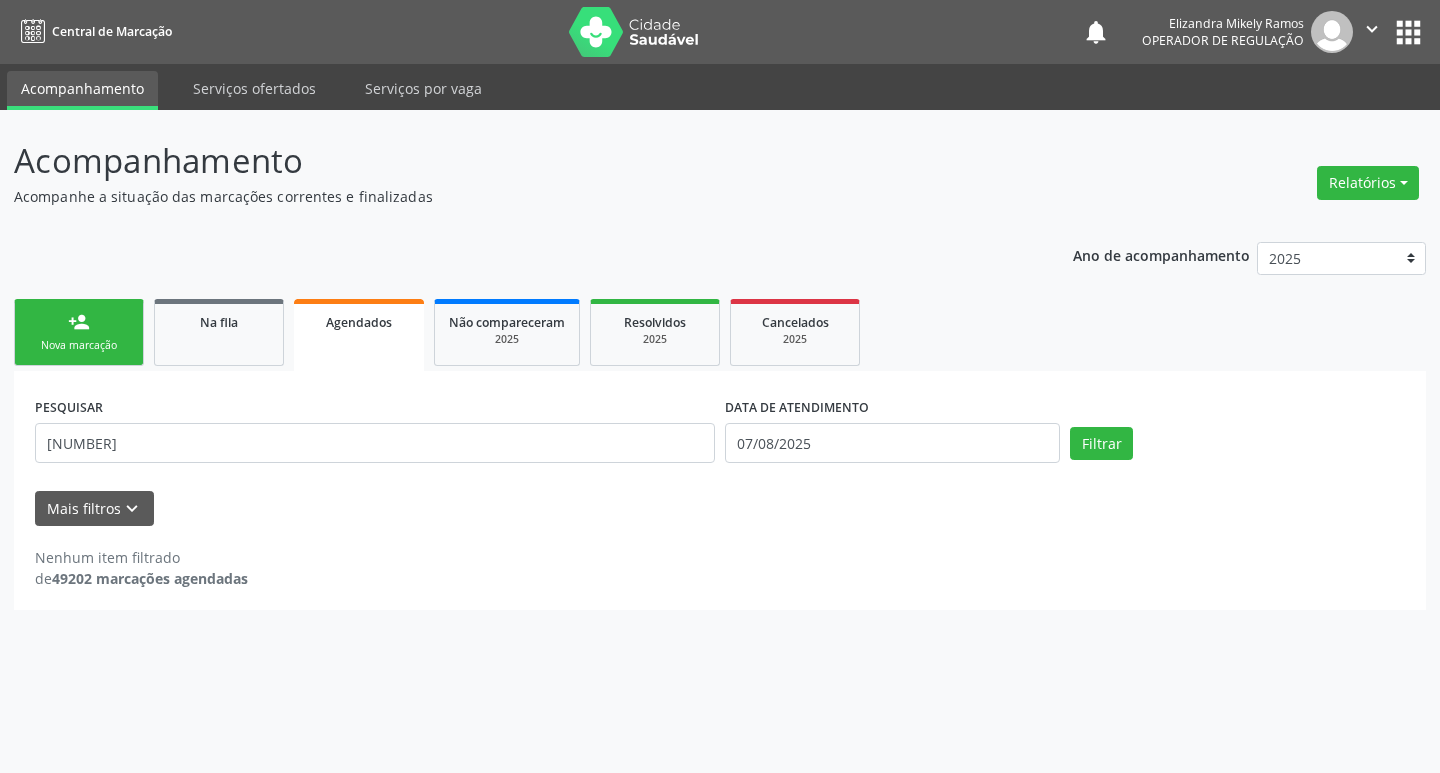 scroll, scrollTop: 0, scrollLeft: 0, axis: both 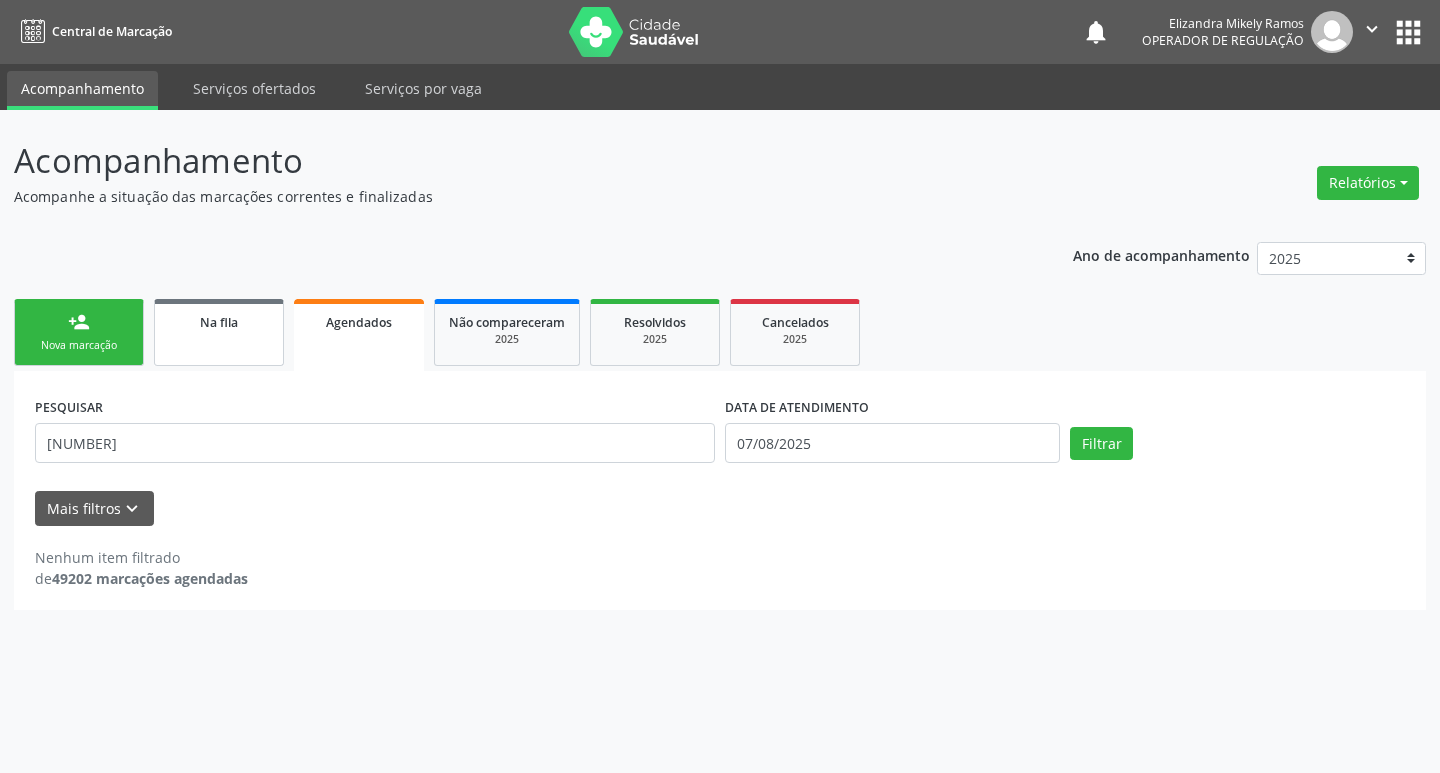 click on "Na fila" at bounding box center [219, 332] 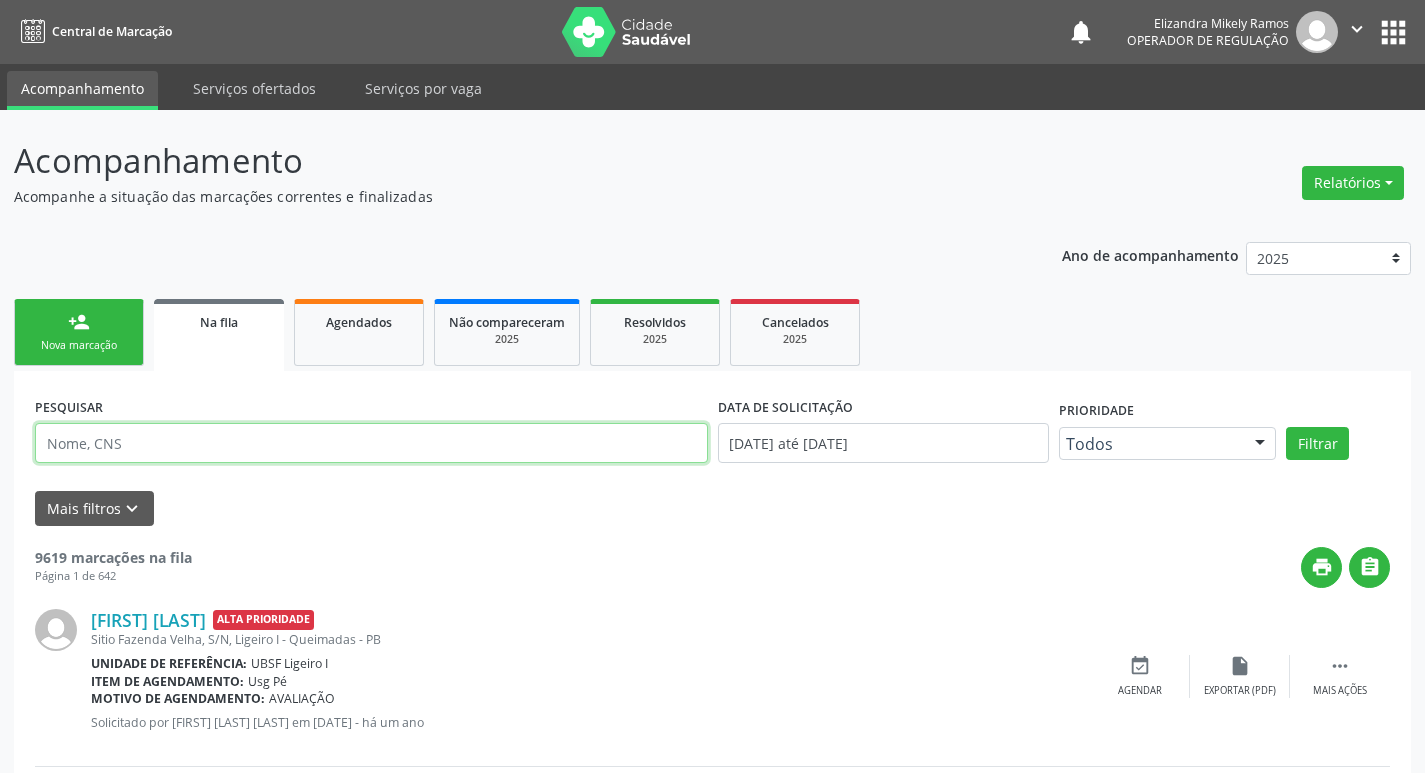 click at bounding box center (371, 443) 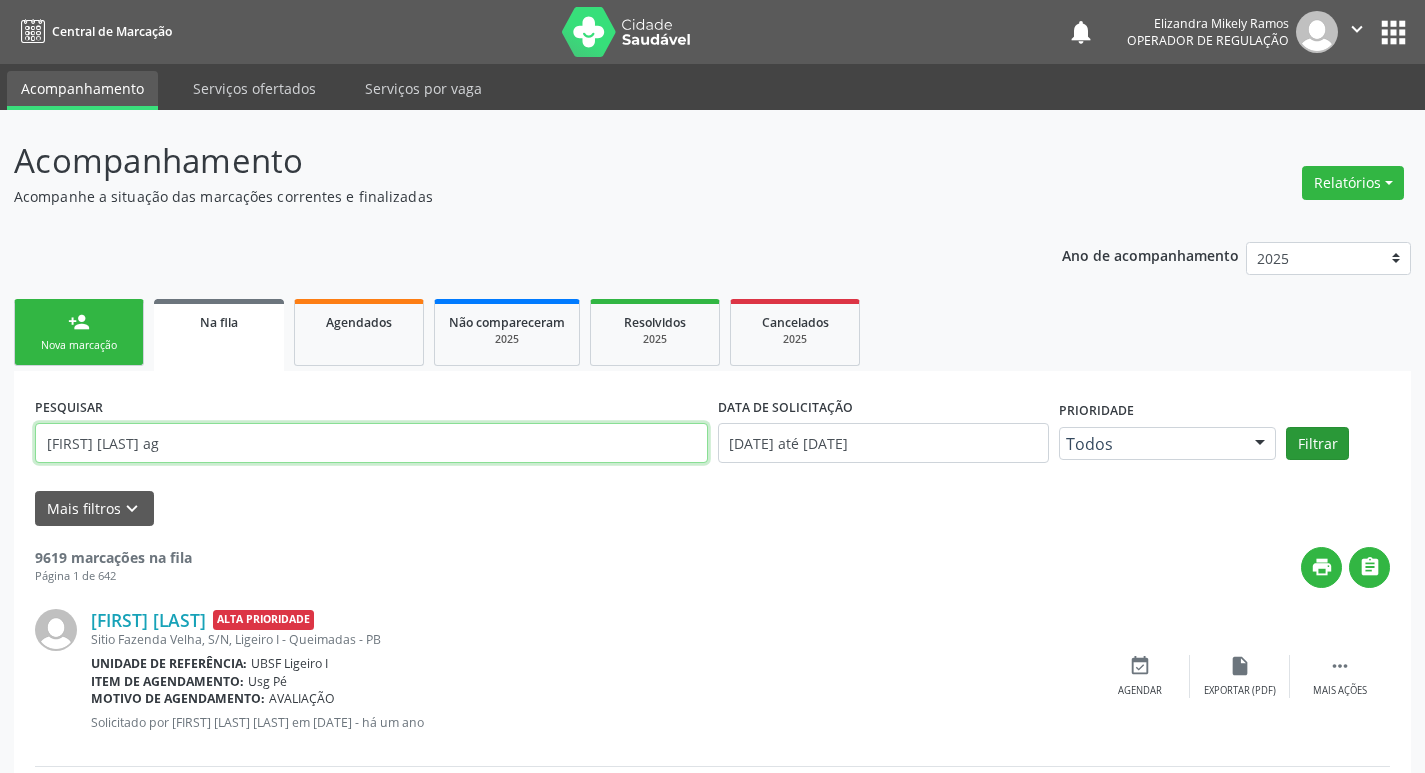 type on "[FIRST] [LAST] ag" 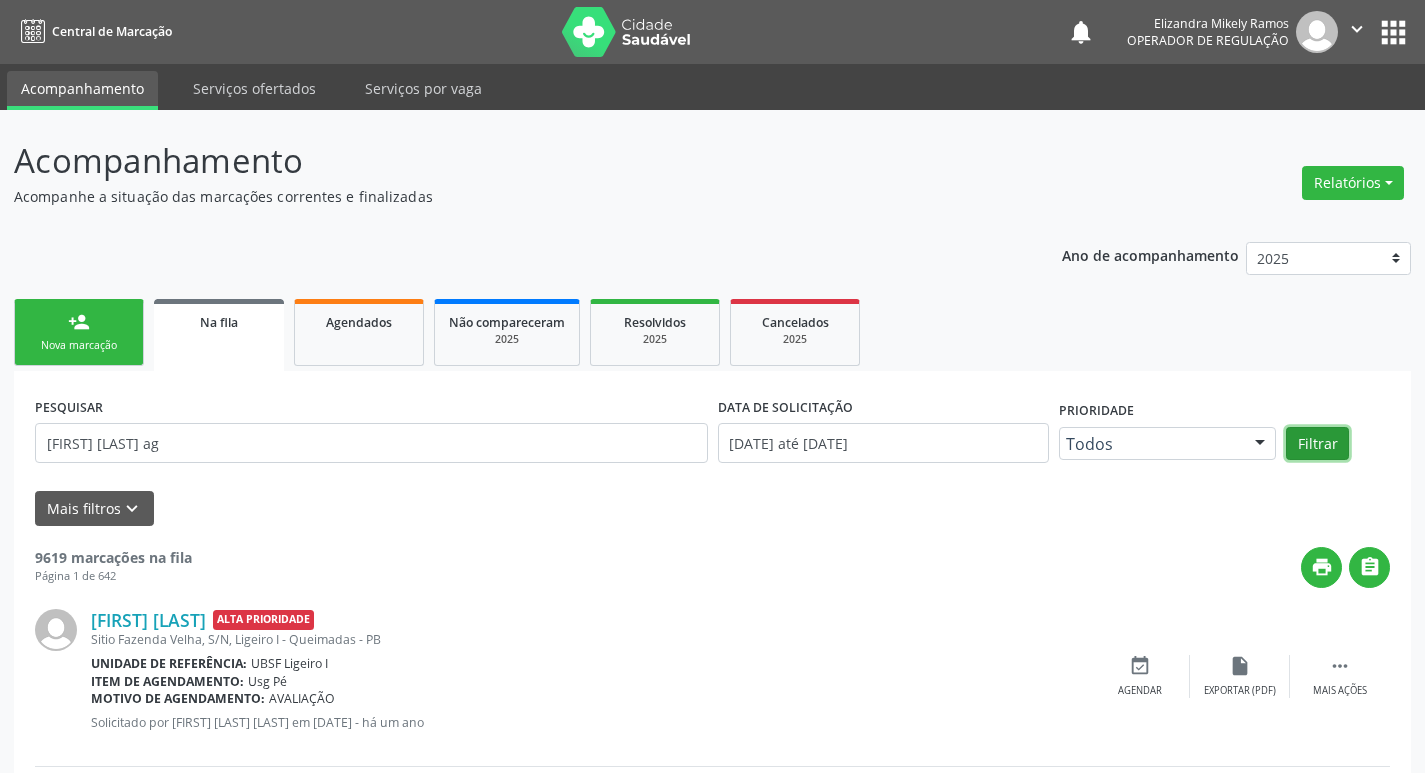 click on "Filtrar" at bounding box center [1317, 444] 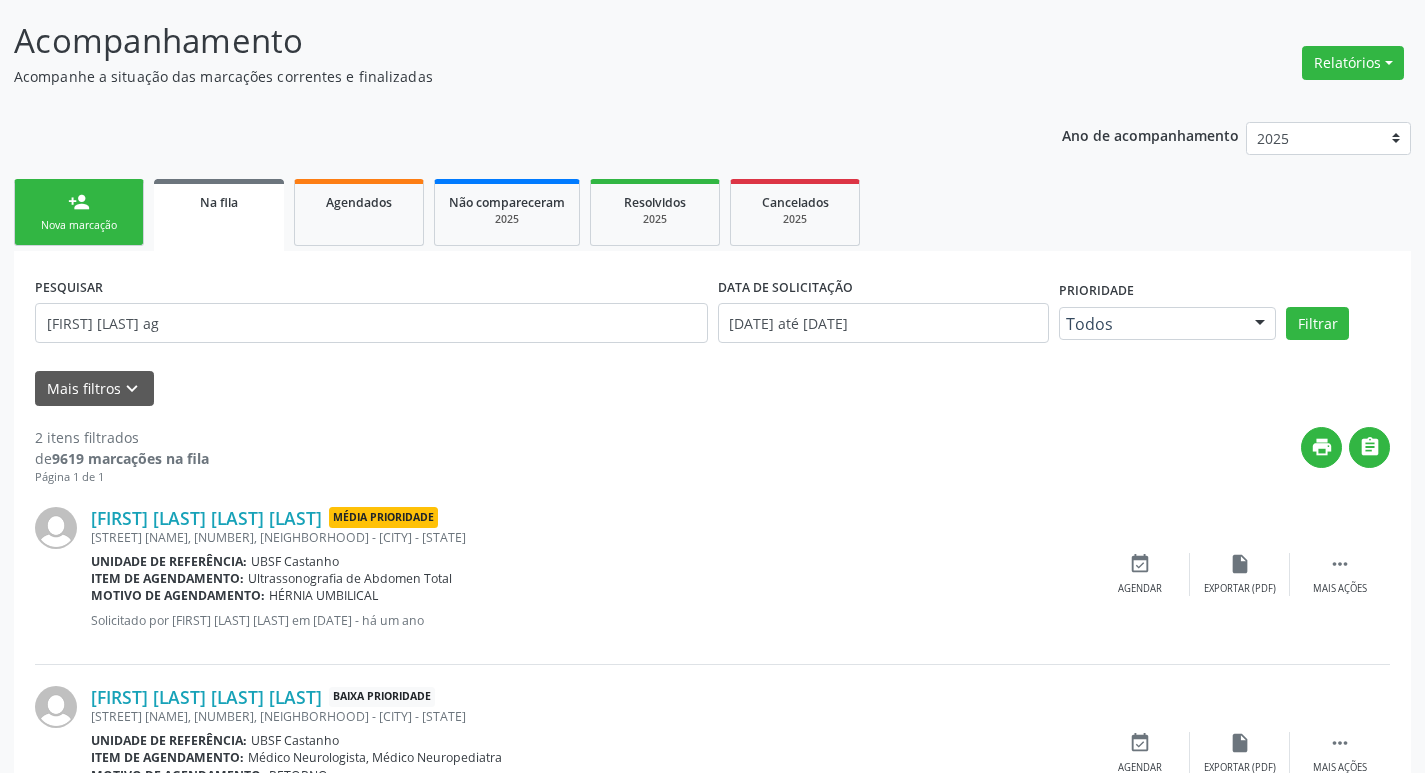 scroll, scrollTop: 225, scrollLeft: 0, axis: vertical 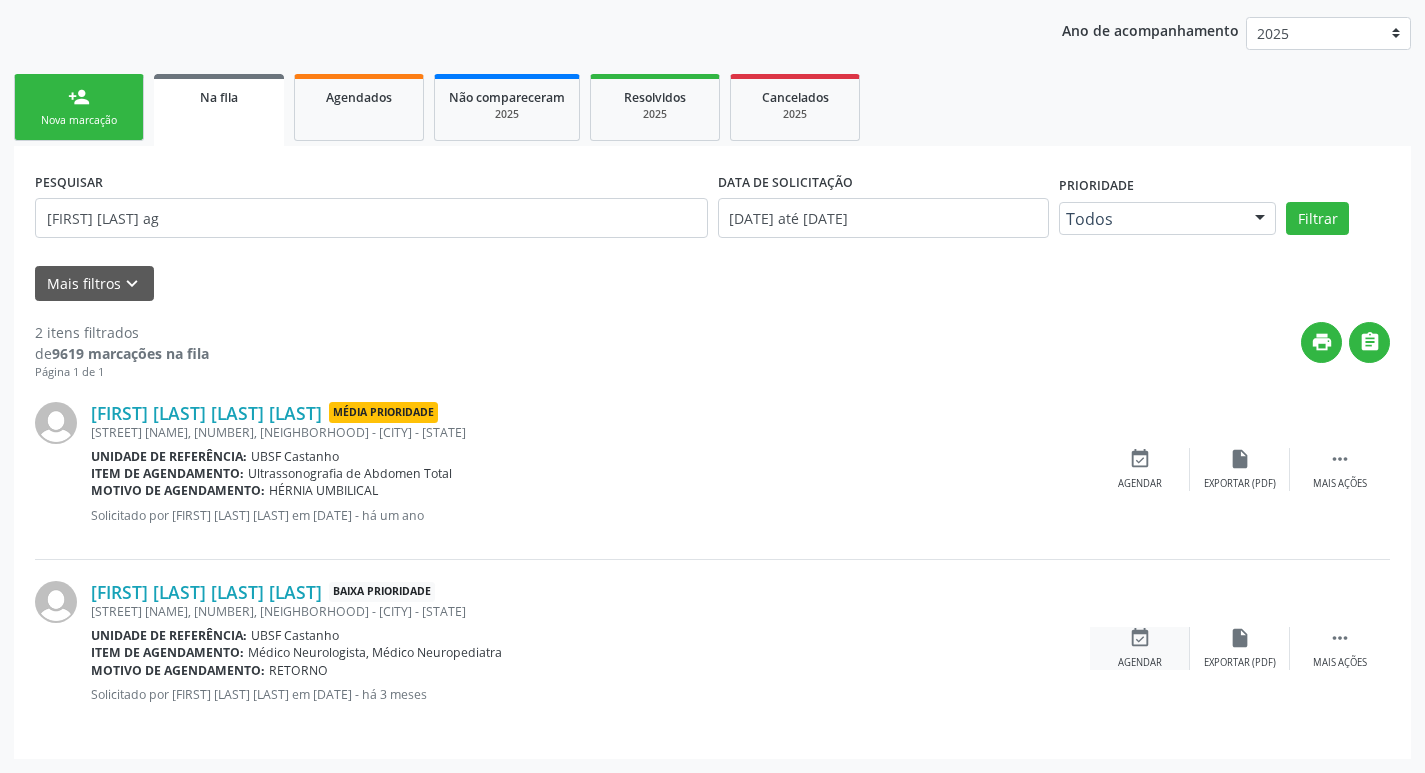 click on "event_available" at bounding box center [1140, 638] 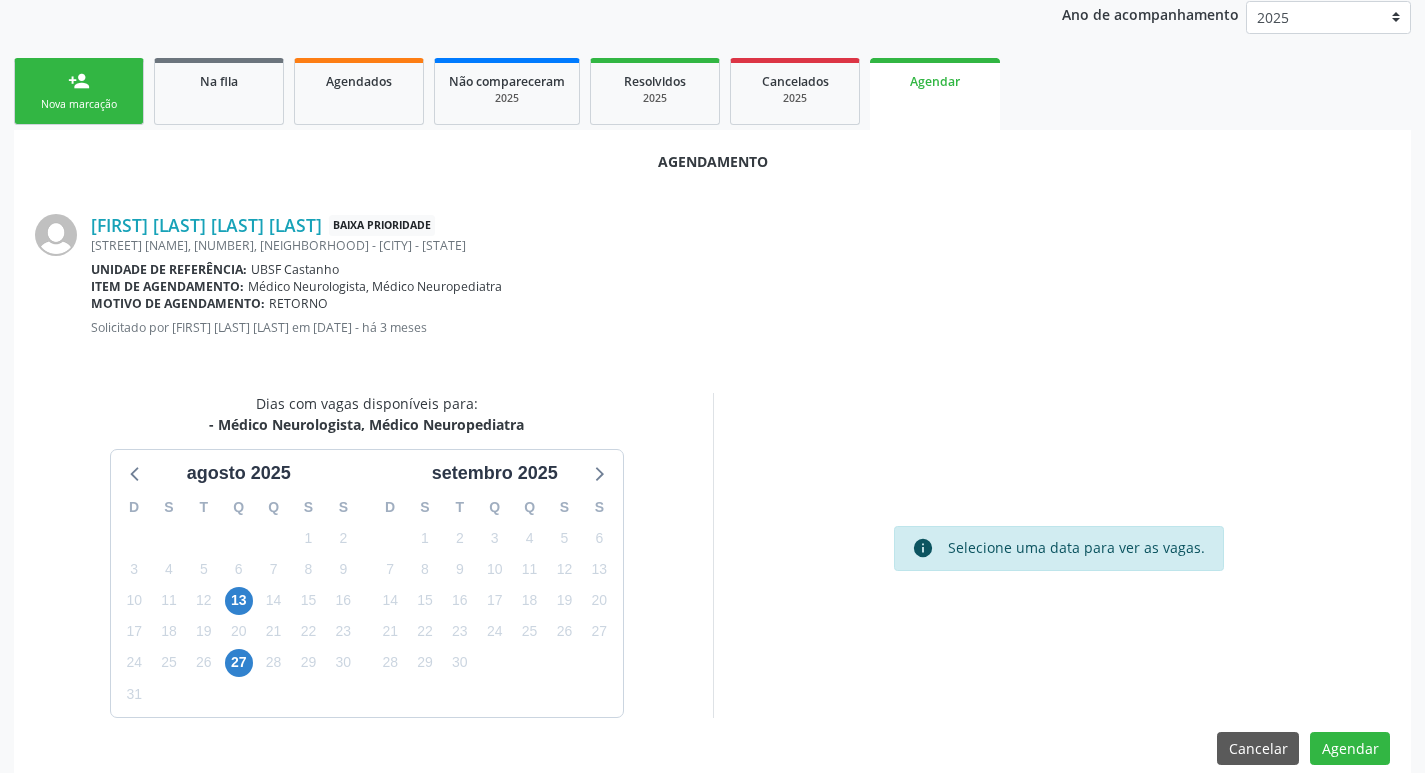 scroll, scrollTop: 268, scrollLeft: 0, axis: vertical 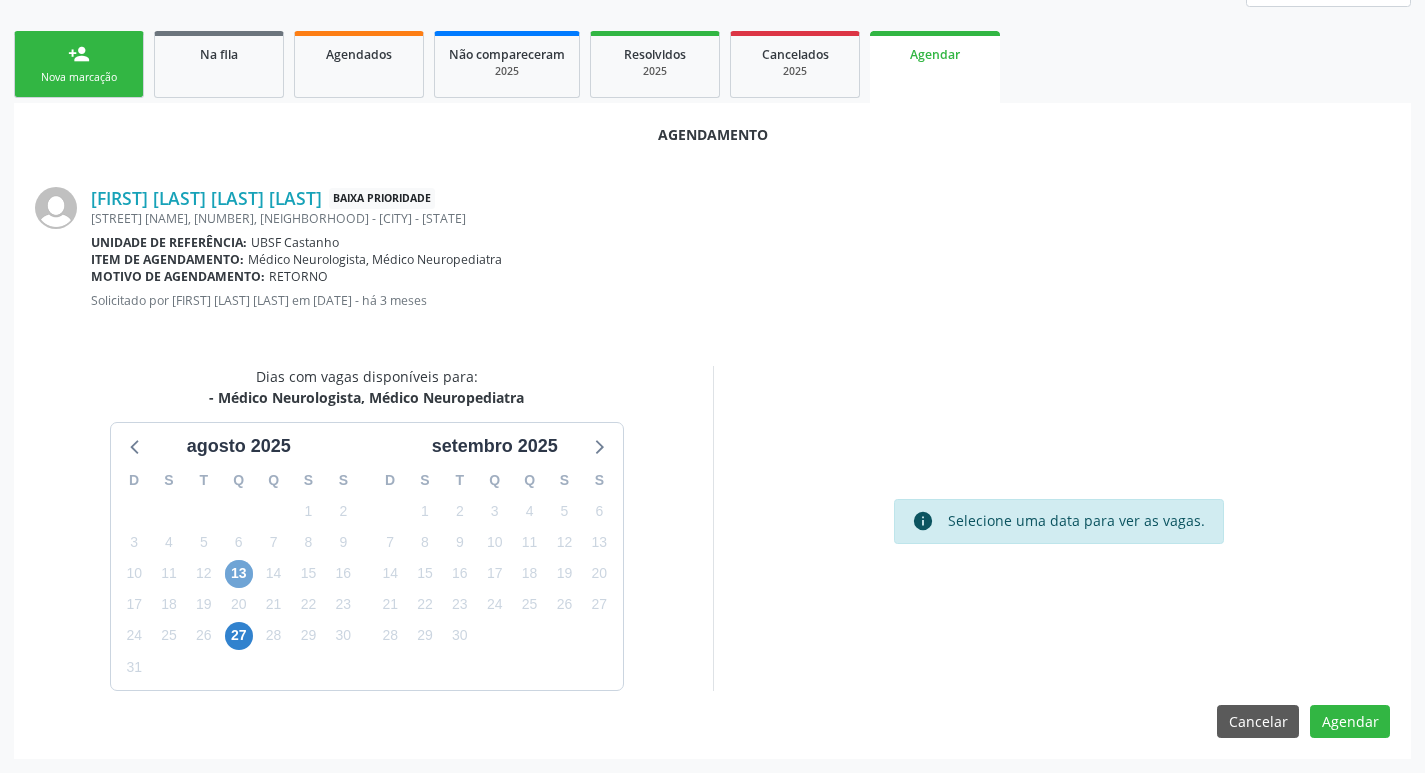 click on "13" at bounding box center [239, 574] 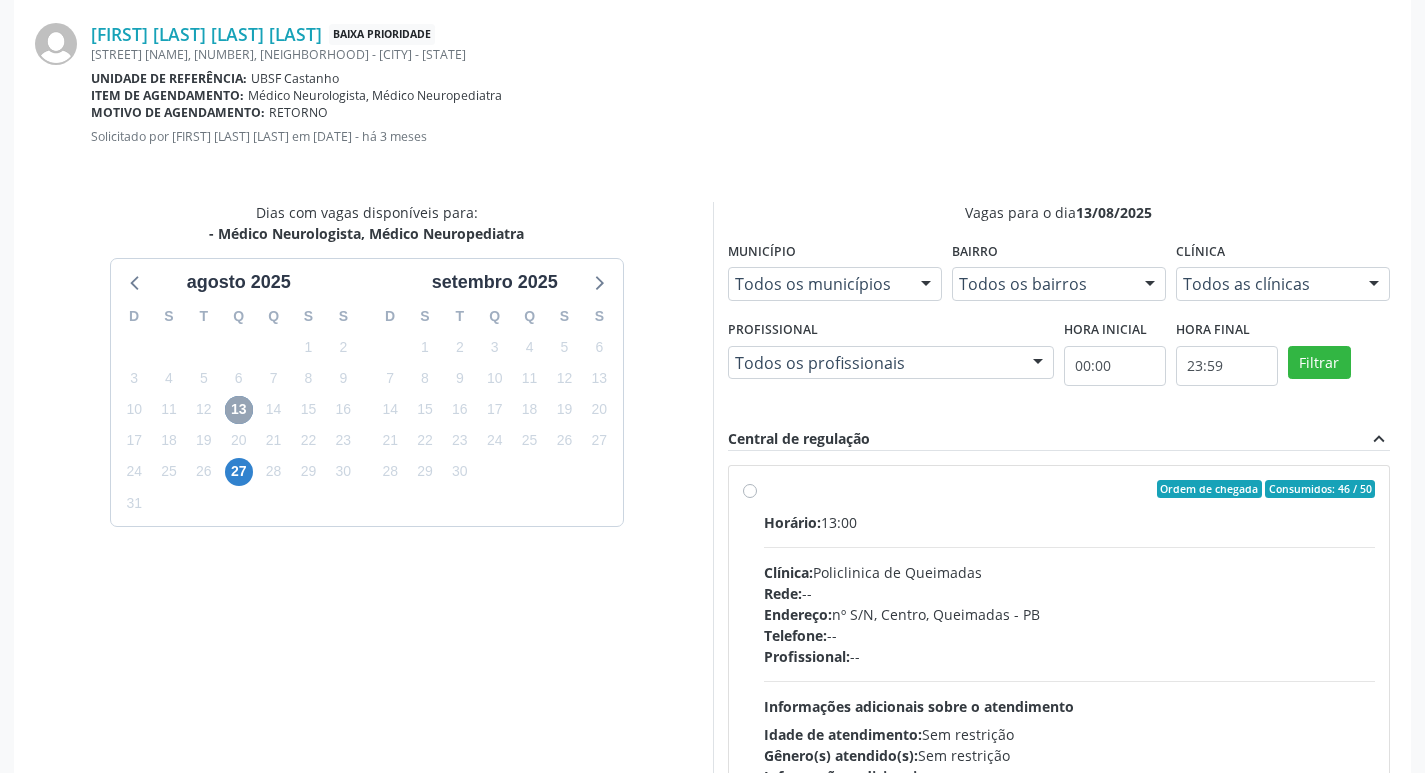 scroll, scrollTop: 557, scrollLeft: 0, axis: vertical 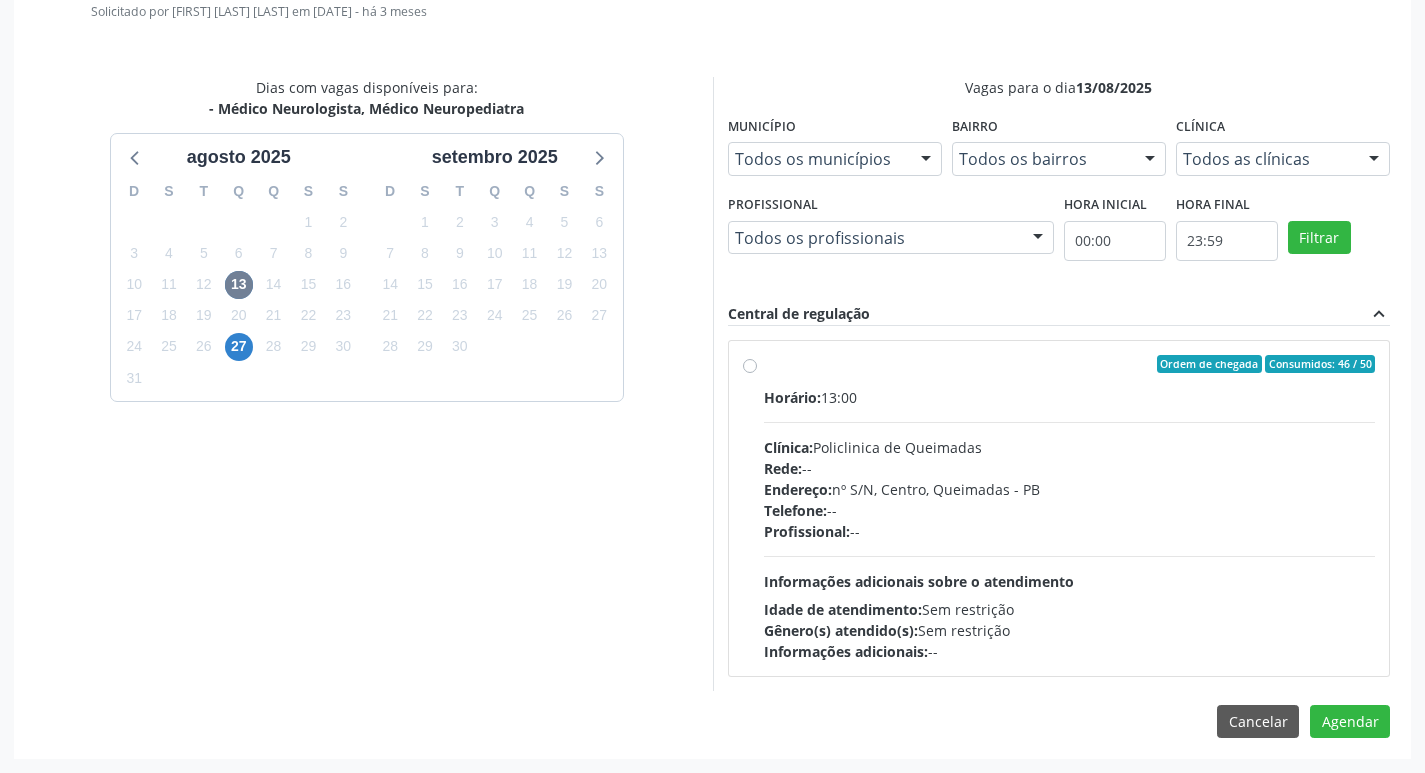 click on "Horário:   13:00
Clínica:  Policlinica de Queimadas
Rede:
--
Endereço:   nº S/N, Centro, Queimadas - PB
Telefone:   --
Profissional:
--
Informações adicionais sobre o atendimento
Idade de atendimento:
Sem restrição
Gênero(s) atendido(s):
Sem restrição
Informações adicionais:
--" at bounding box center (1070, 524) 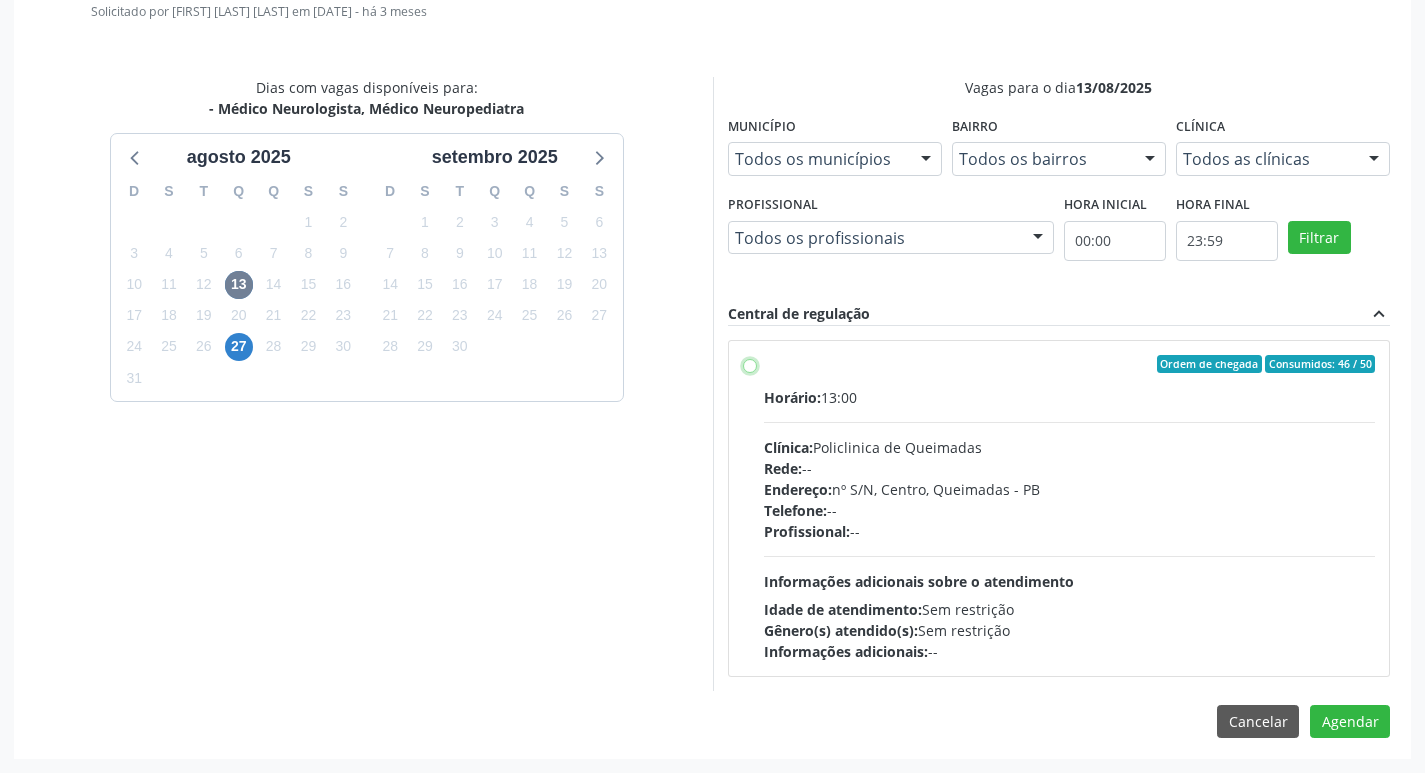 radio on "true" 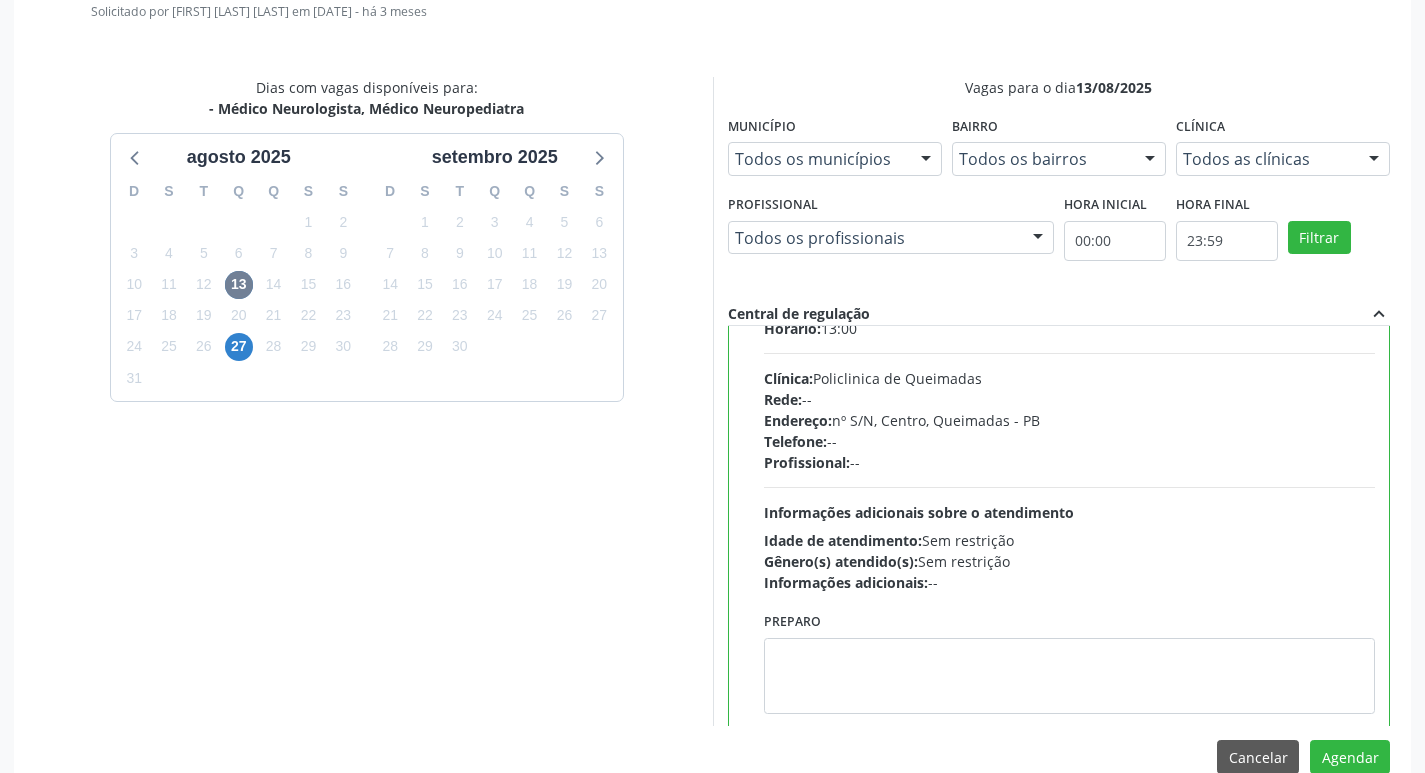 scroll, scrollTop: 99, scrollLeft: 0, axis: vertical 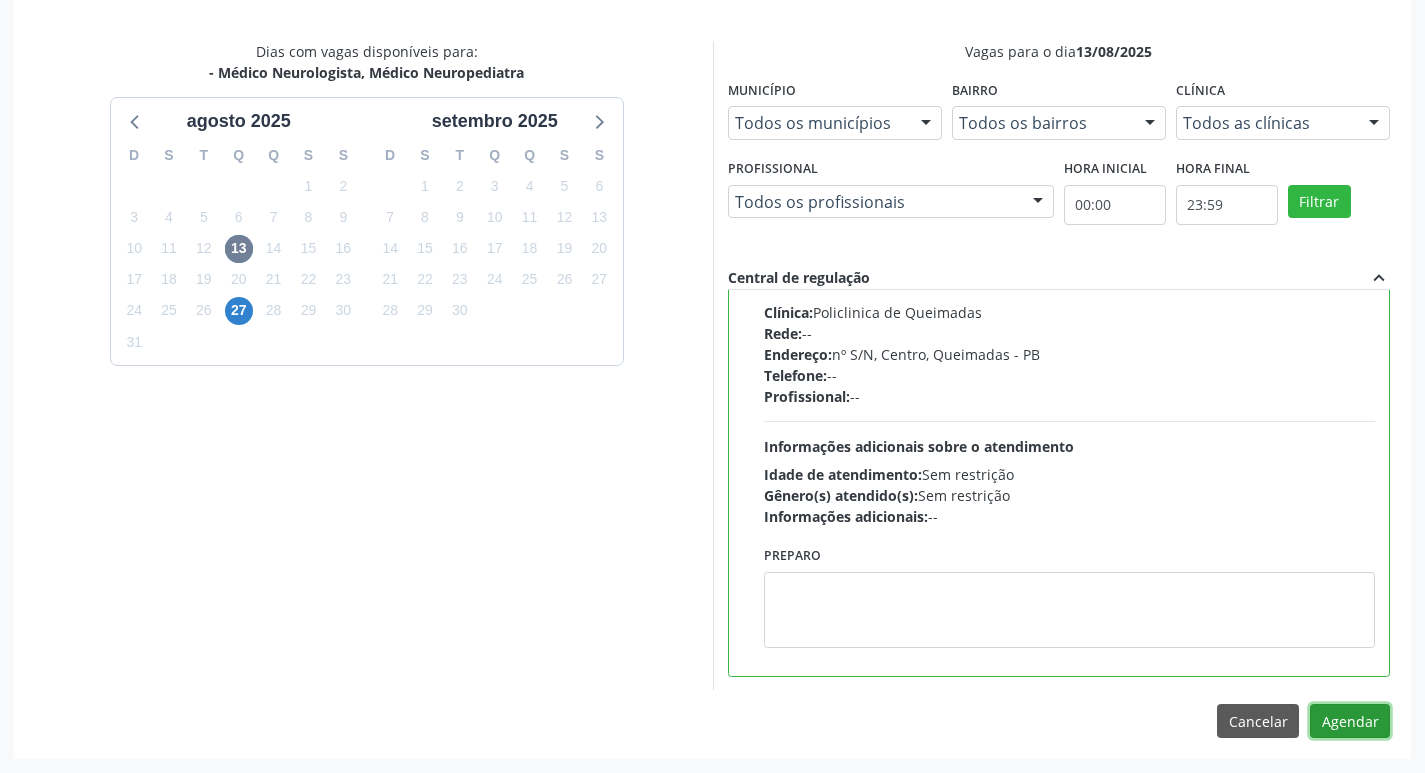 click on "Agendar" at bounding box center [1350, 721] 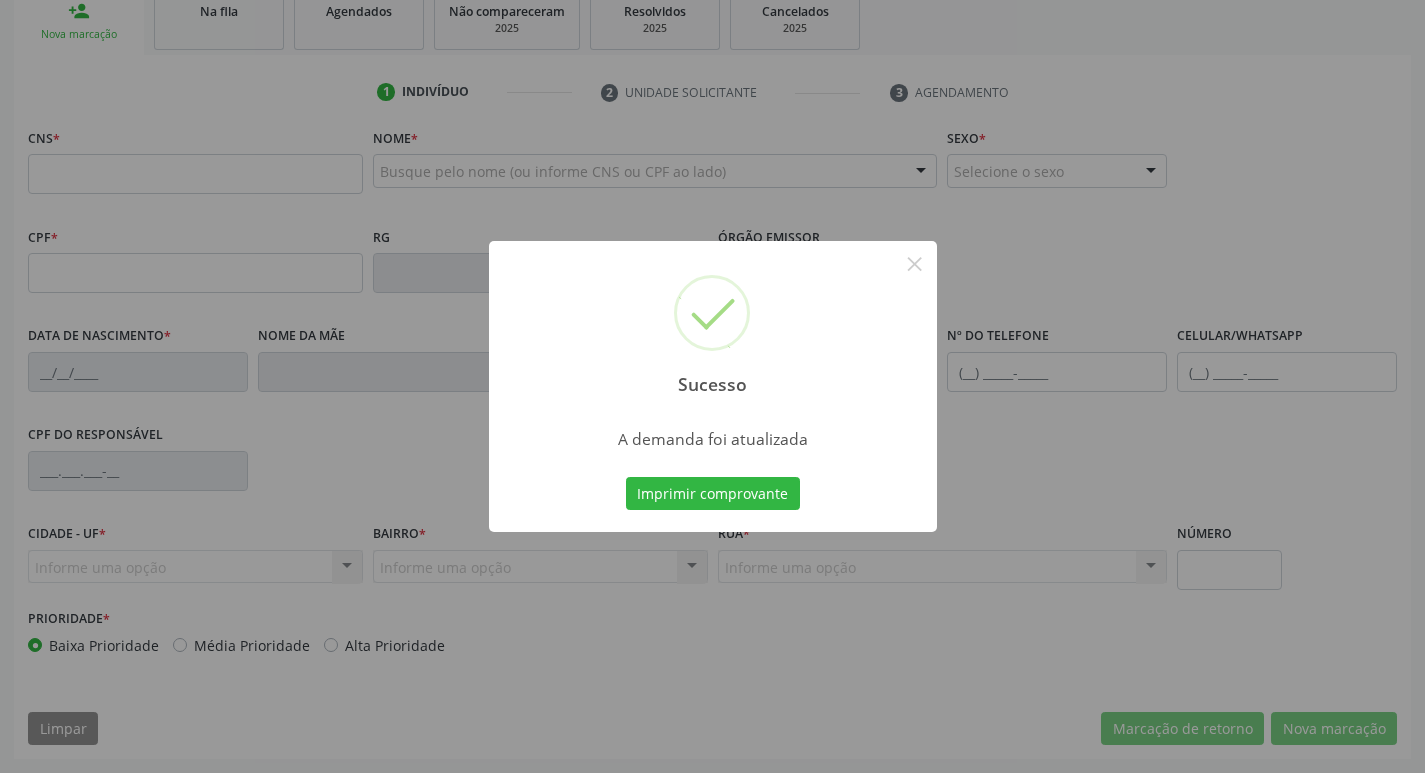 scroll, scrollTop: 311, scrollLeft: 0, axis: vertical 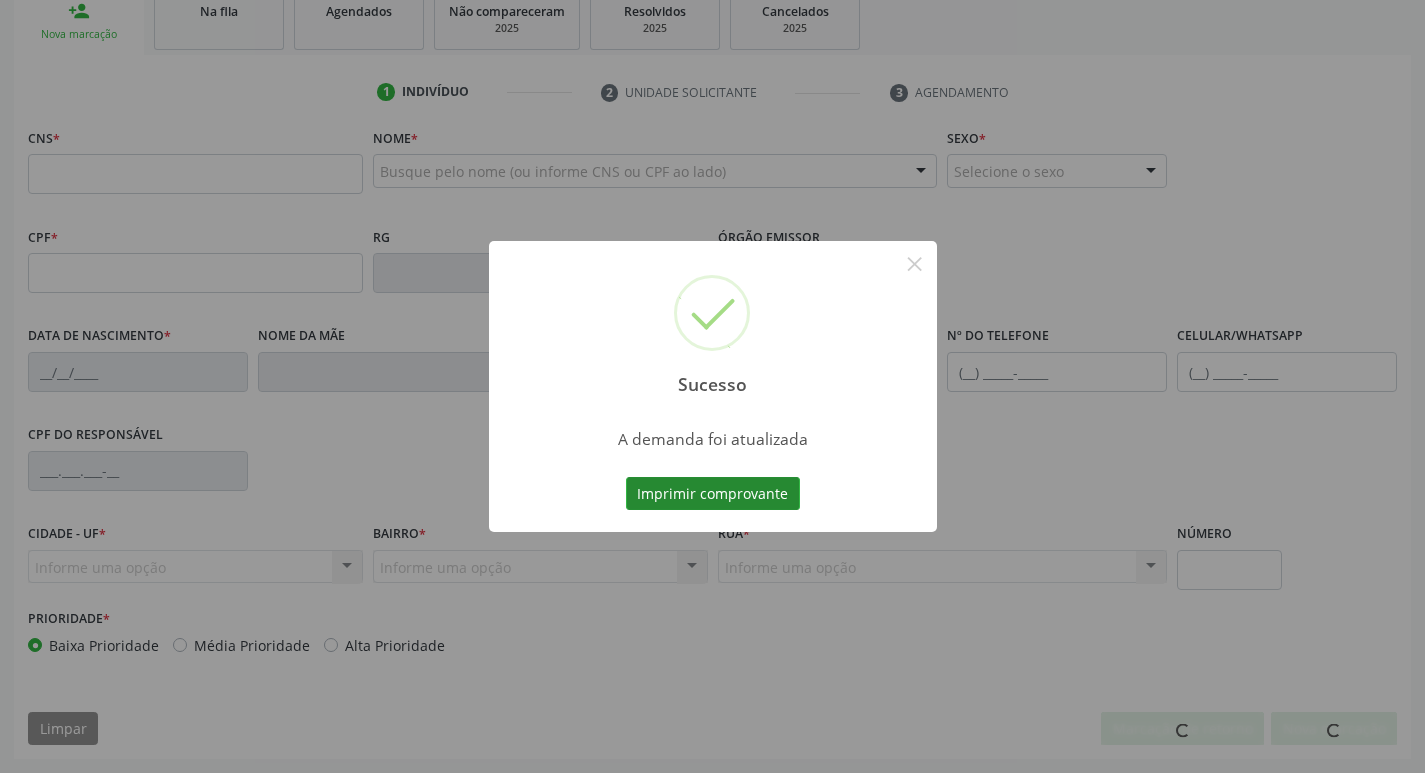 click on "Imprimir comprovante" at bounding box center [713, 494] 